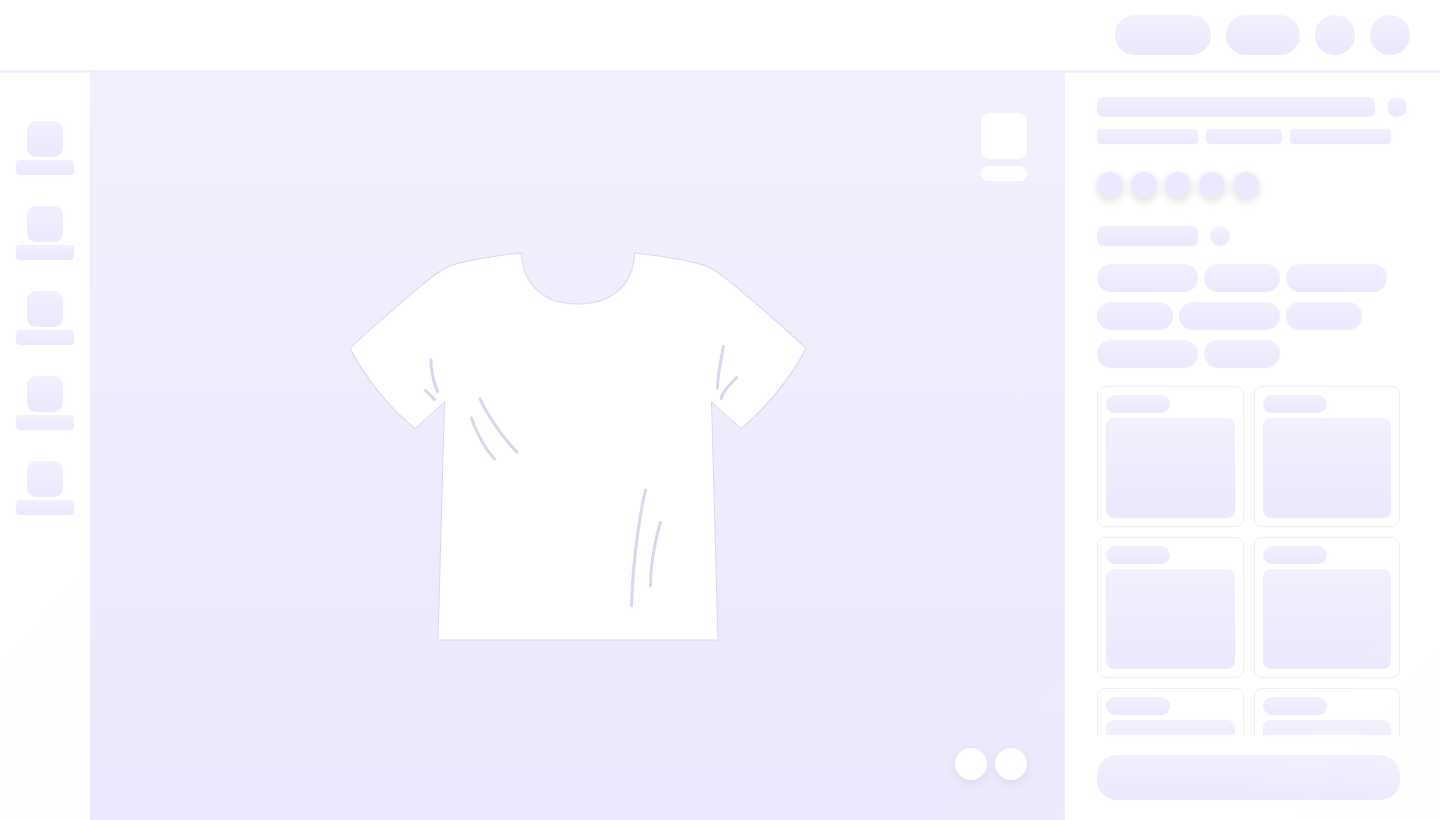scroll, scrollTop: 0, scrollLeft: 0, axis: both 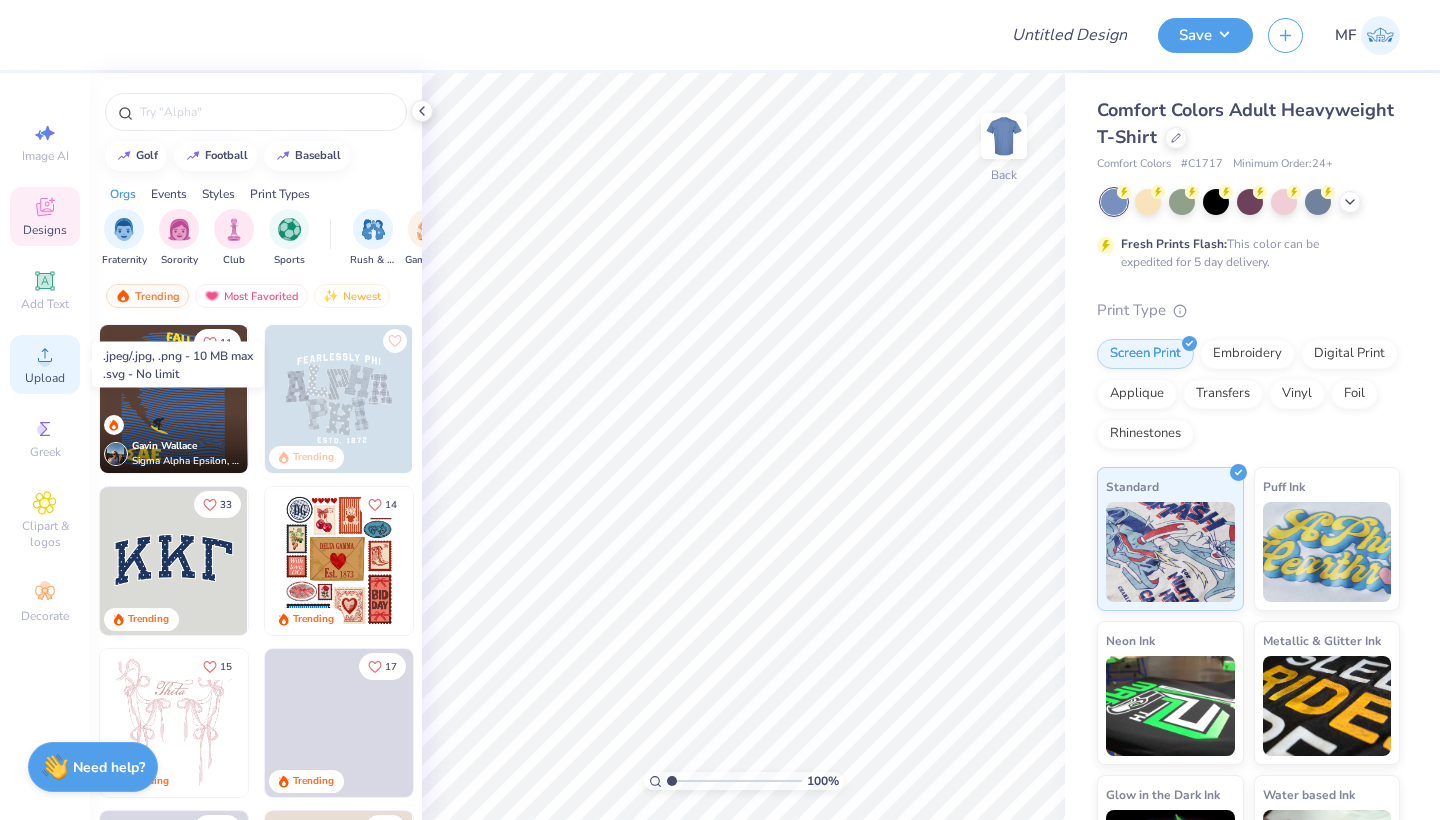 click on "Upload" at bounding box center [45, 364] 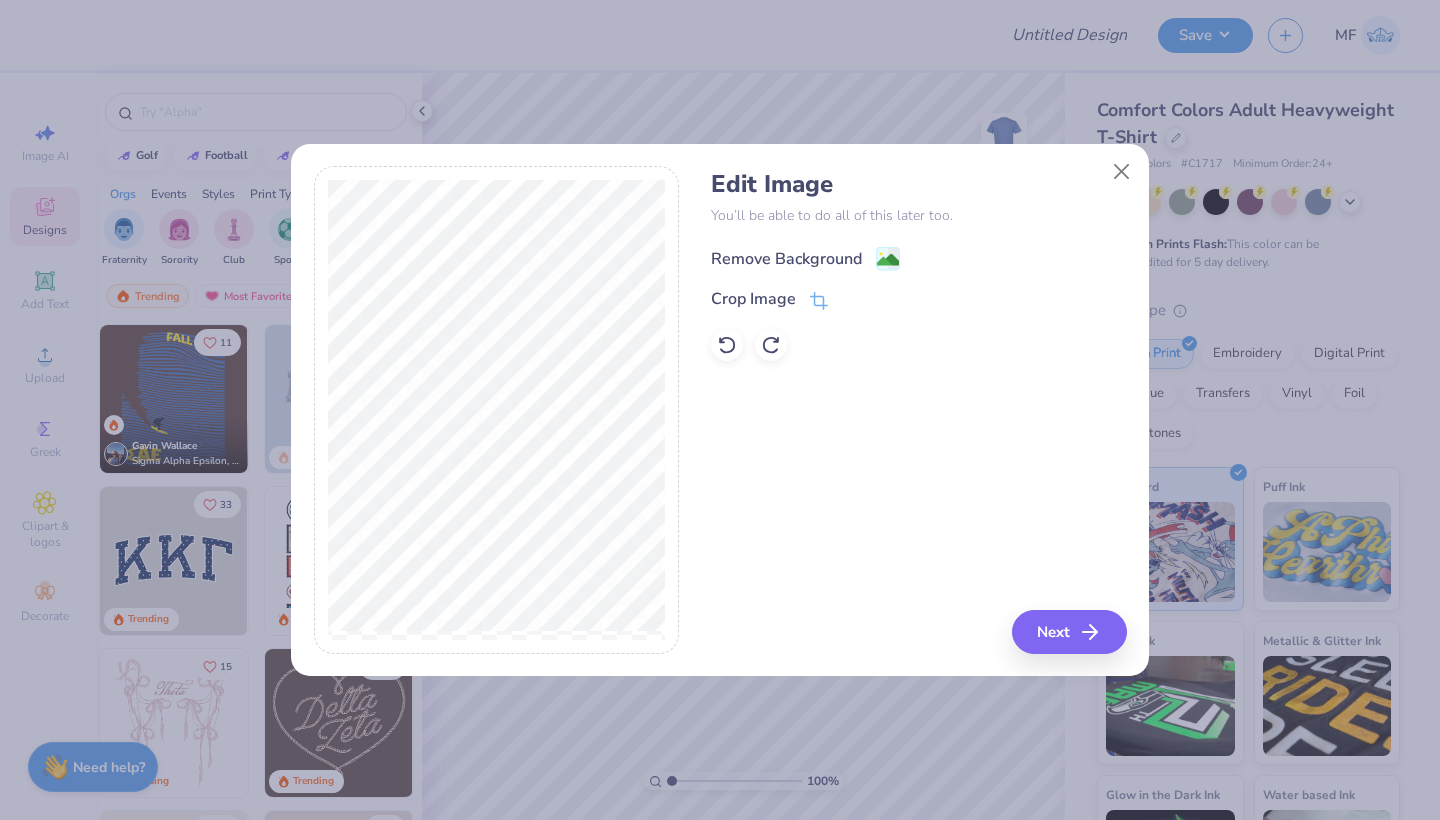 click on "Remove Background" at bounding box center [786, 259] 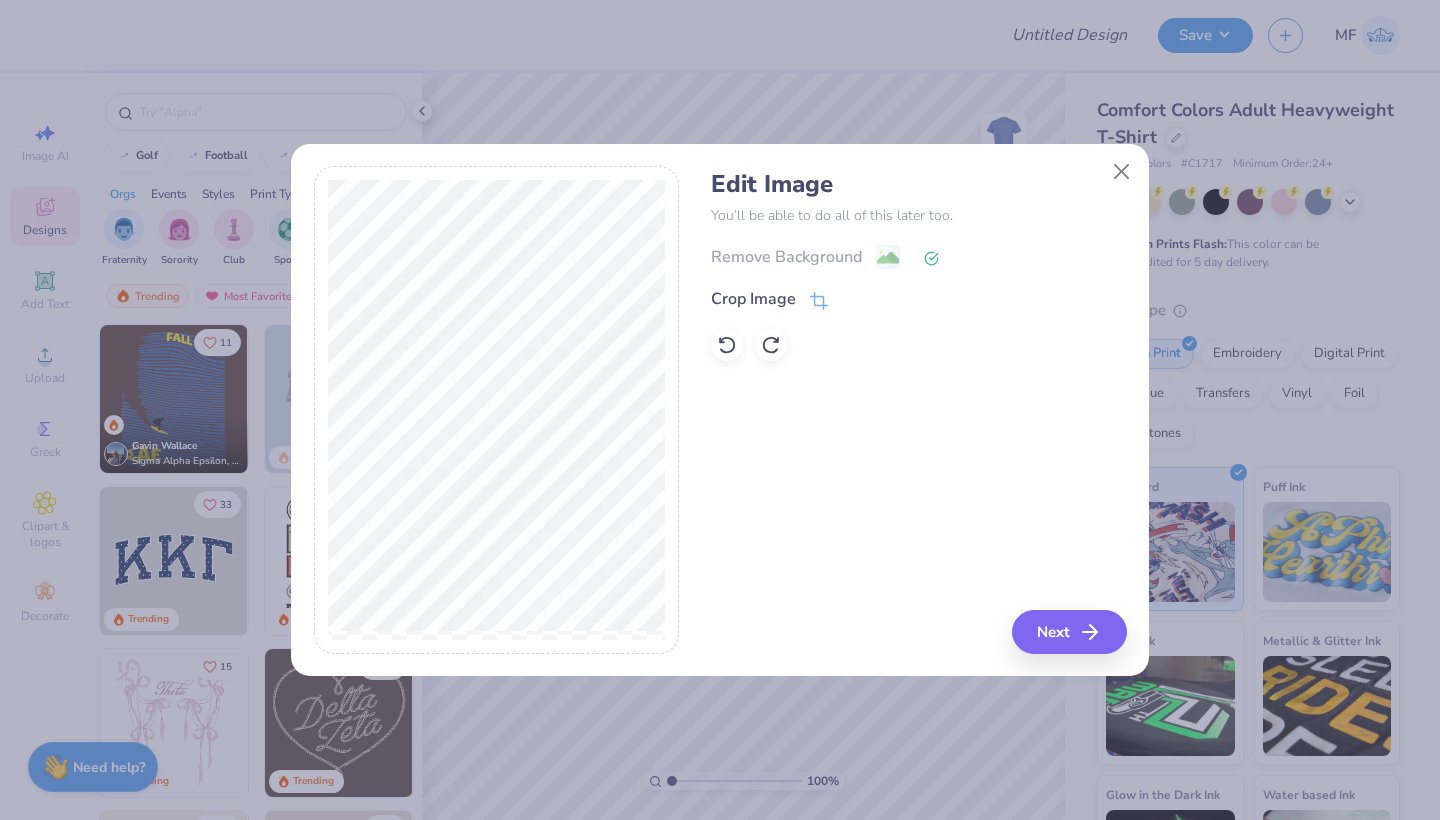 click on "Edit Image You’ll be able to do all of this later too. Remove Background Crop Image Next" at bounding box center [918, 410] 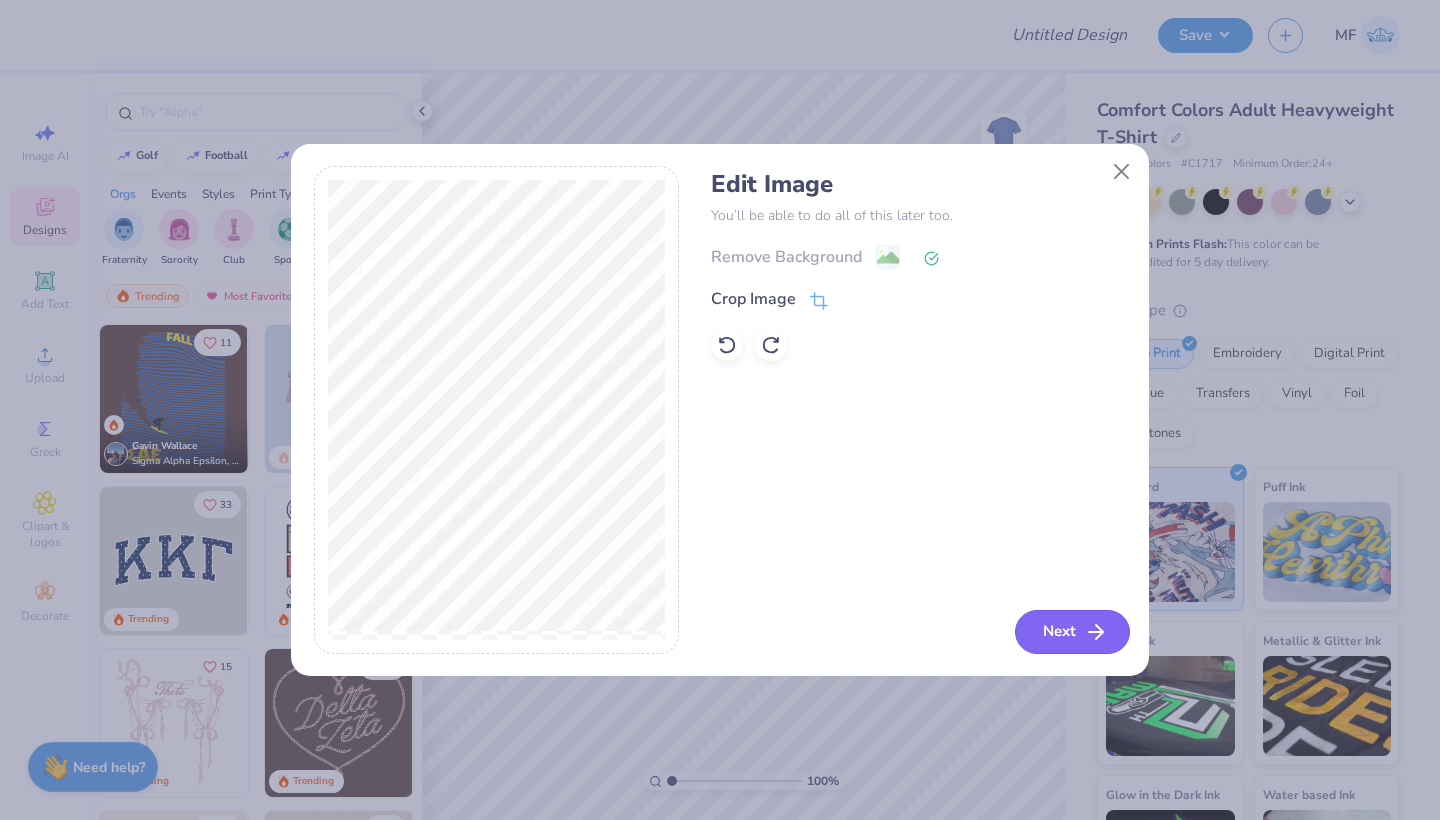 click on "Next" at bounding box center (1072, 632) 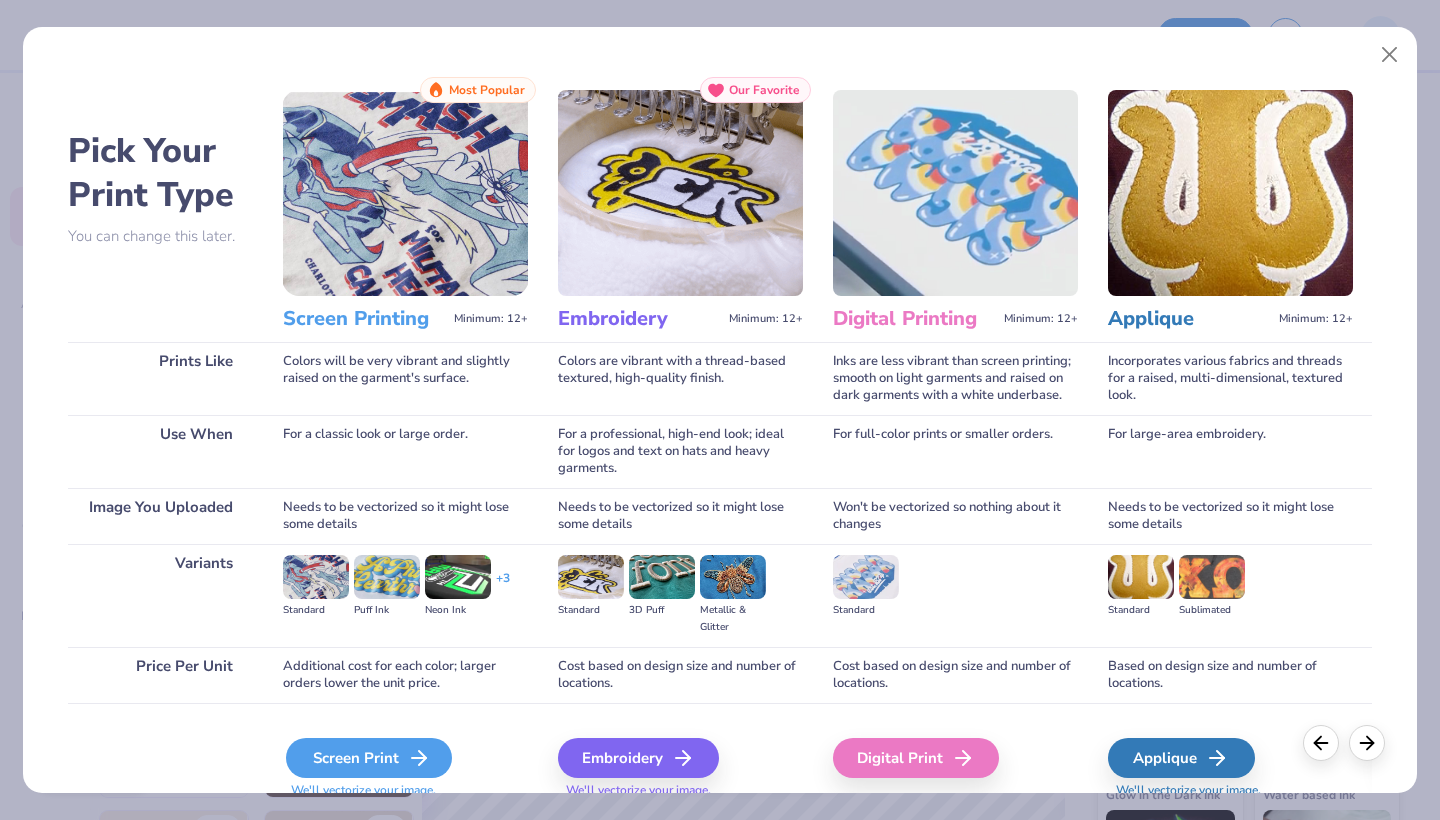 click on "Screen Print" at bounding box center [369, 758] 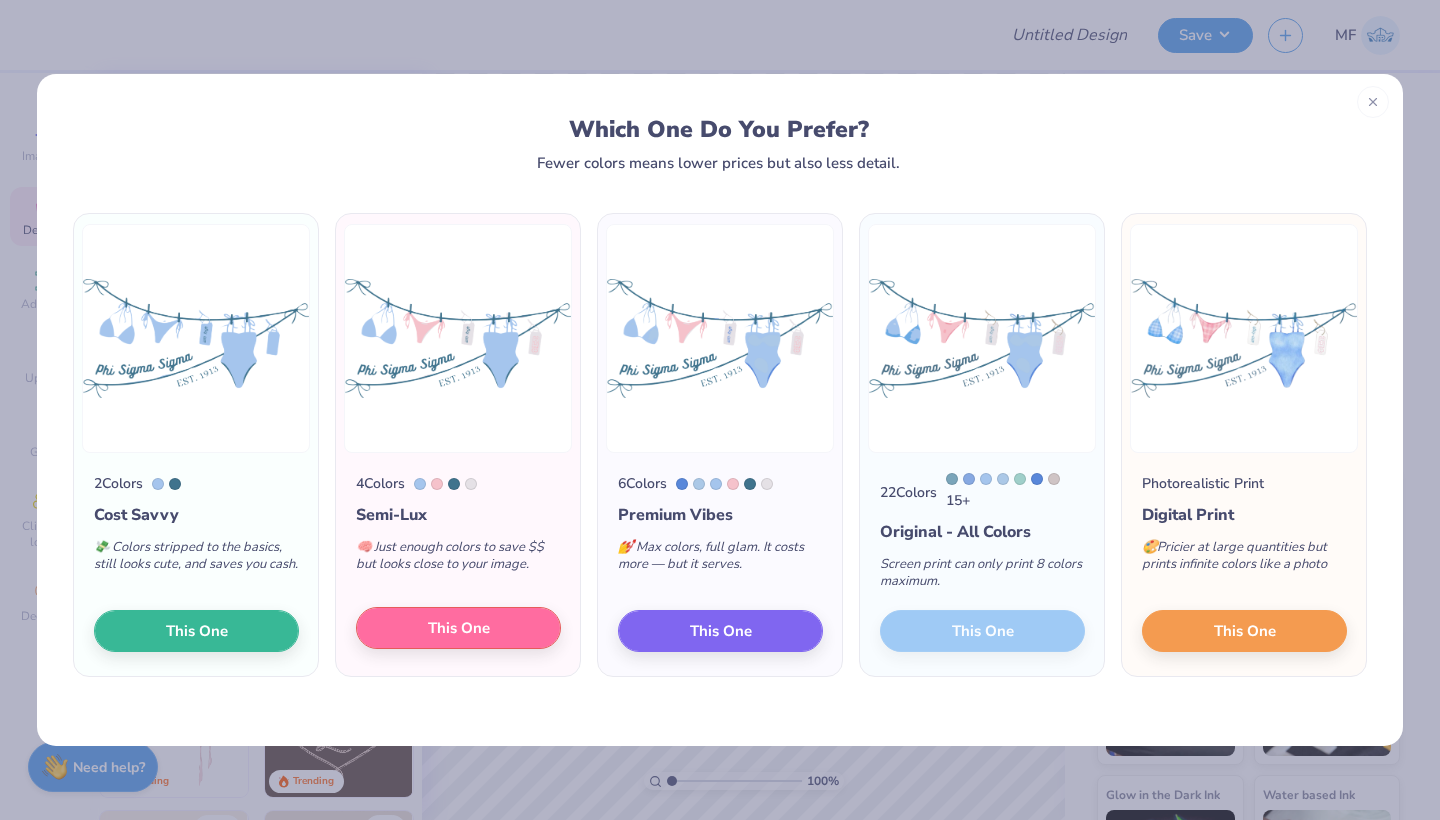 click on "This One" at bounding box center (458, 628) 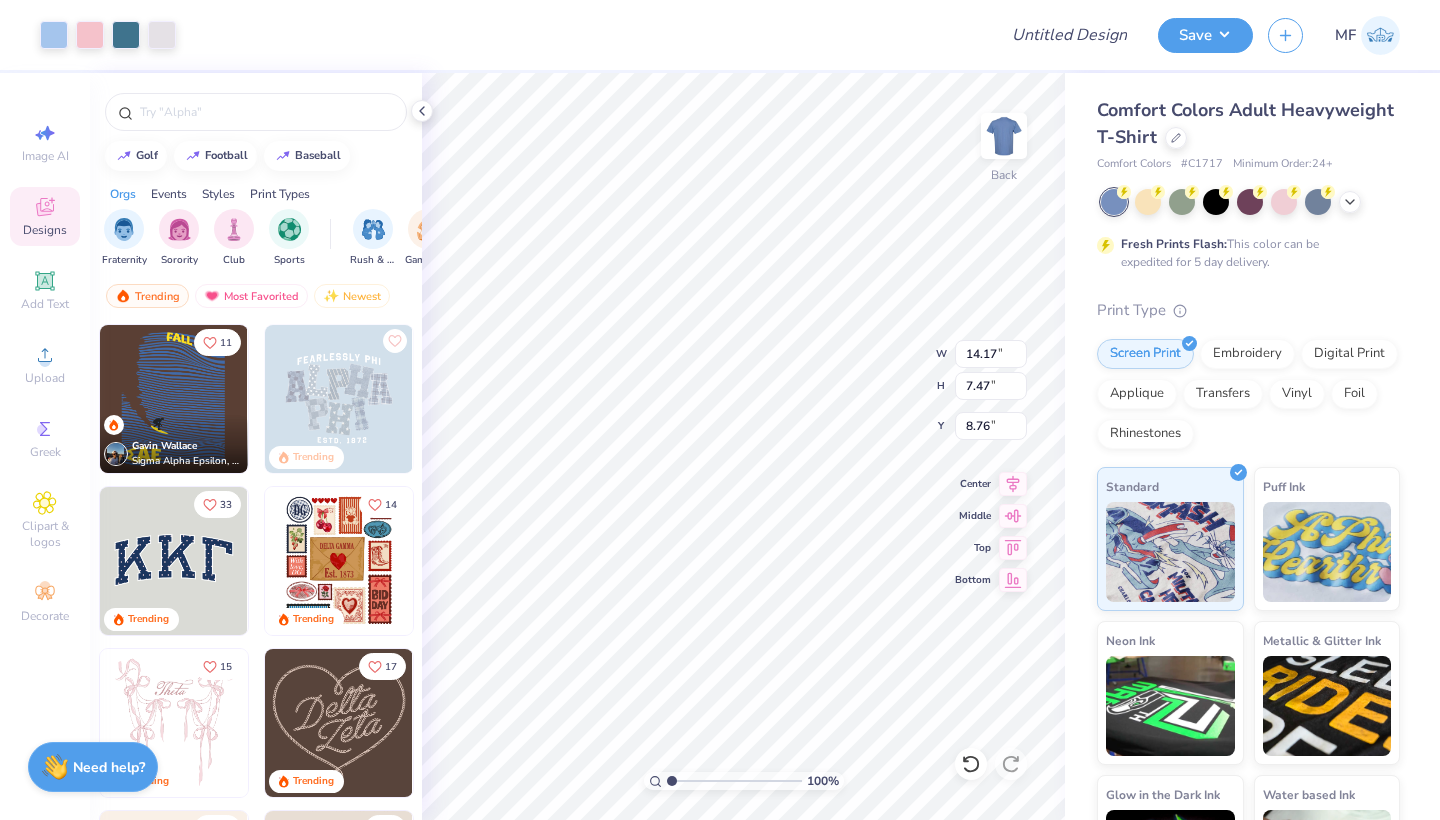 type on "9.85" 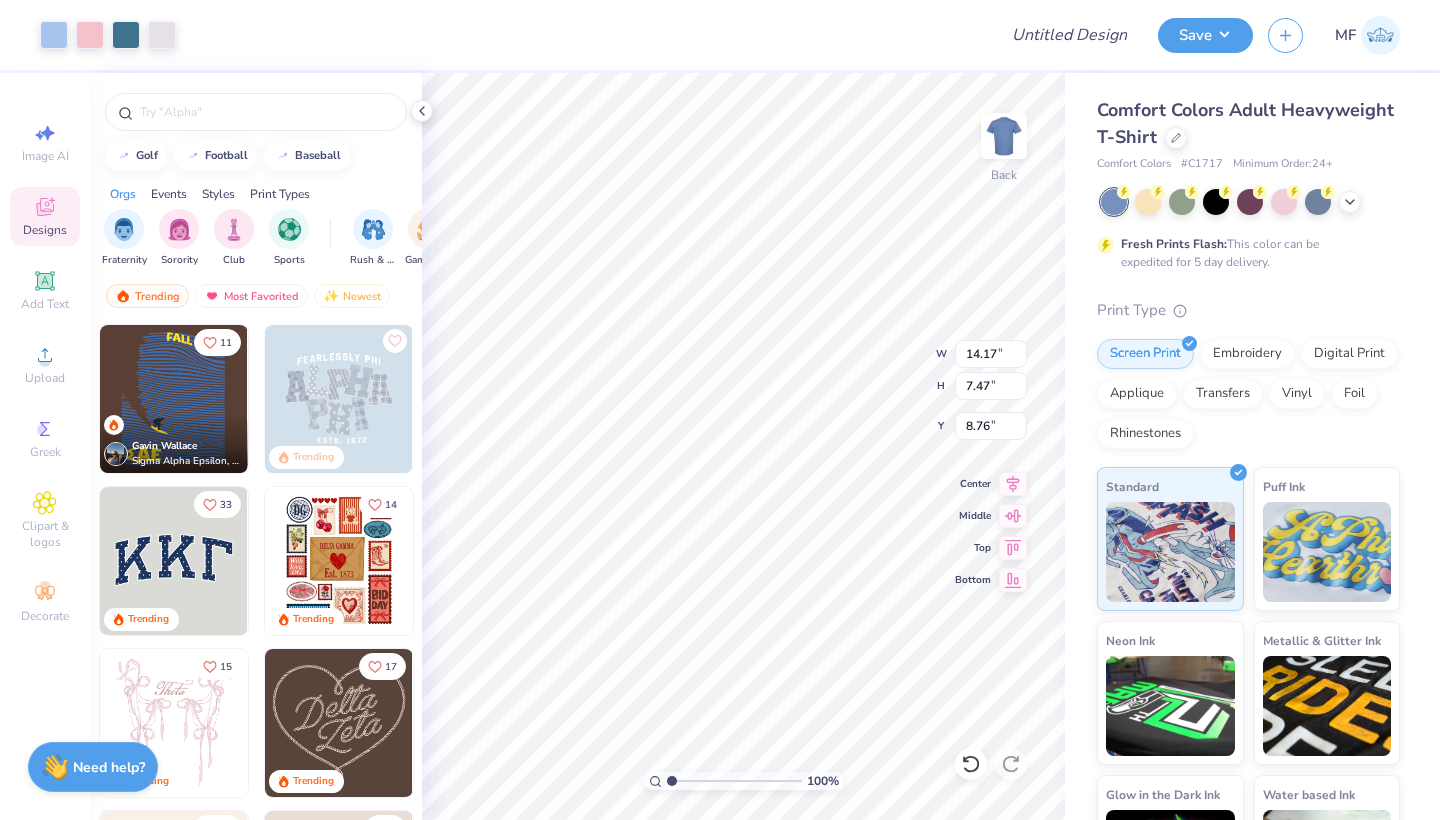 type on "5.19" 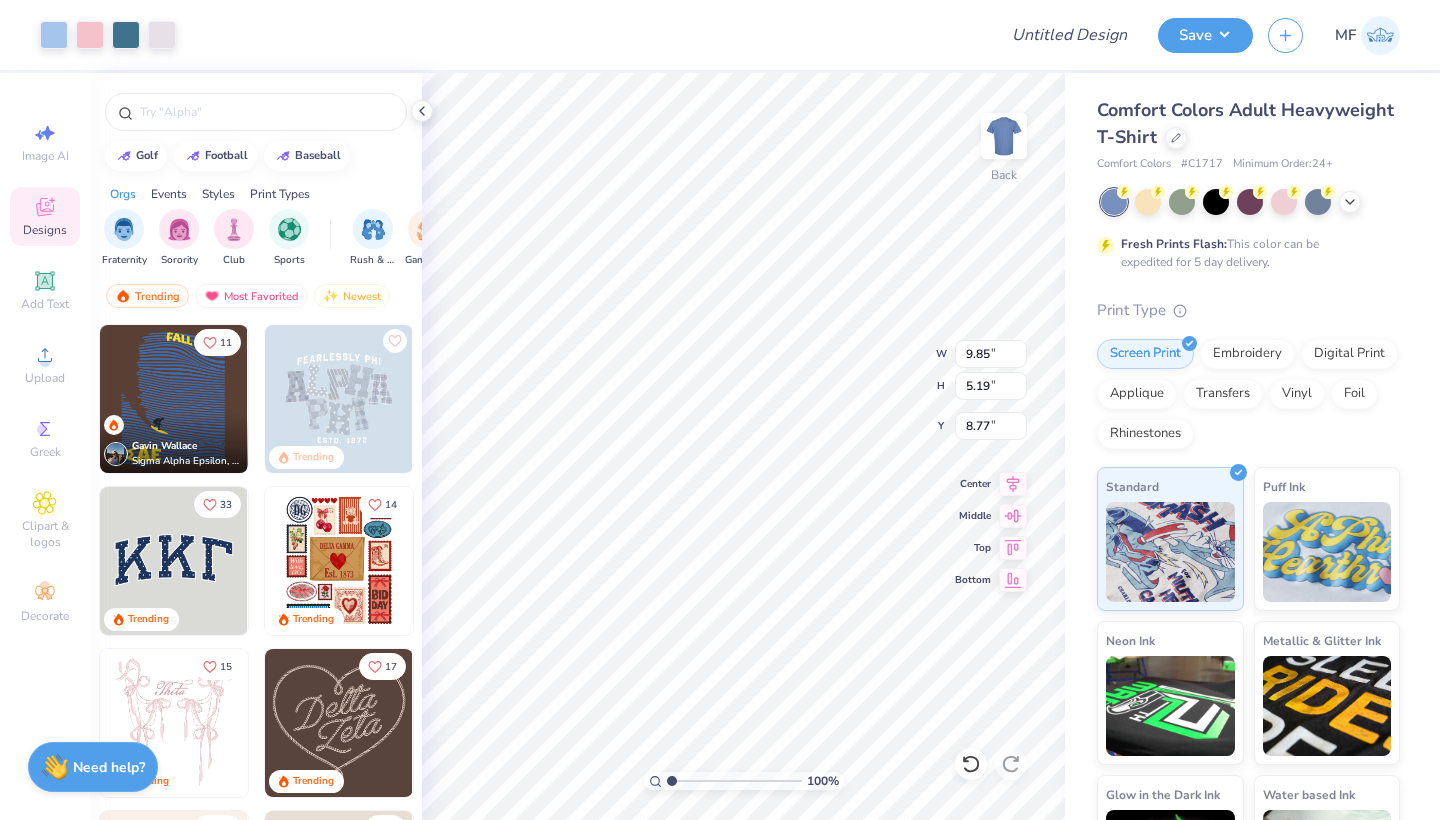type on "4.12" 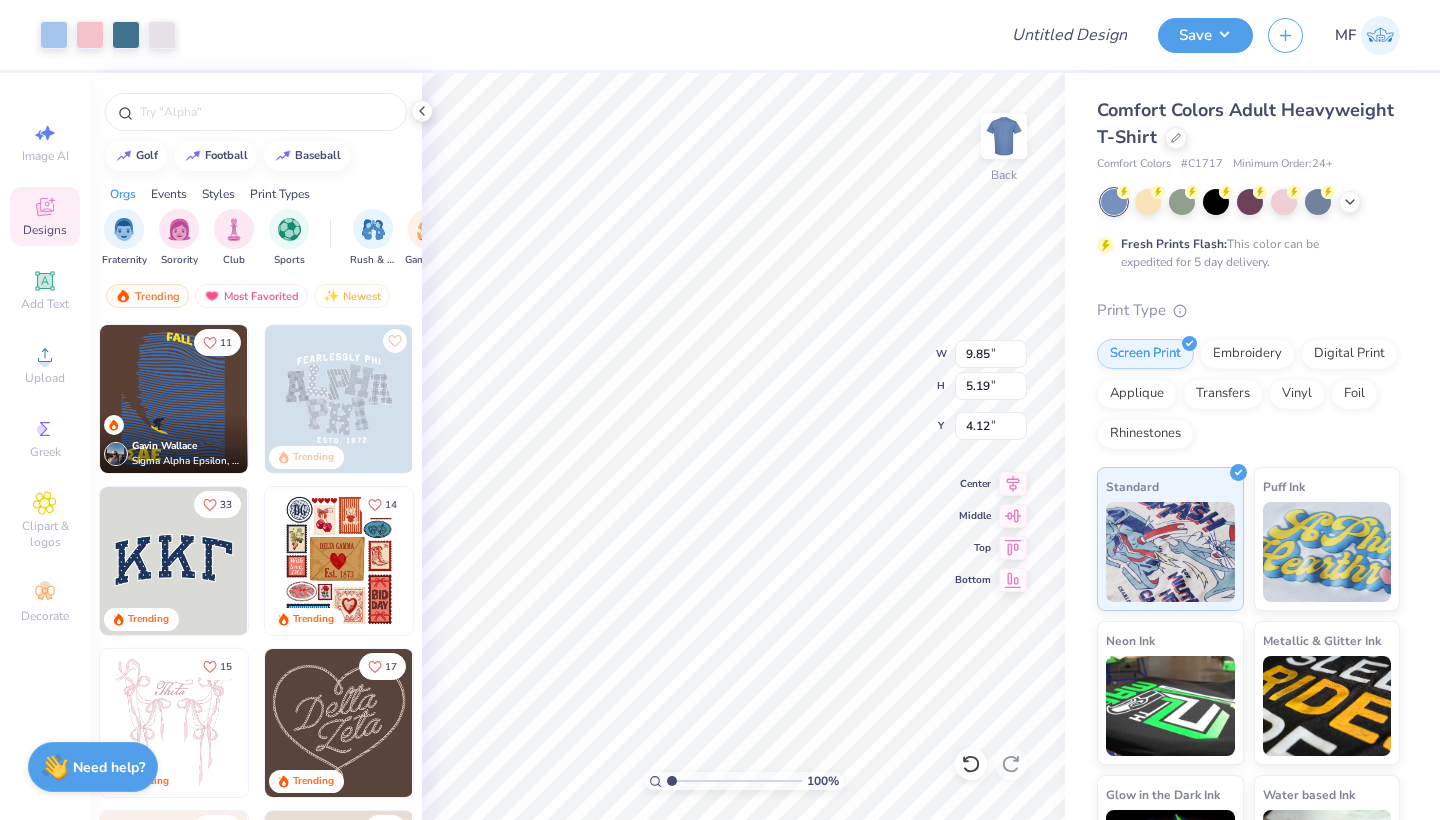 type on "11.87" 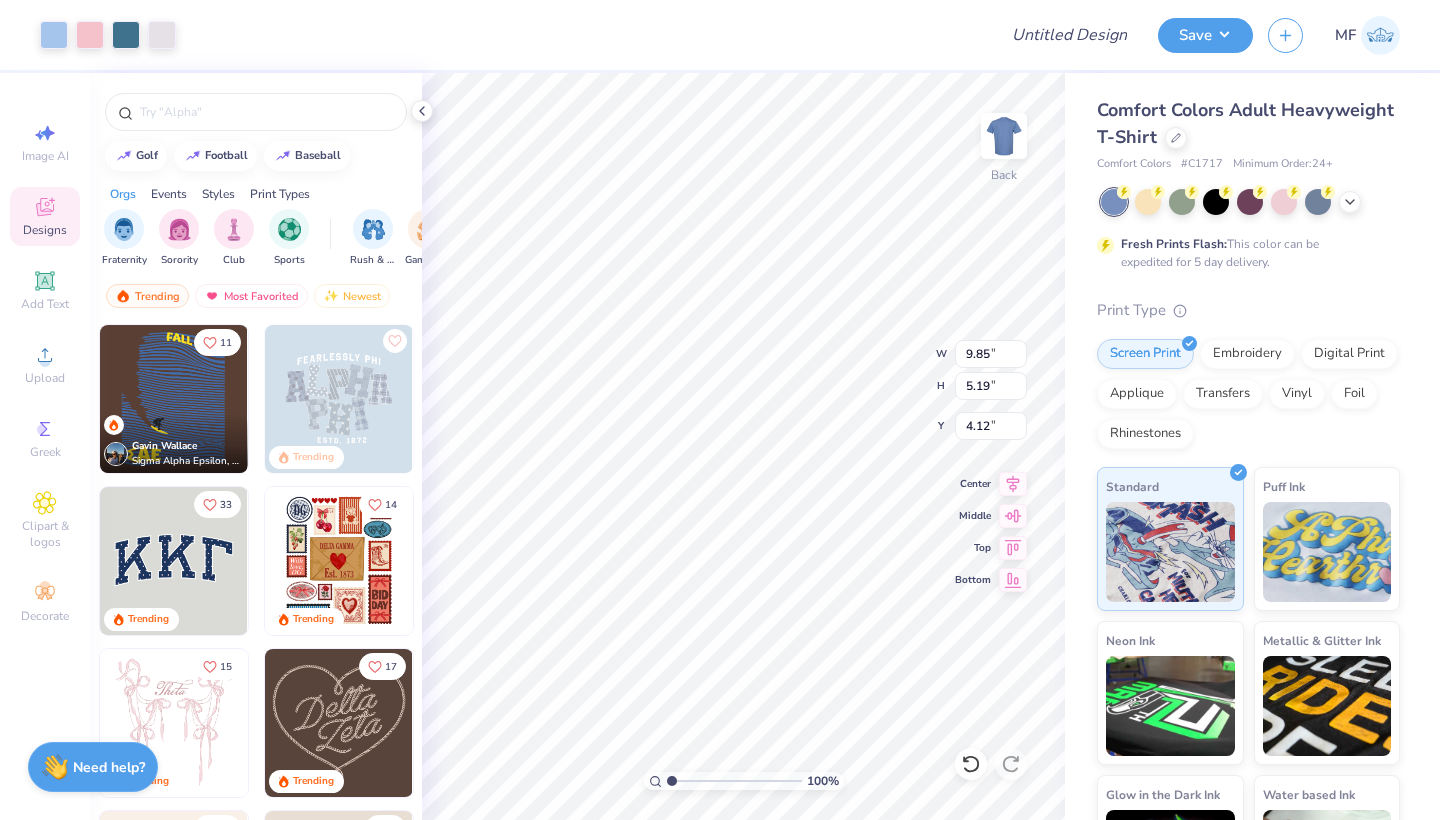 type on "6.26" 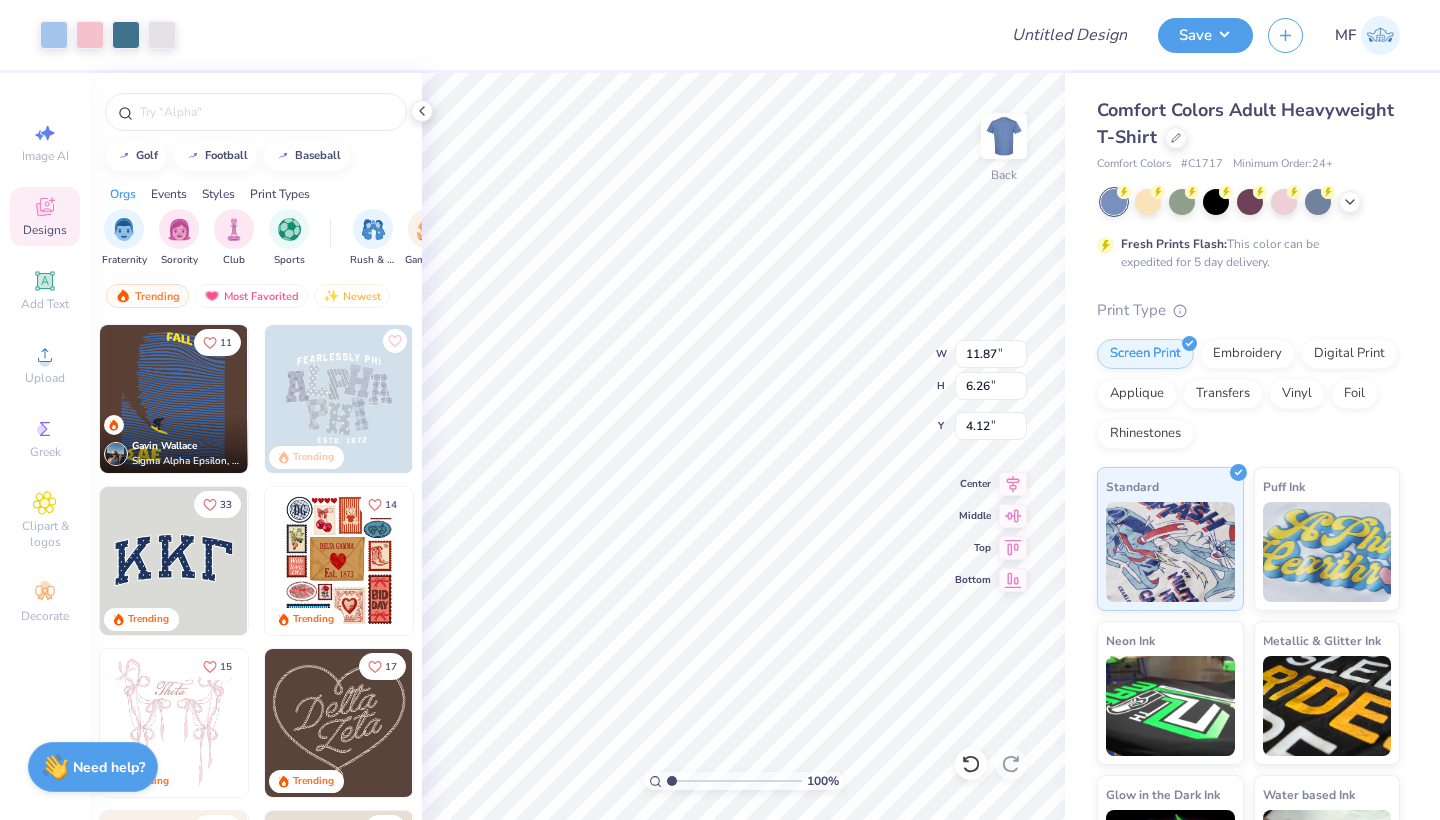 type on "4.33" 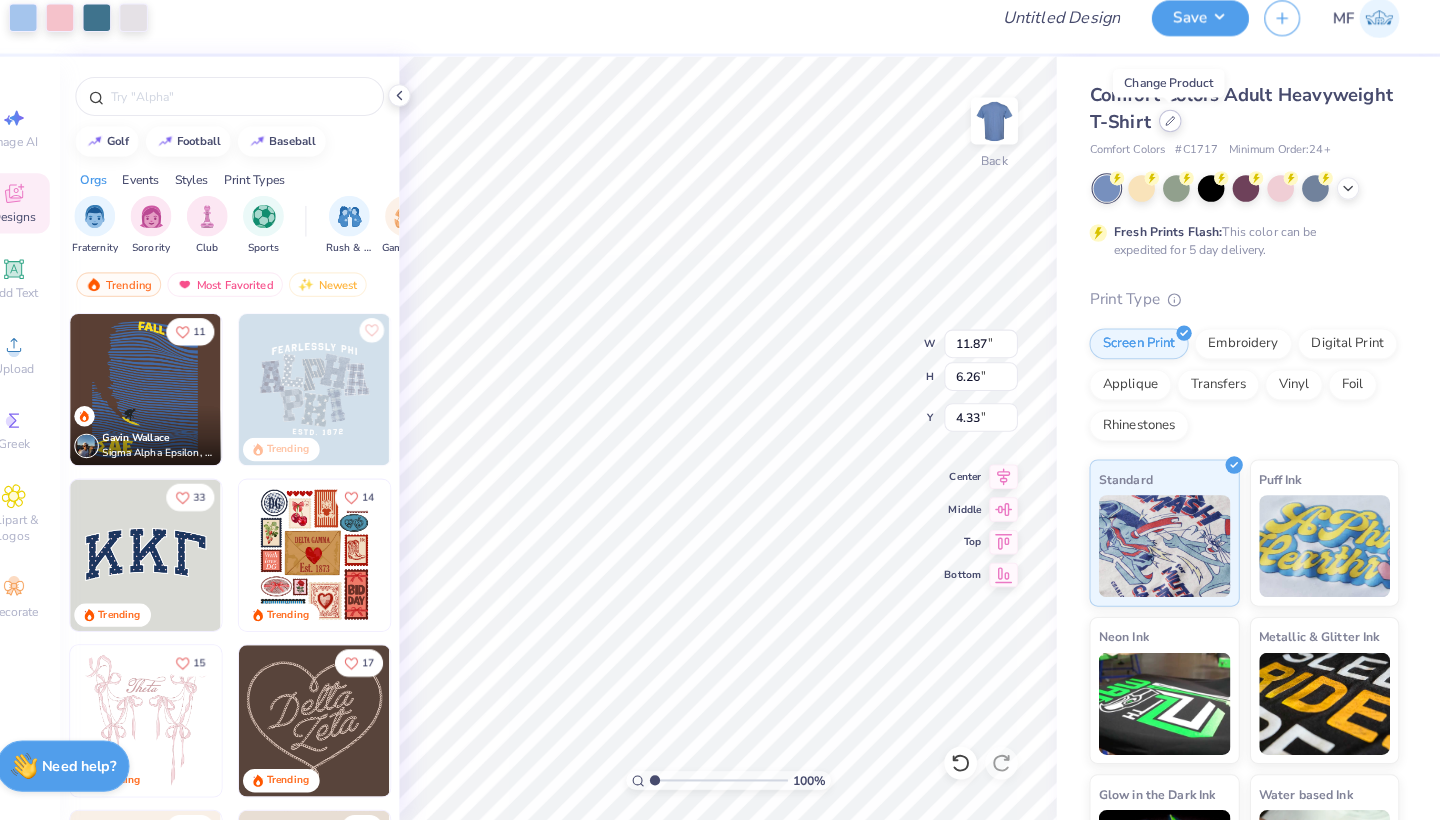 click 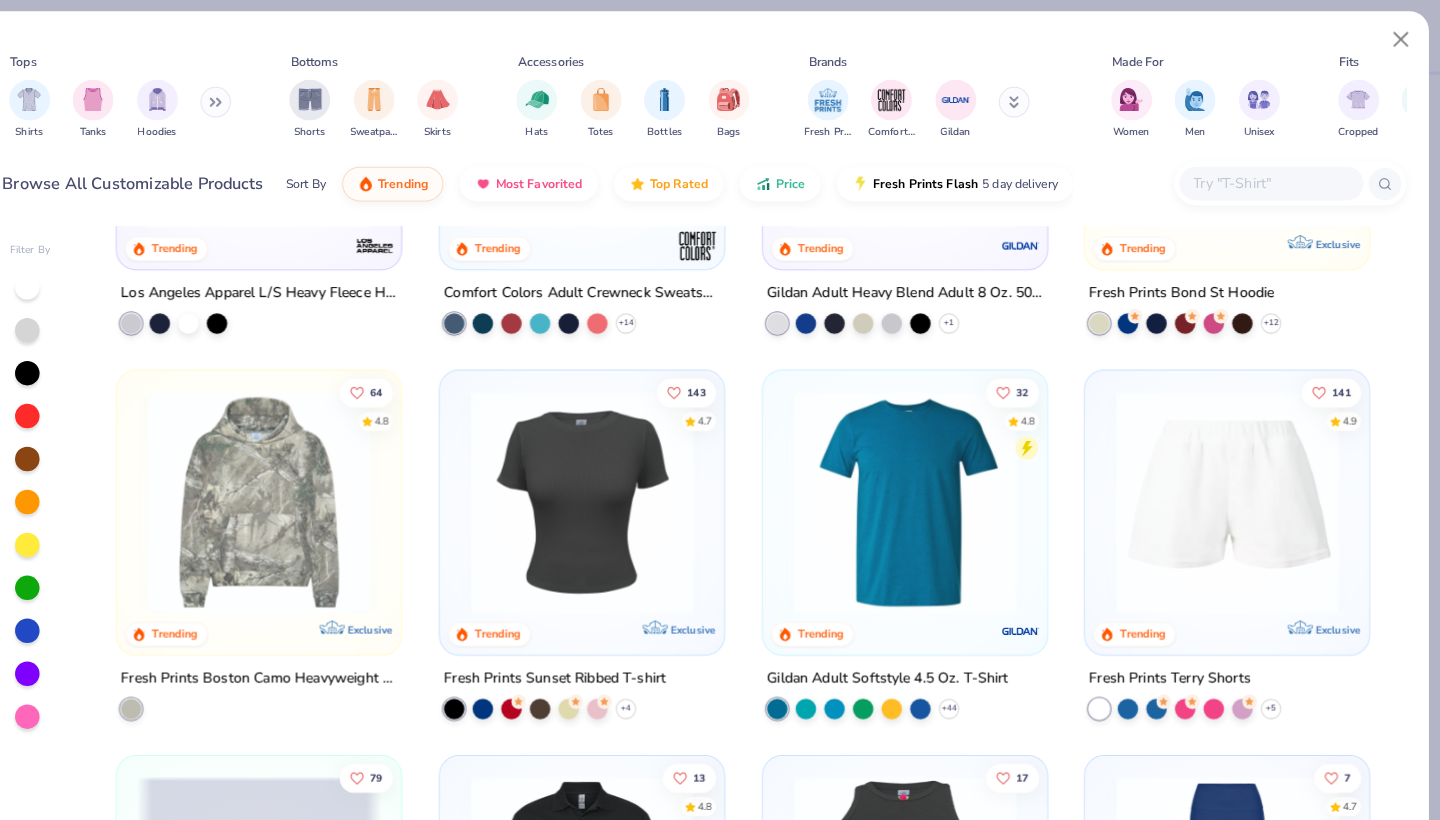 scroll, scrollTop: 2886, scrollLeft: 0, axis: vertical 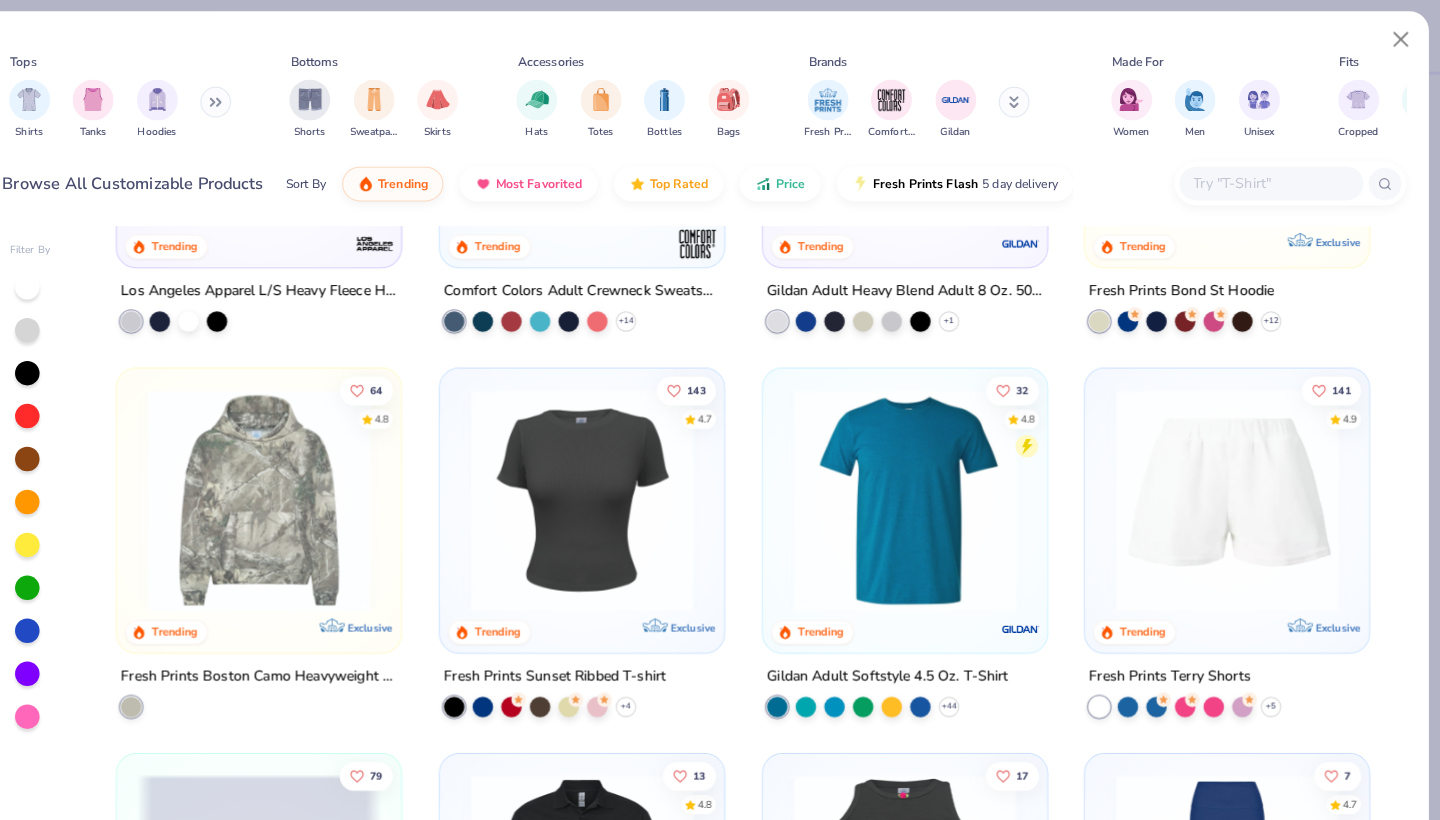 click at bounding box center (1274, 179) 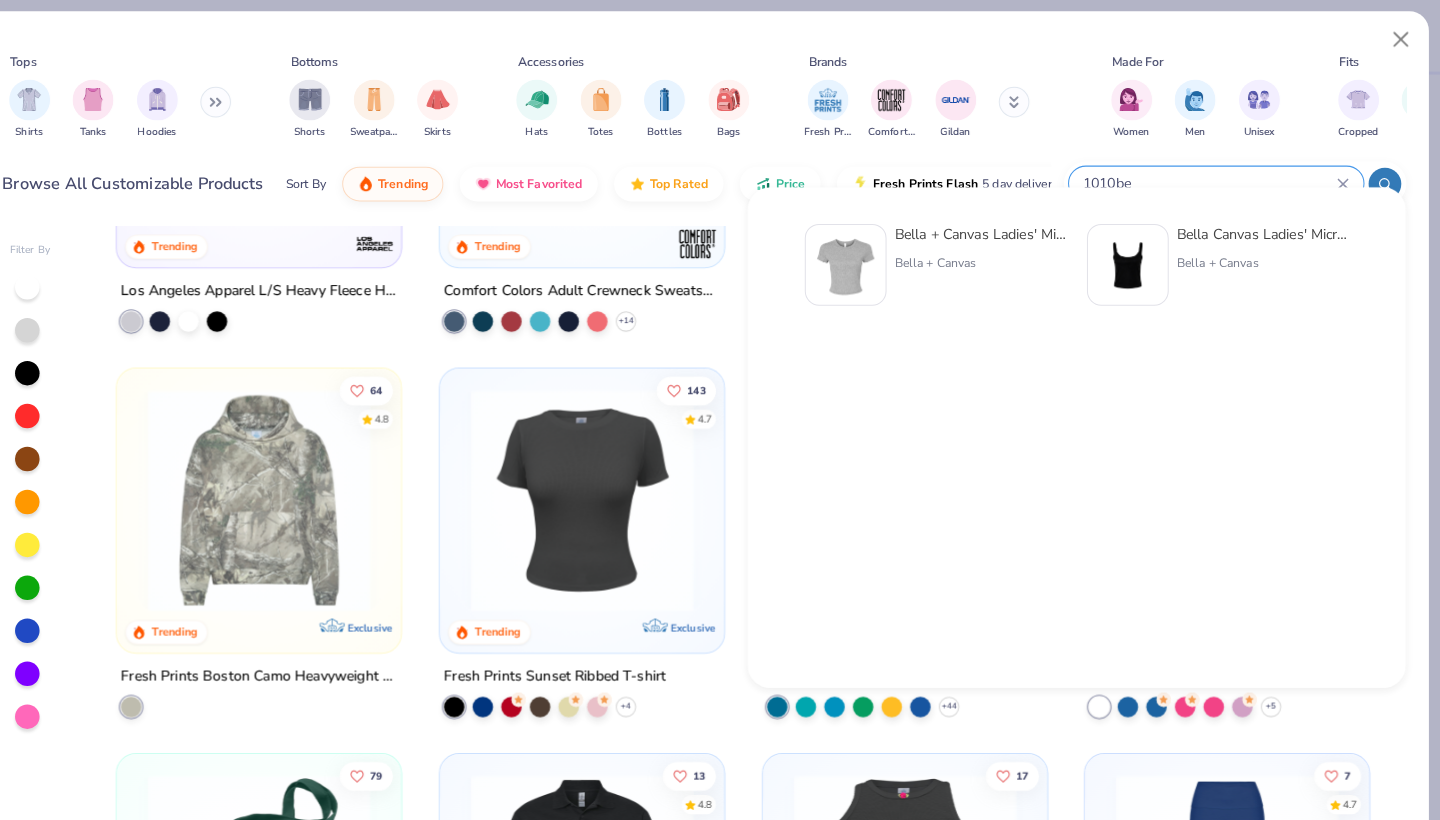 type on "1010be" 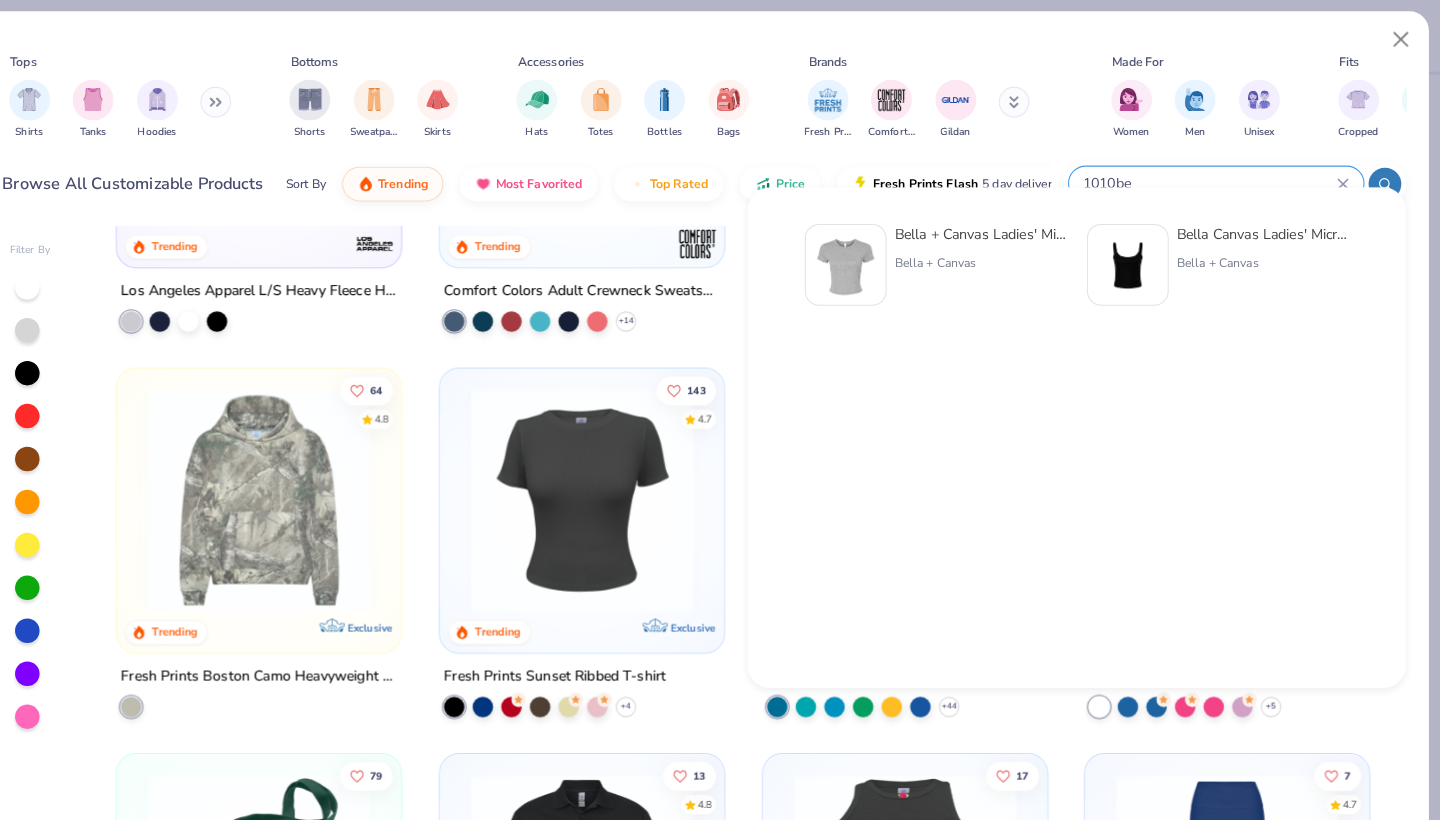 click on "Bella + Canvas" at bounding box center [991, 257] 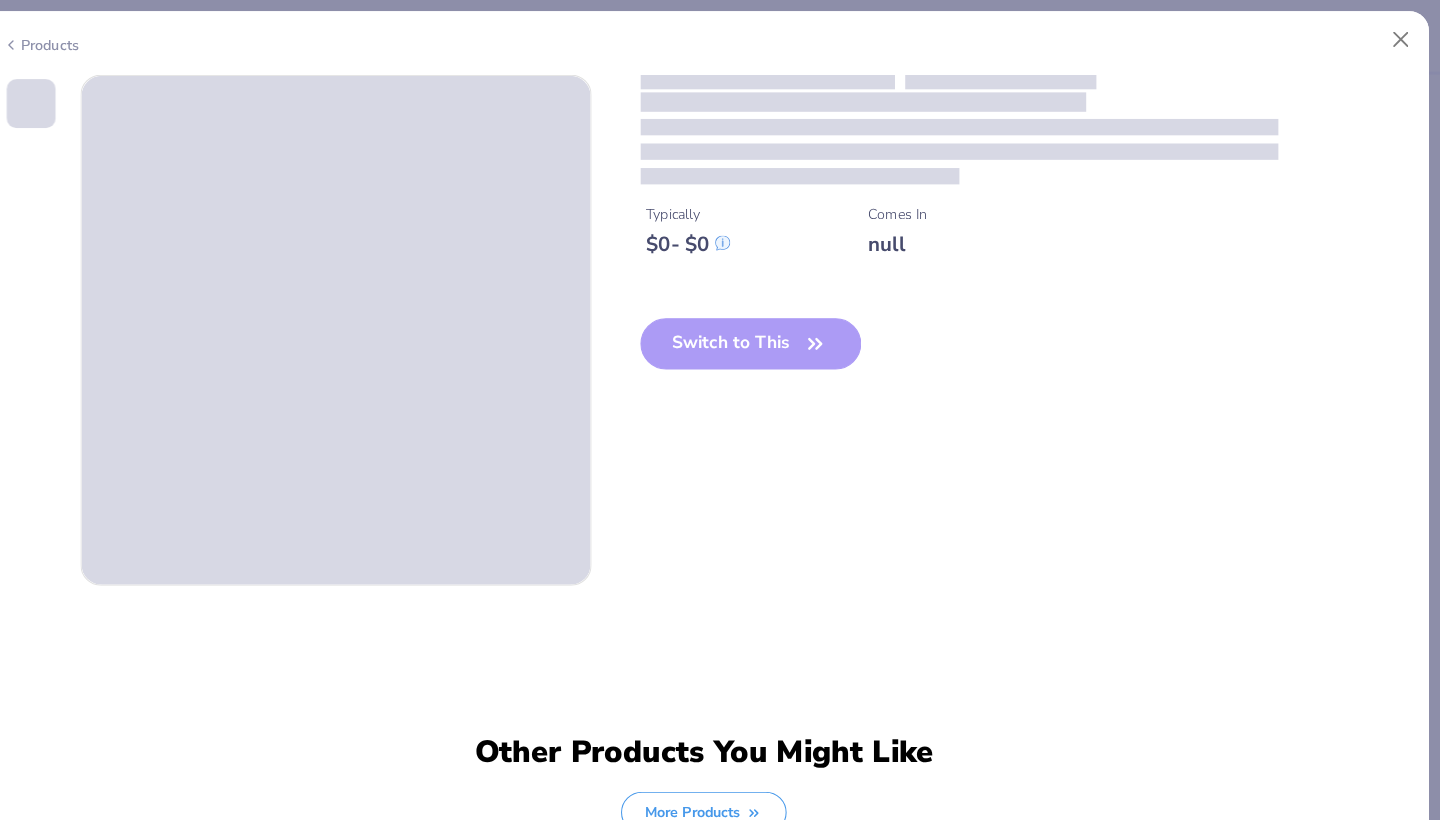 type 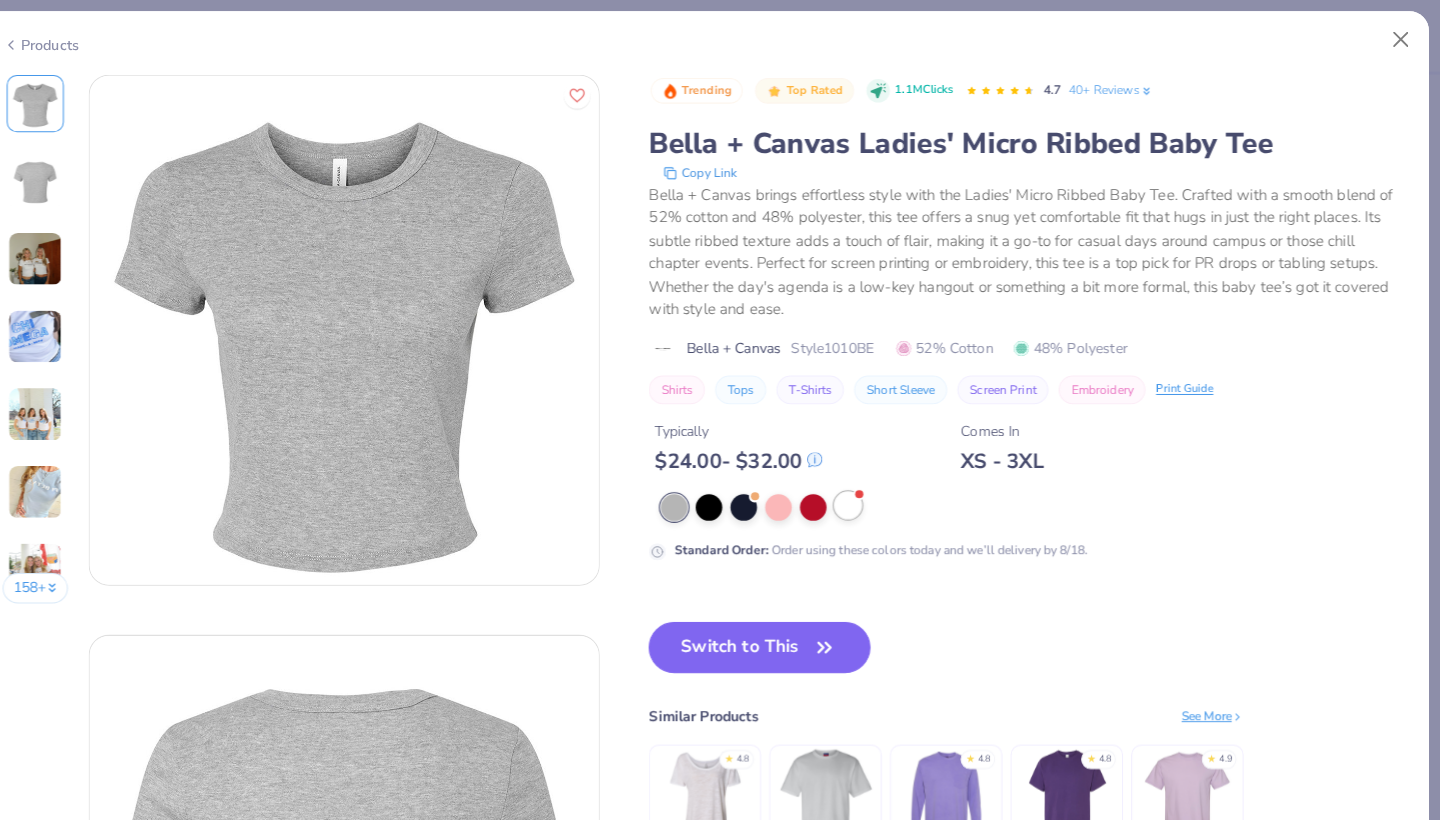 click at bounding box center (861, 494) 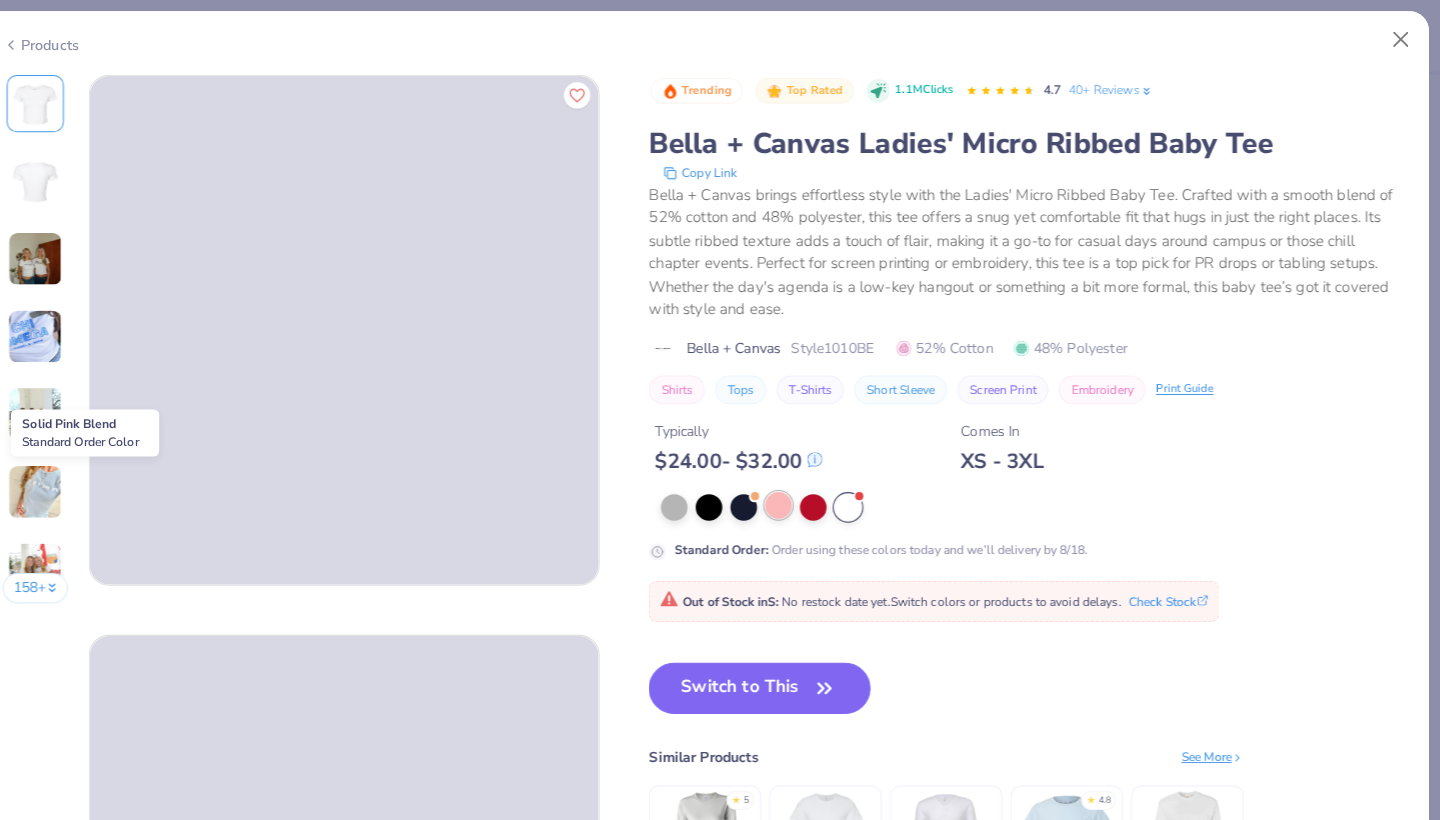 click at bounding box center [793, 494] 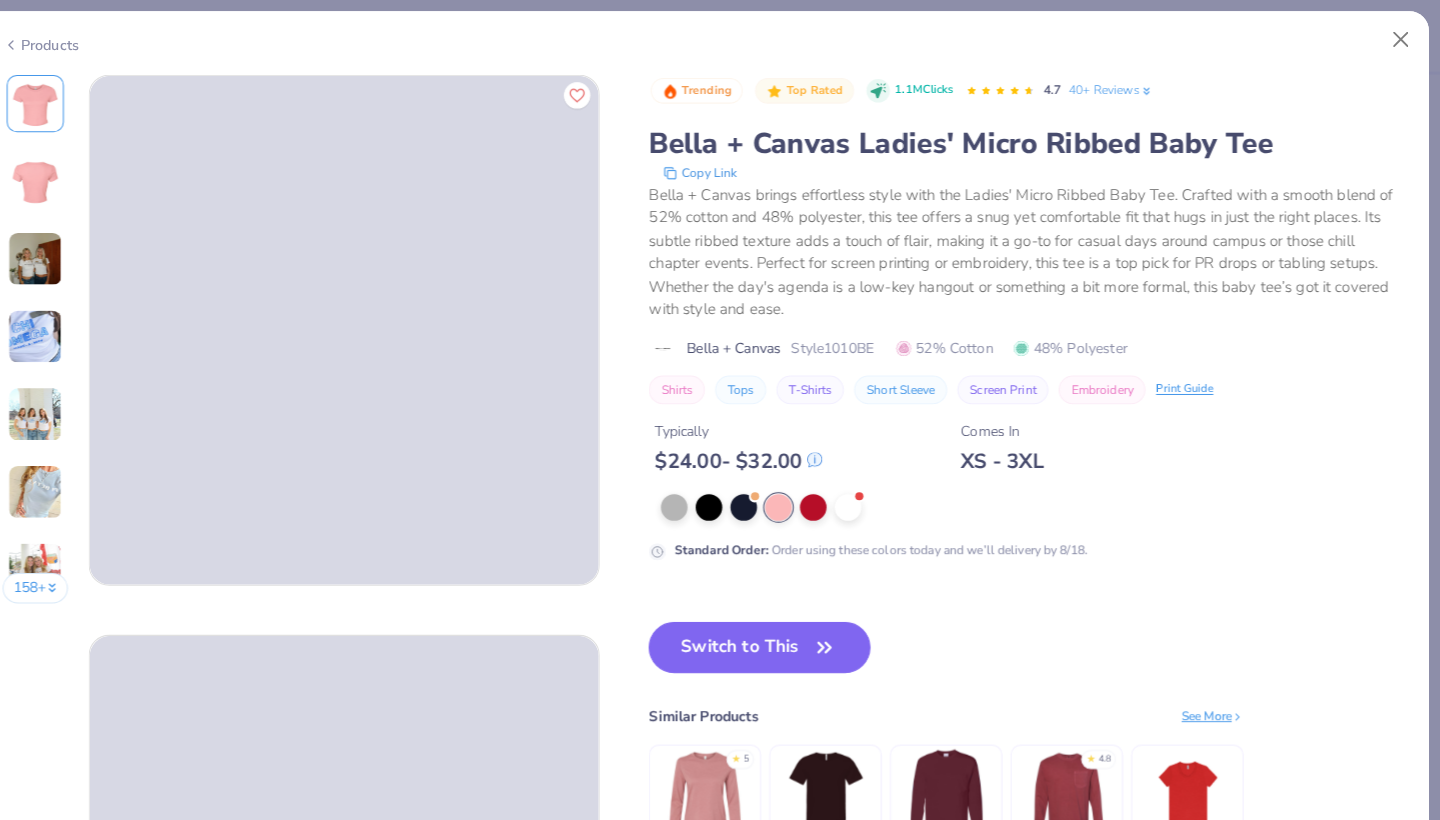 click on "Products" at bounding box center (720, 37) 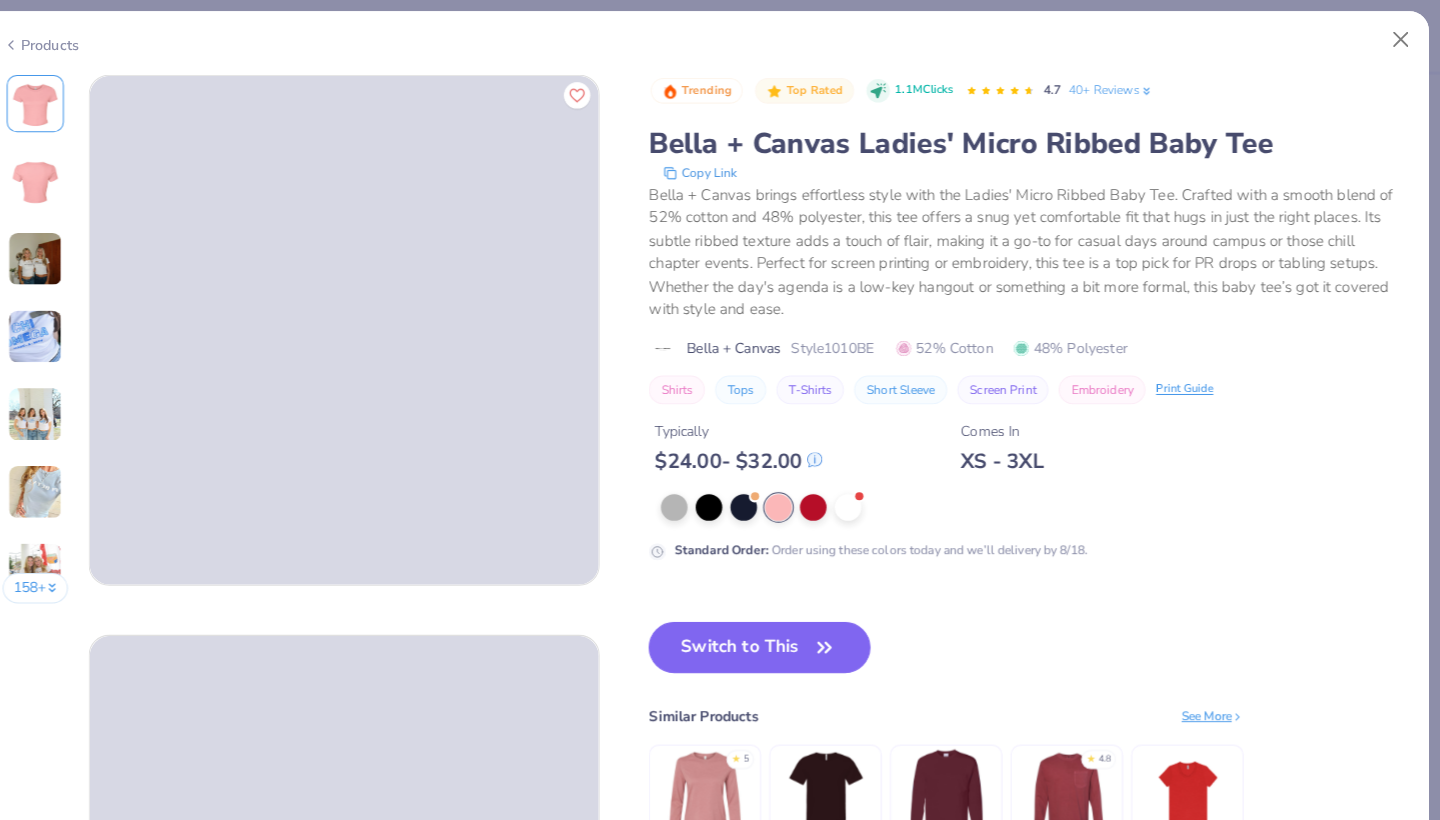 click on "Products" at bounding box center [71, 44] 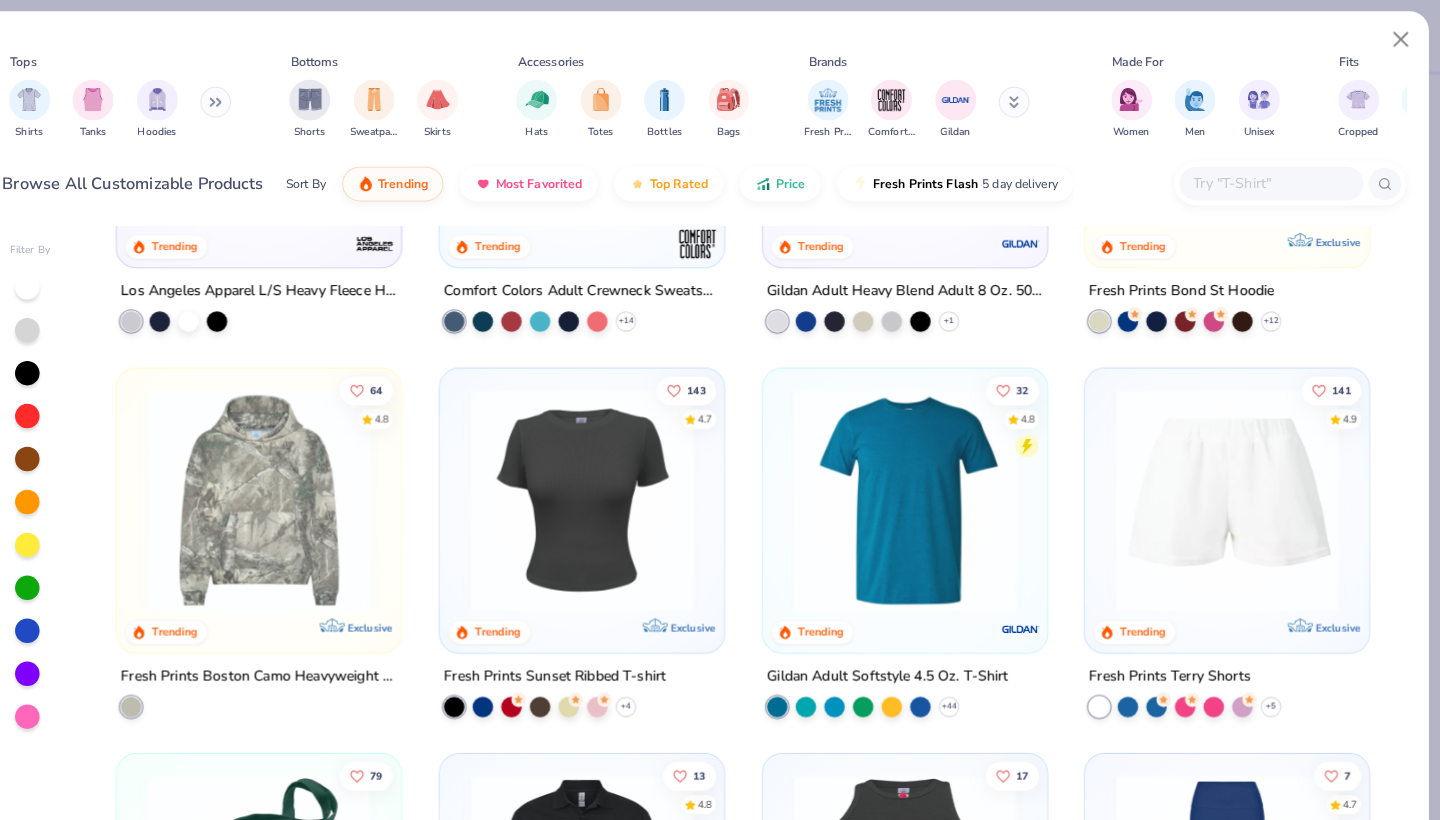 click at bounding box center [601, 489] 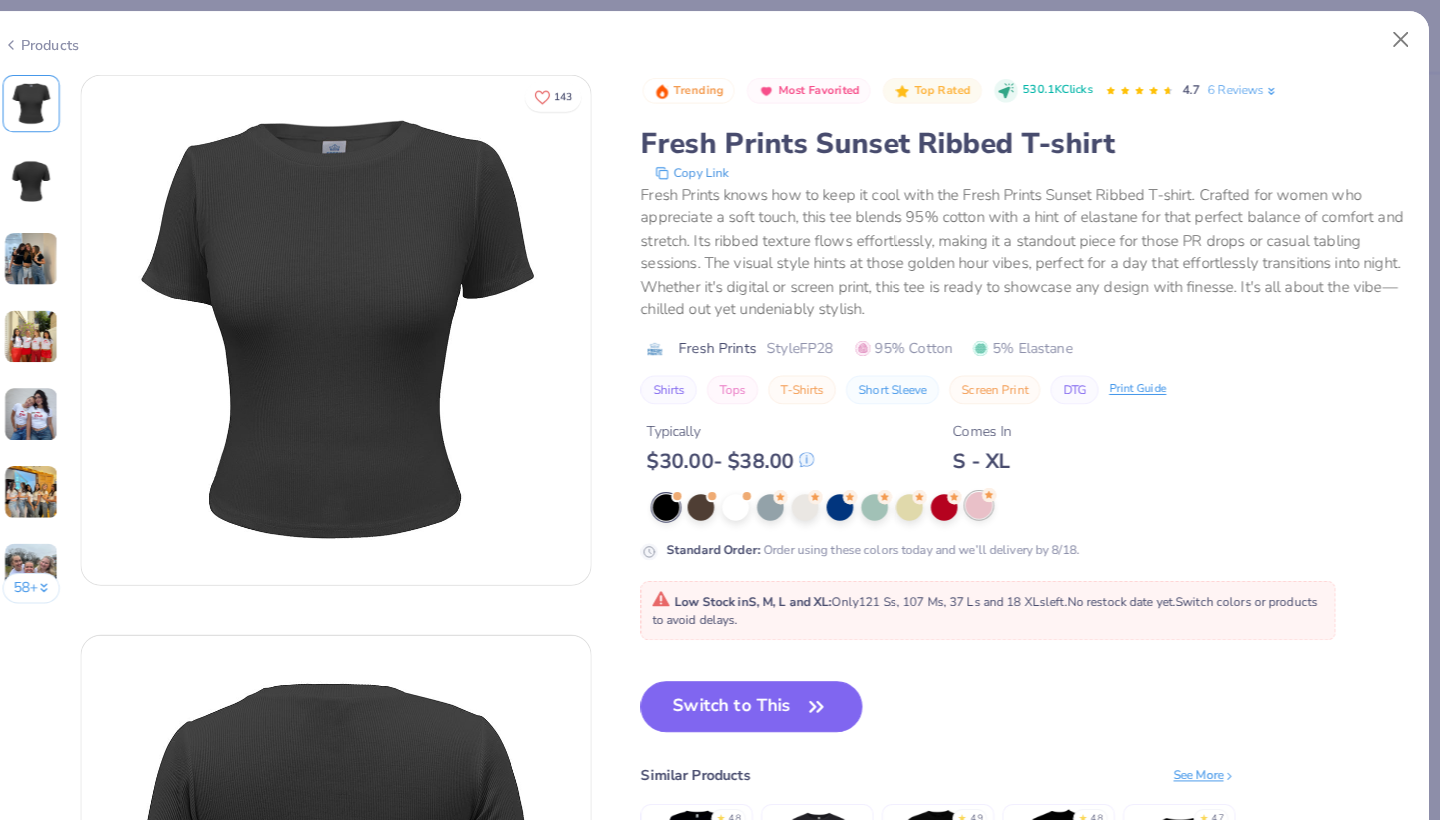click at bounding box center (989, 494) 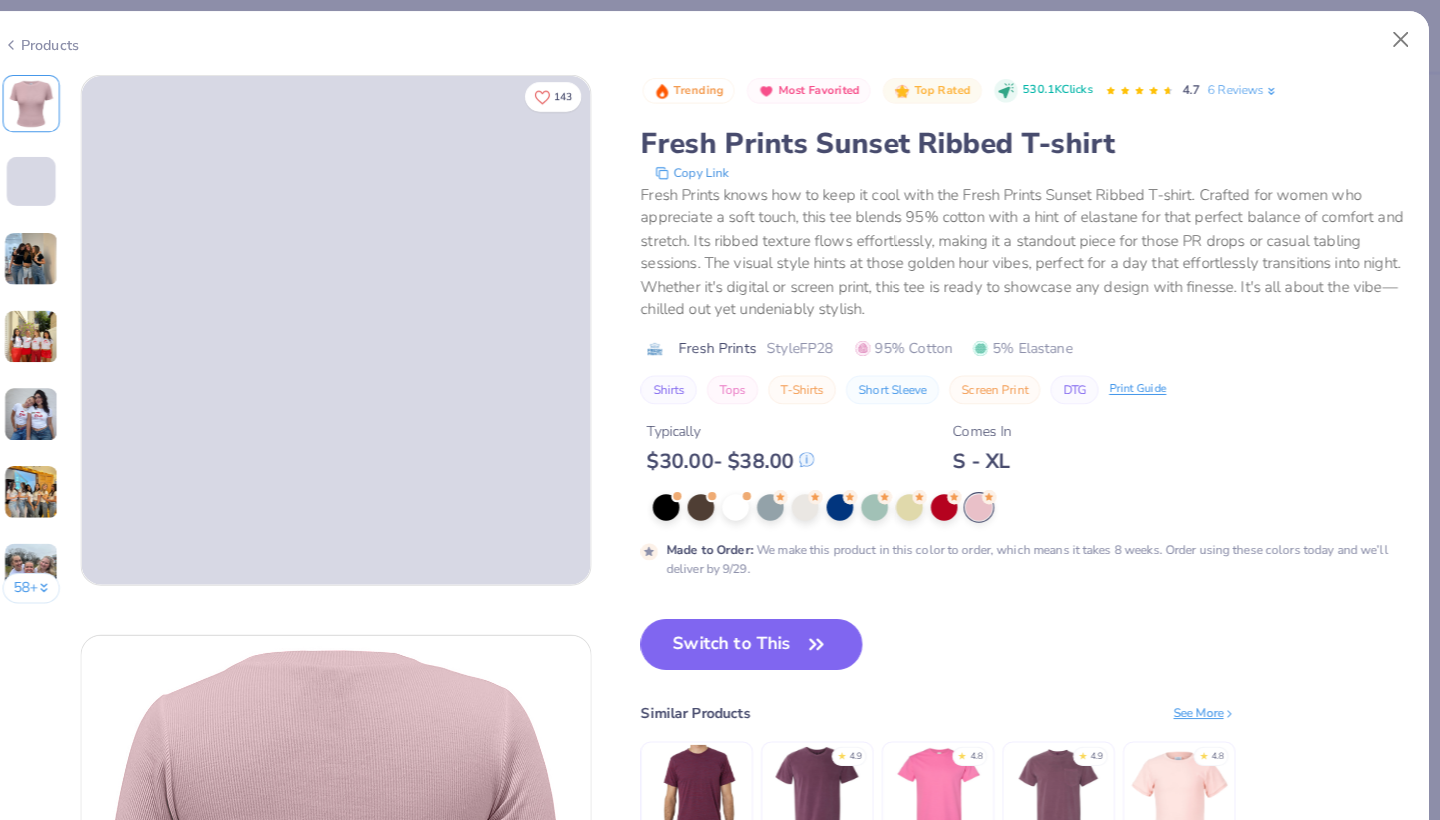 click on "Products" at bounding box center [71, 44] 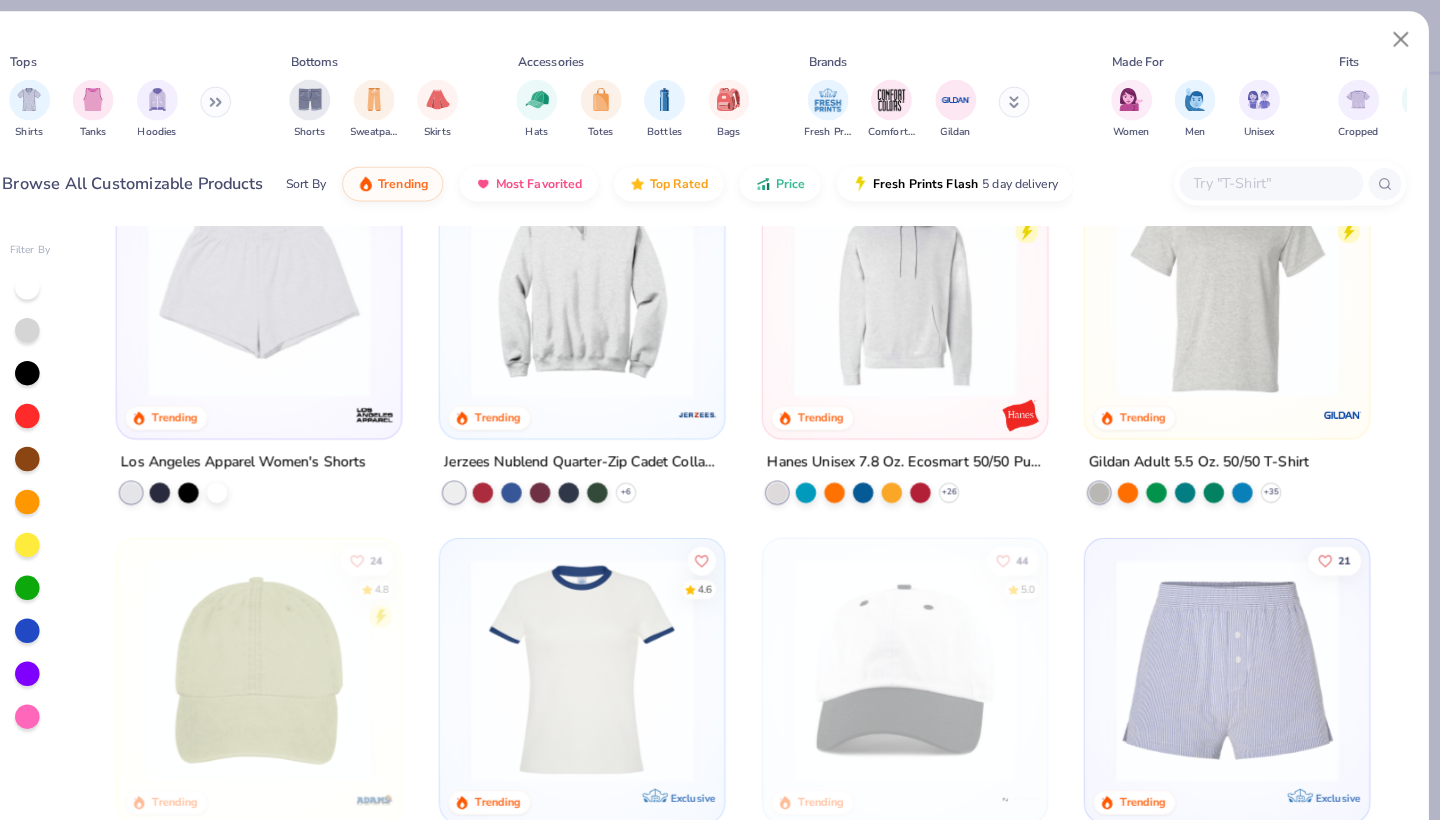 scroll, scrollTop: 3851, scrollLeft: 0, axis: vertical 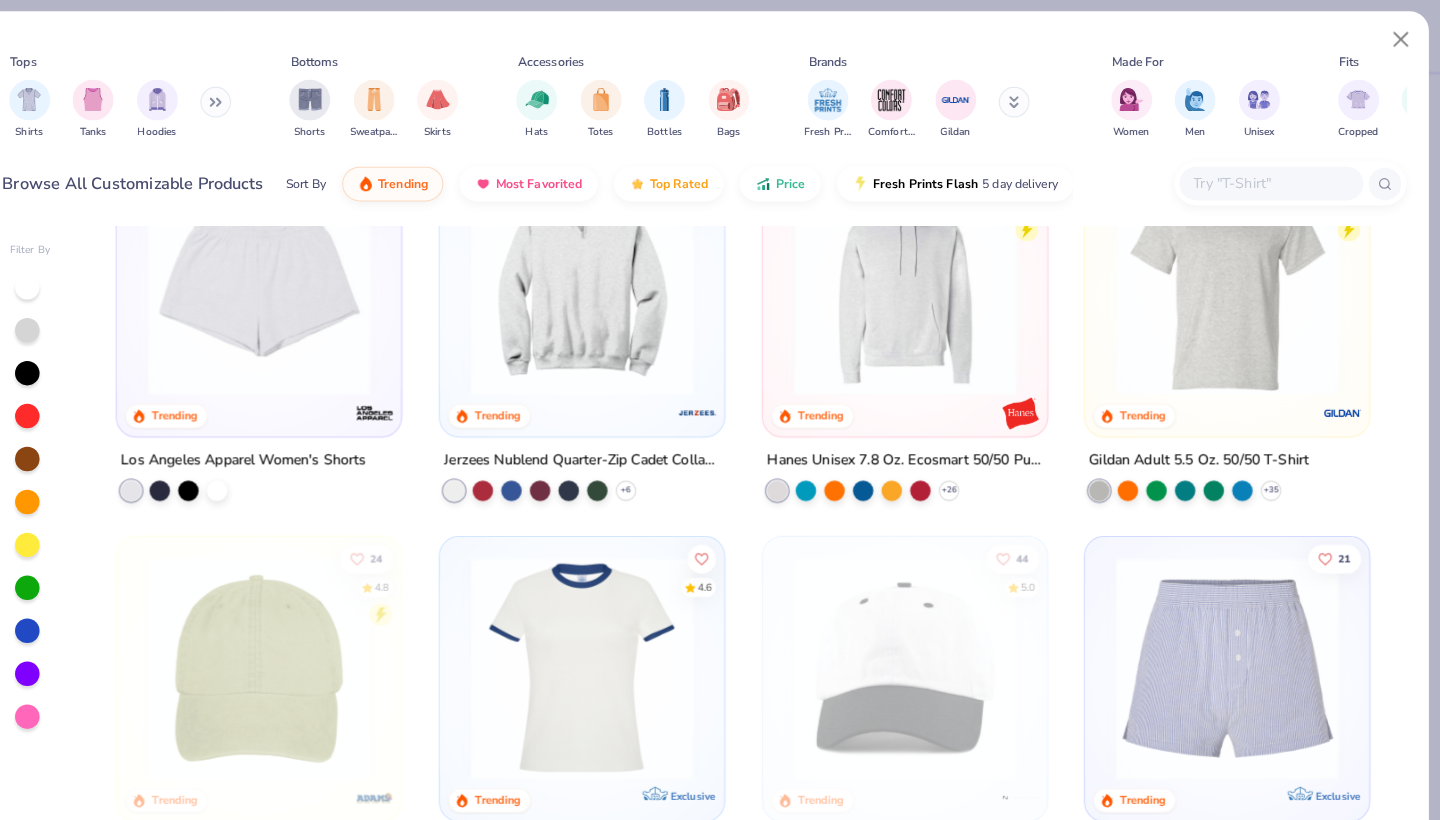 click at bounding box center (1274, 179) 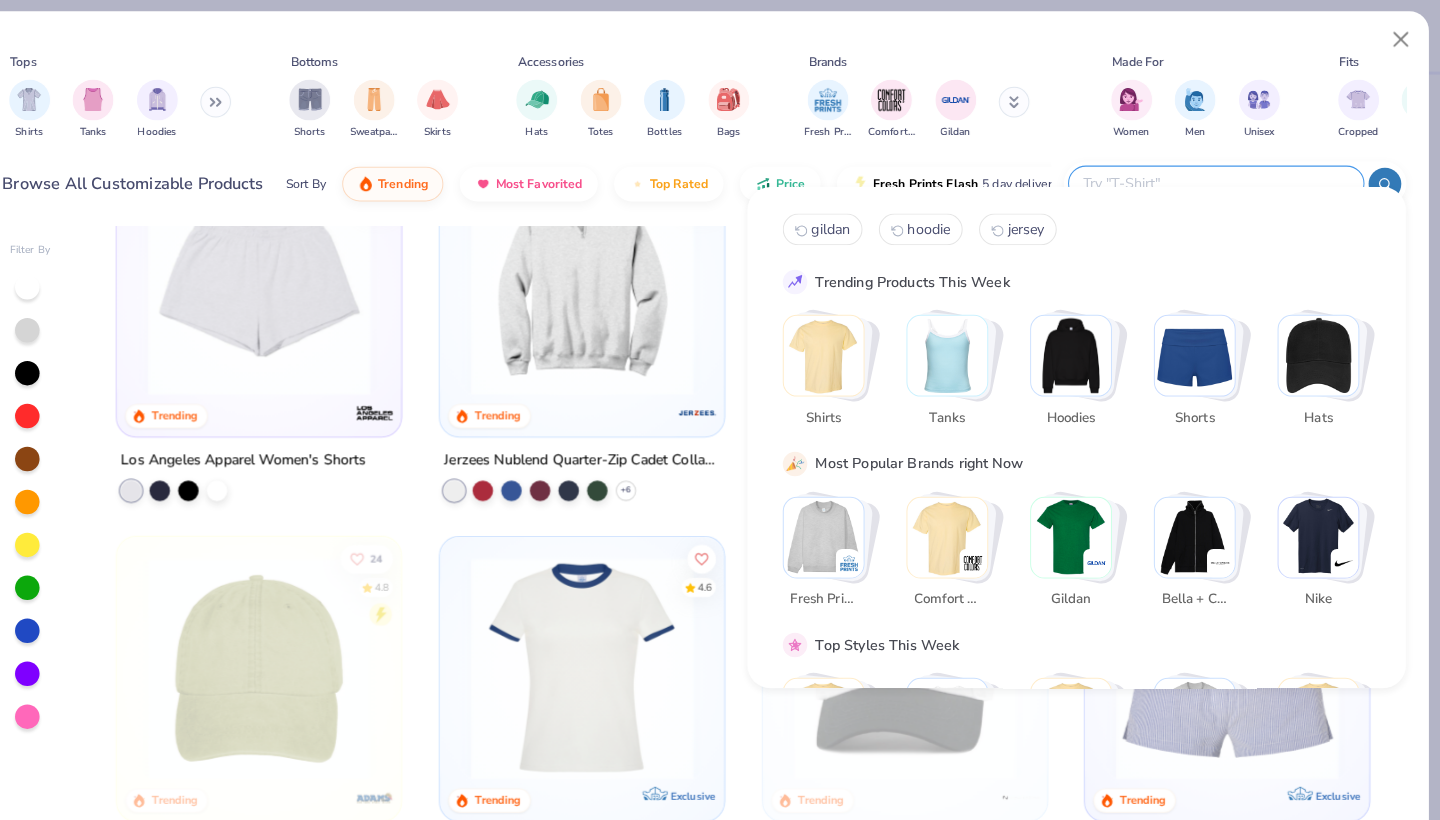 click at bounding box center [837, 348] 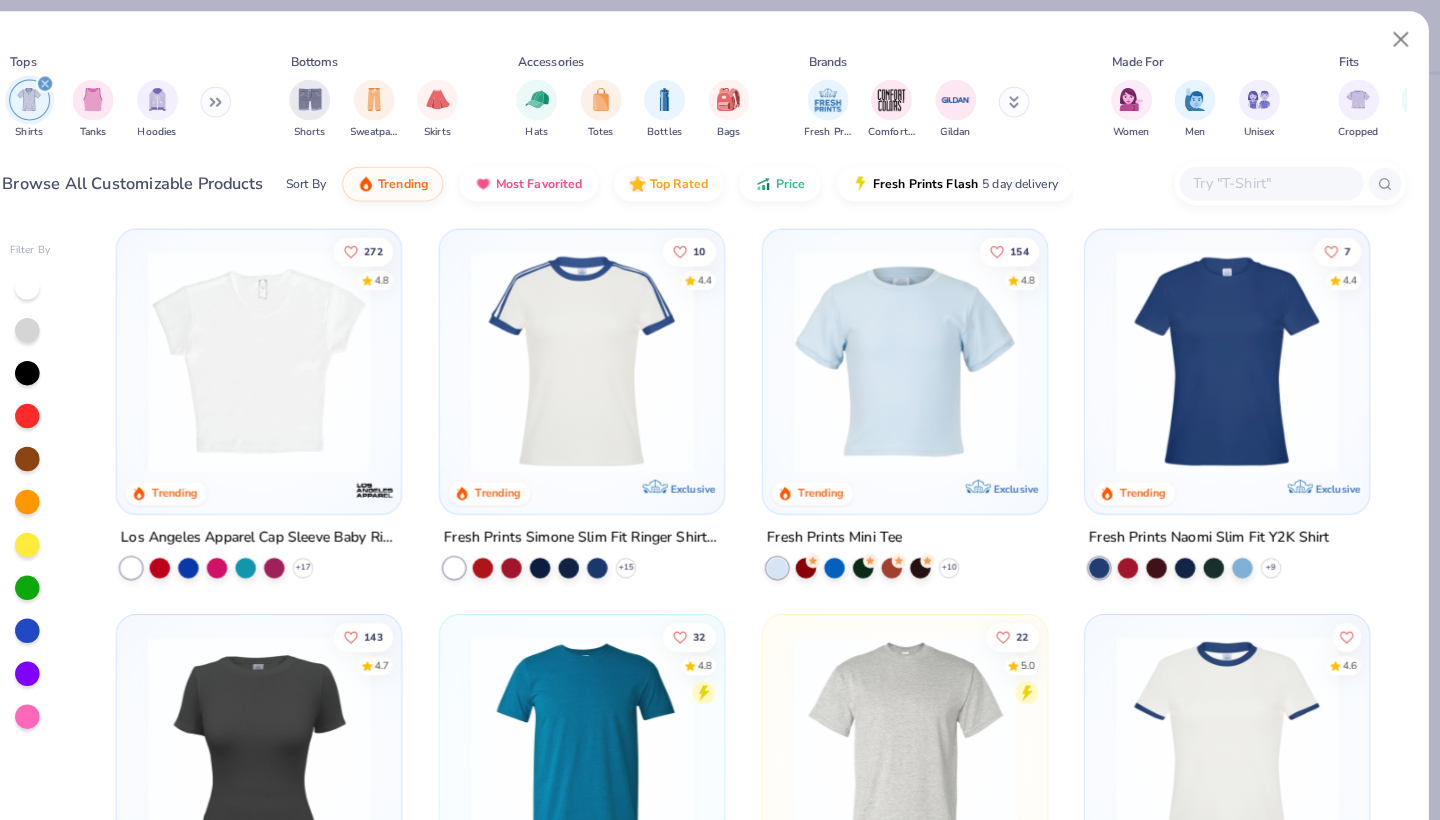 scroll, scrollTop: 339, scrollLeft: 0, axis: vertical 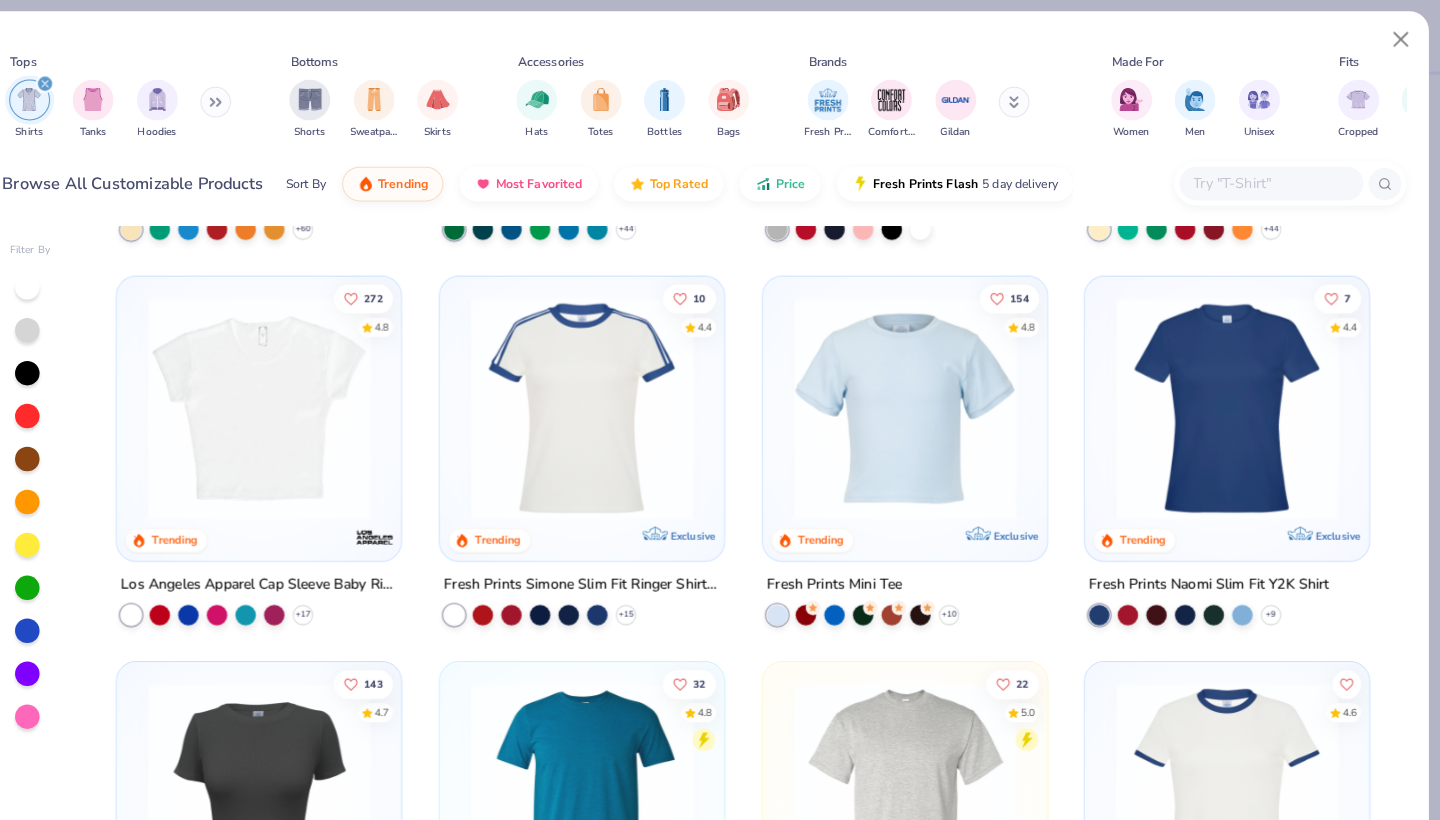 click at bounding box center (285, 399) 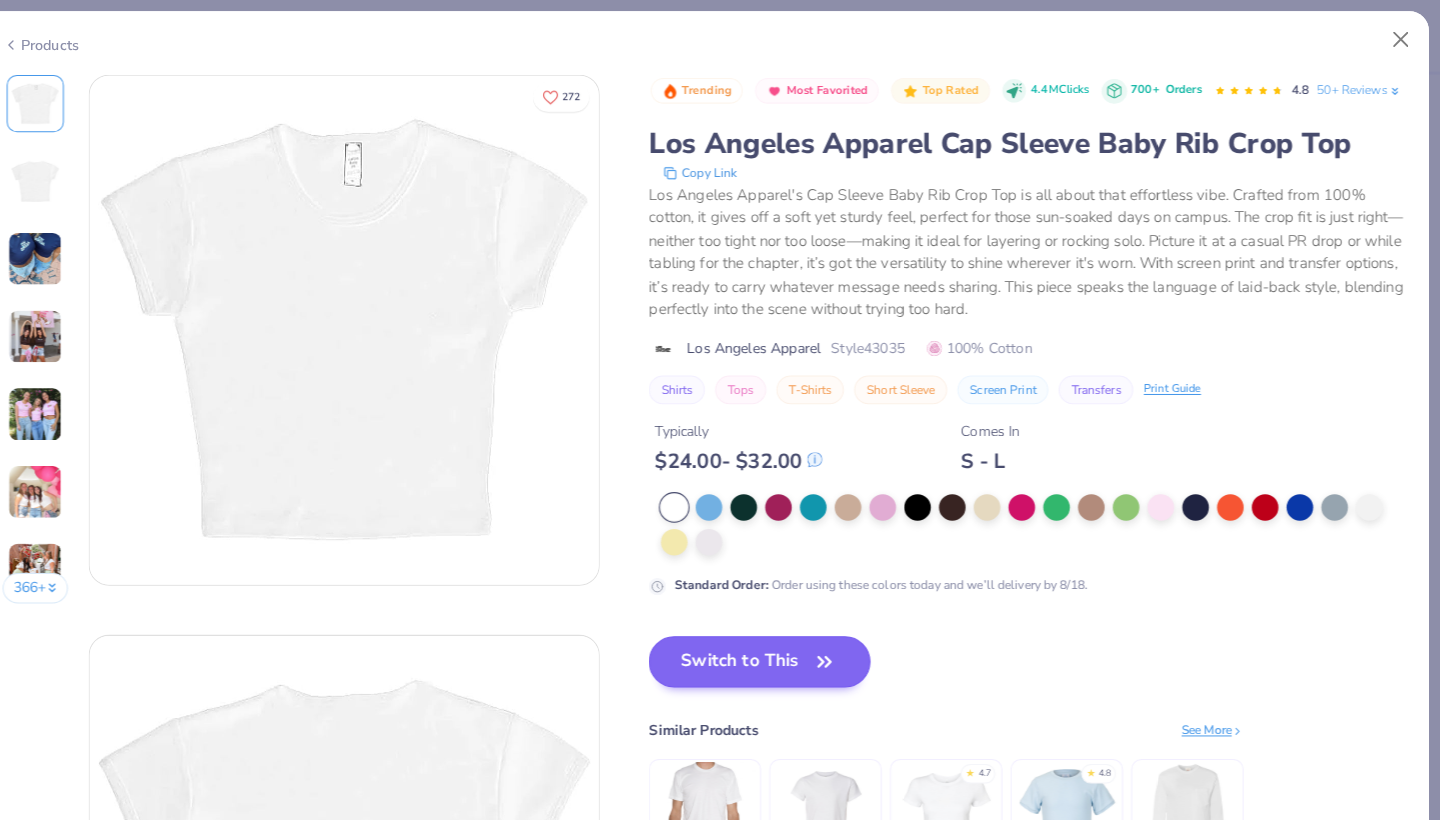 click on "Switch to This" at bounding box center (774, 647) 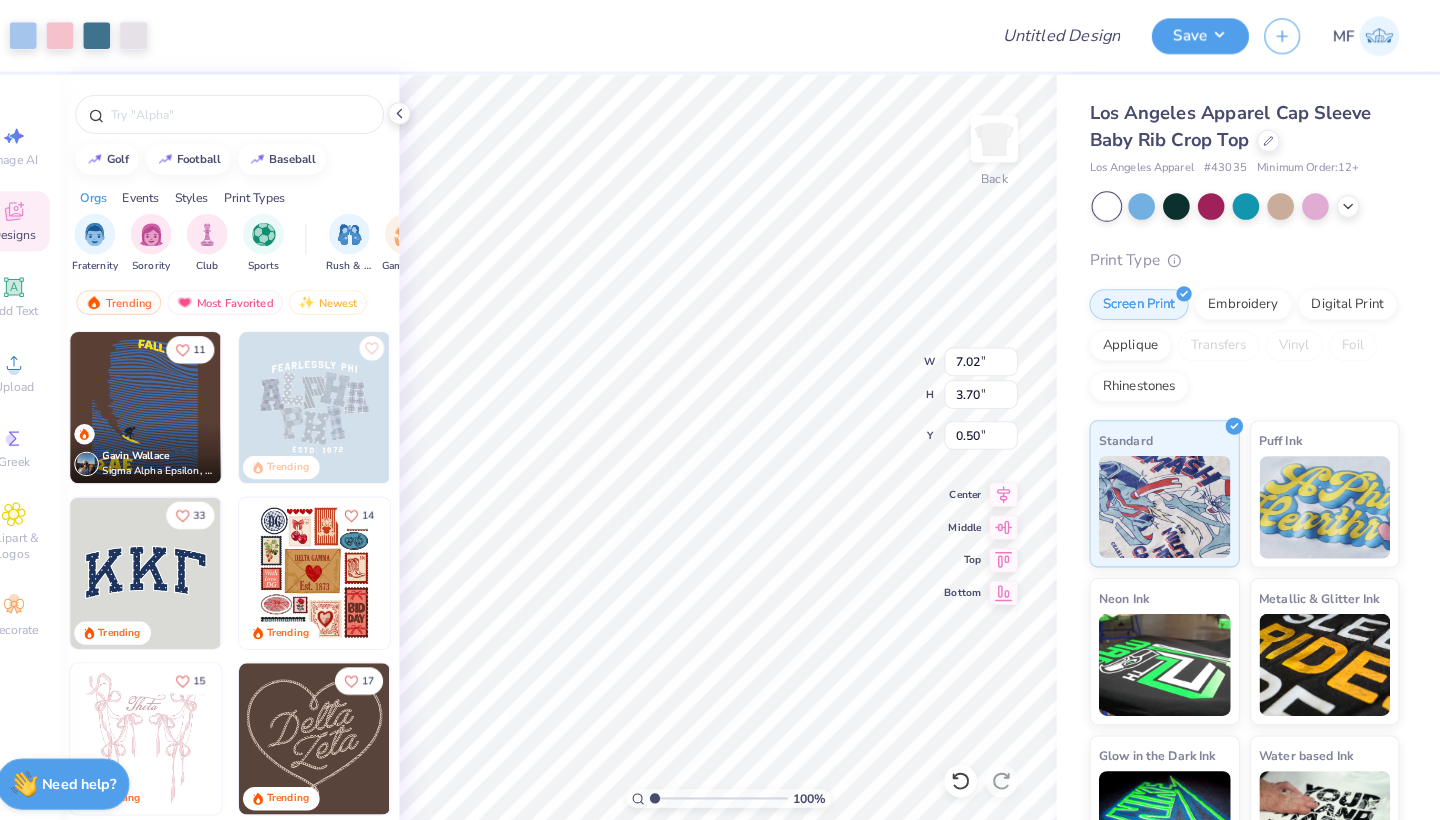 type on "6.90" 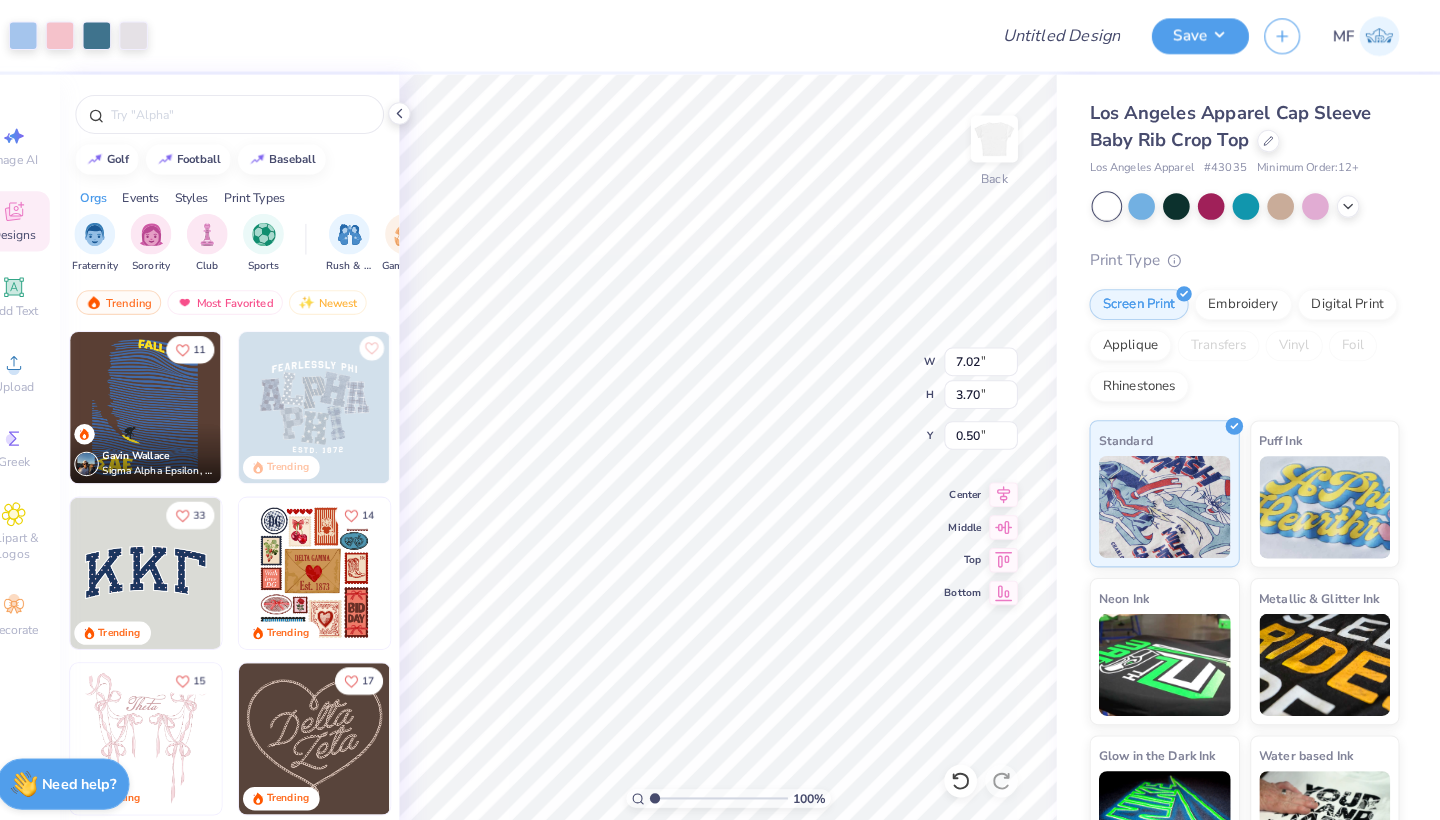 type on "3.64" 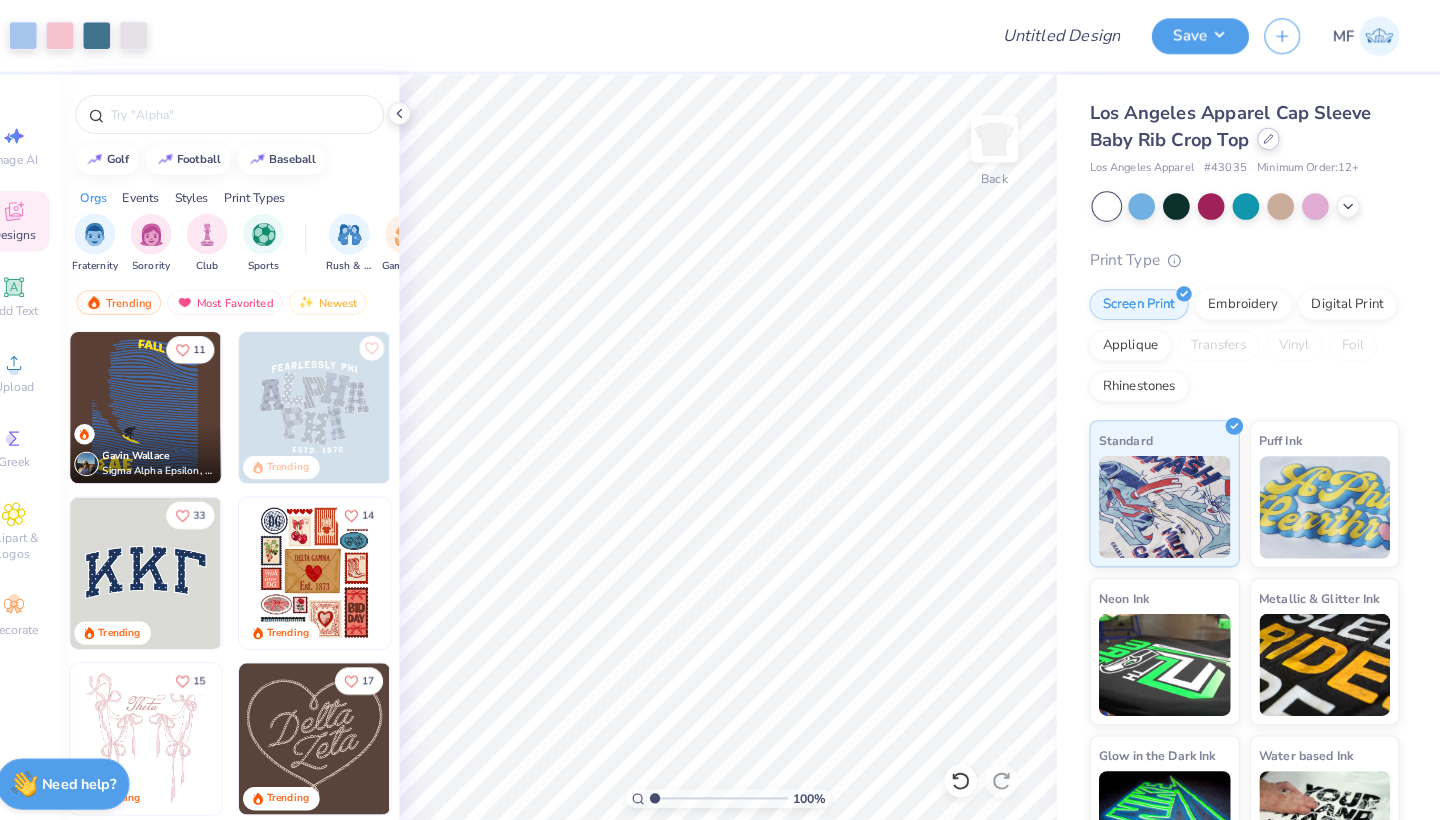 click at bounding box center [1272, 136] 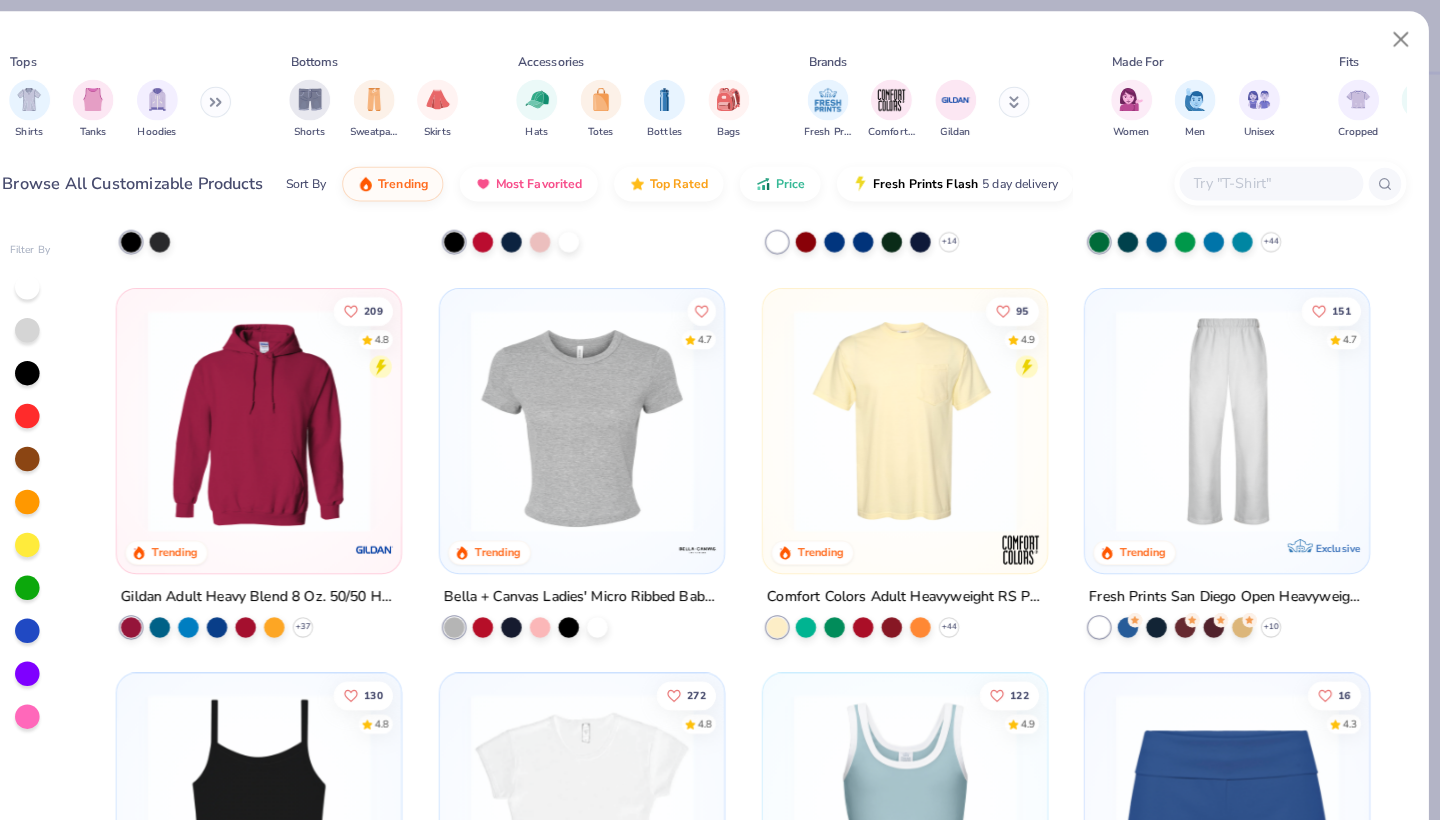 scroll, scrollTop: 702, scrollLeft: 0, axis: vertical 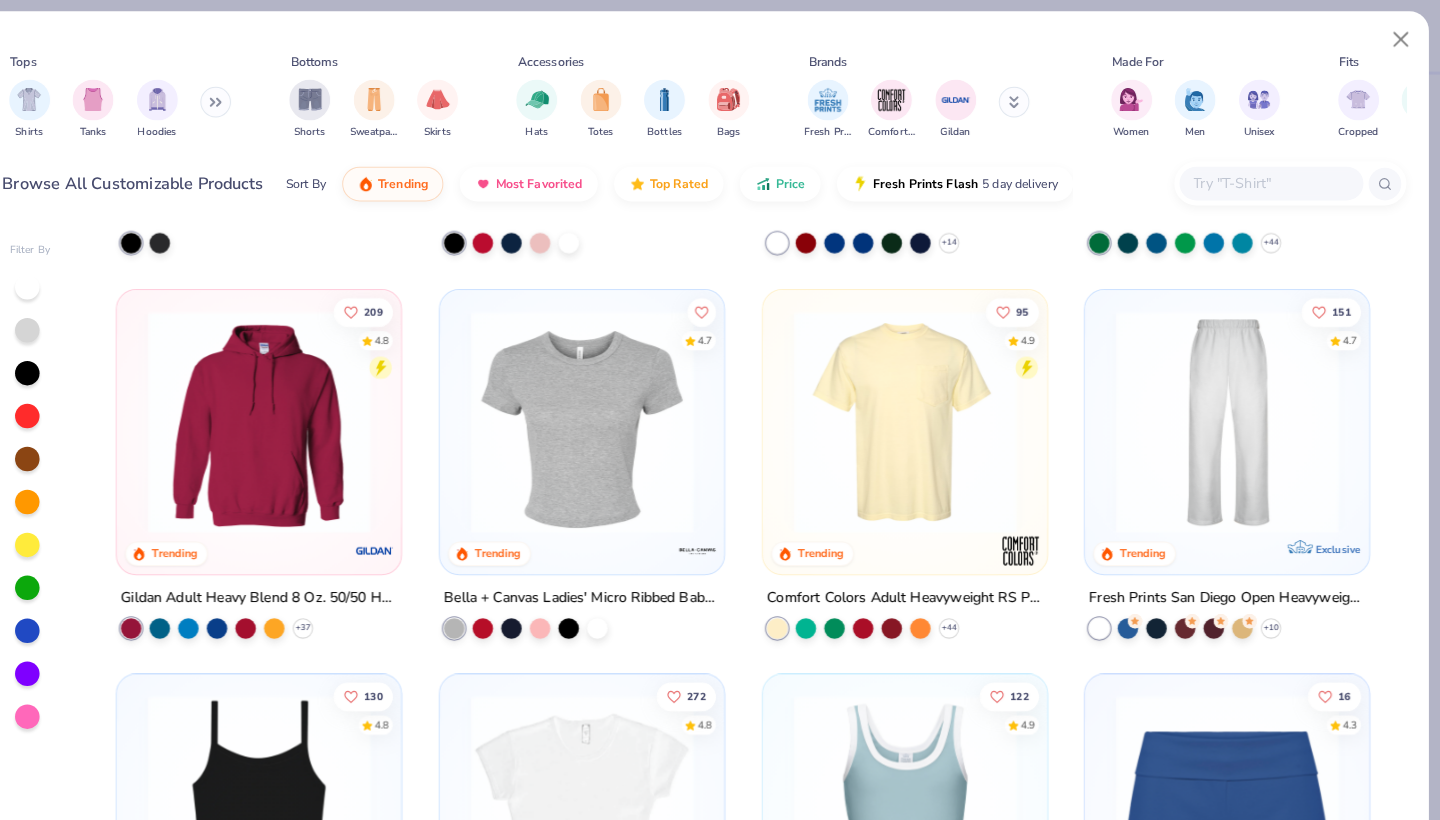 click at bounding box center (601, 412) 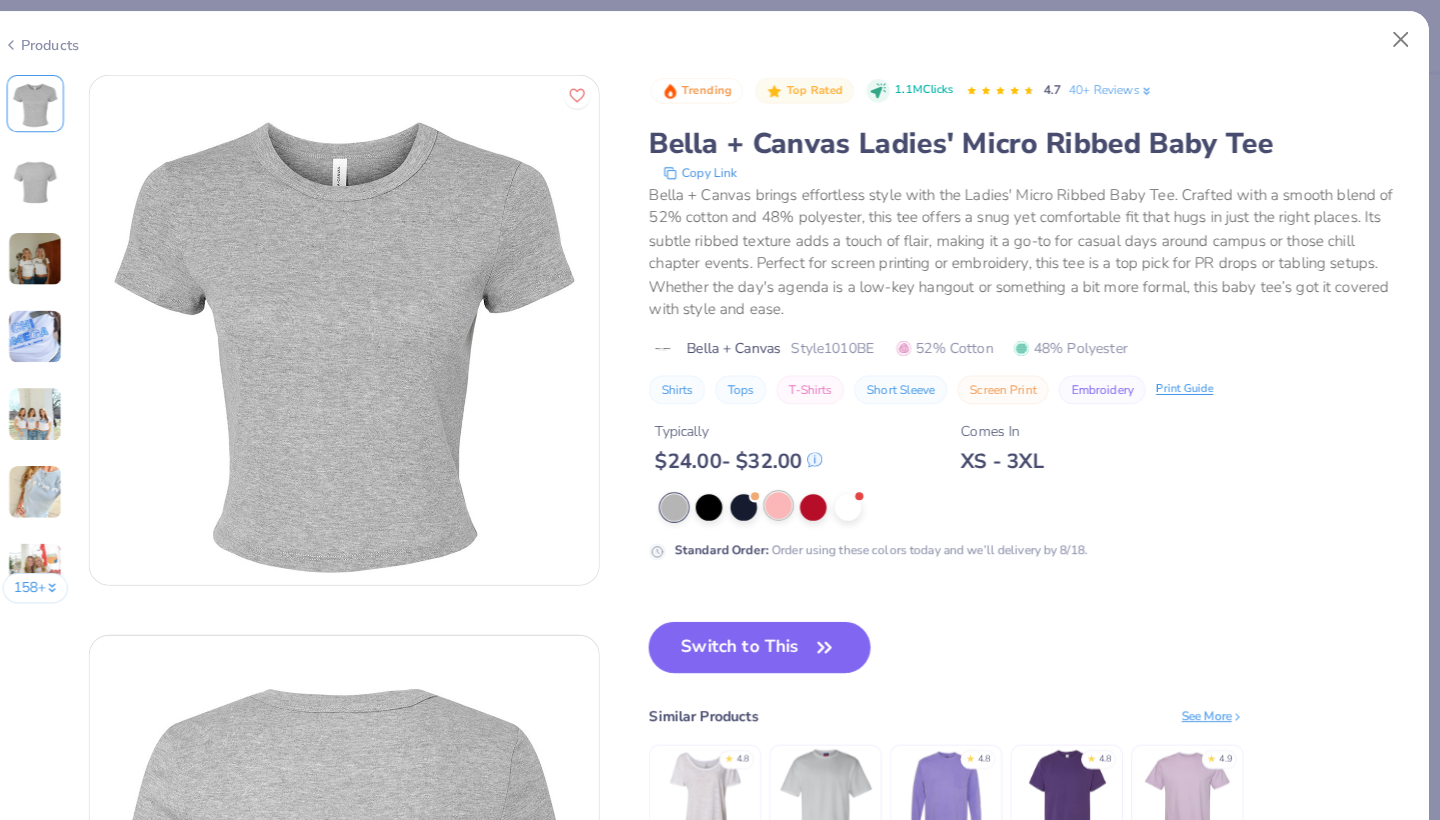click at bounding box center (793, 494) 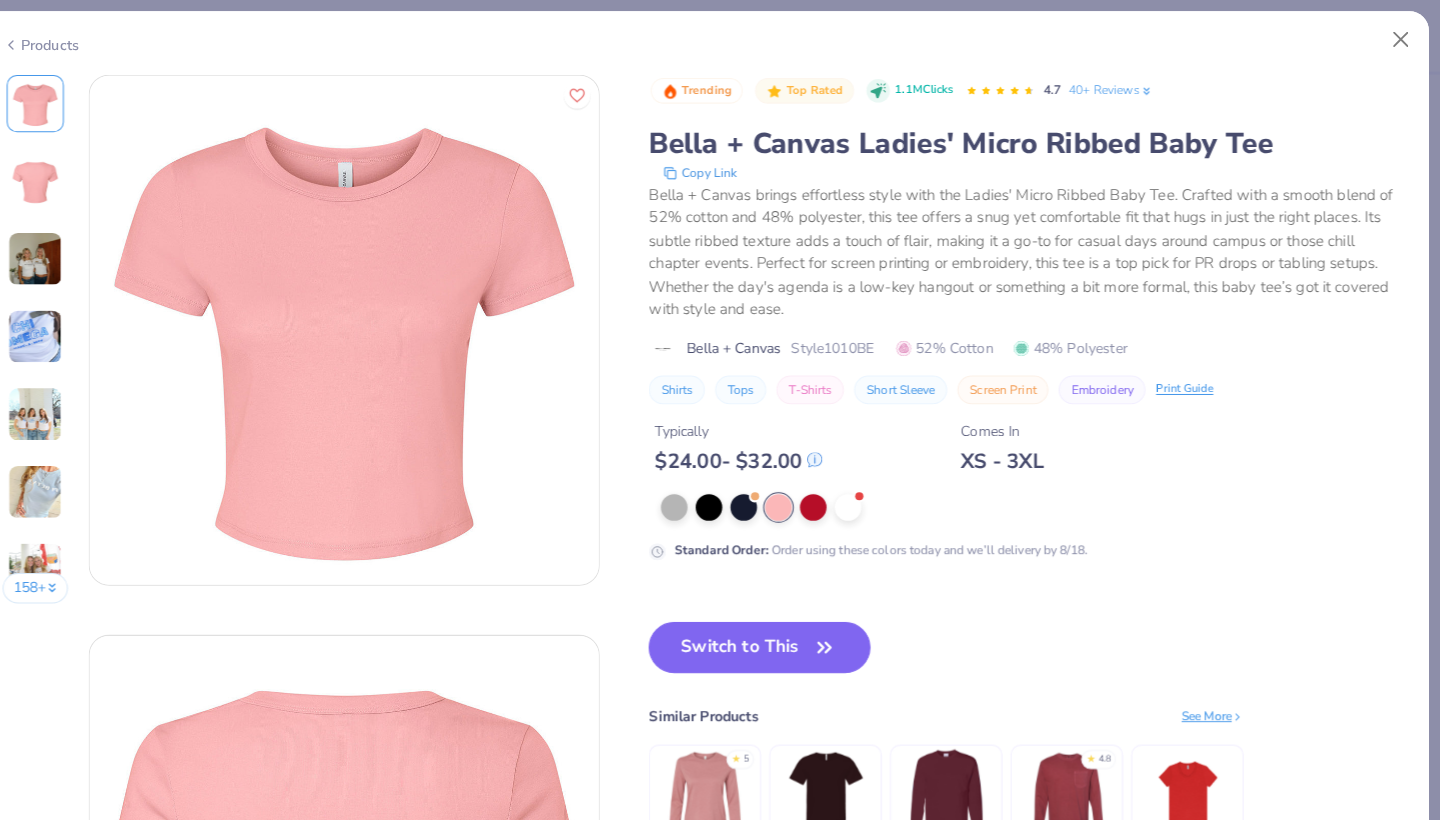 click on "Trending Top Rated 1.1M  Clicks 4.7 40+ Reviews Bella + Canvas Ladies' Micro Ribbed Baby Tee Copy Link Bella + Canvas brings effortless style with the Ladies' Micro Ribbed Baby Tee. Crafted with a smooth blend of 52% cotton and 48% polyester, this tee offers a snug yet comfortable fit that hugs in just the right places. Its subtle ribbed texture adds a touch of flair, making it a go-to for casual days around campus or those chill chapter events. Perfect for screen printing or embroidery, this tee is a top pick for PR drops or tabling setups. Whether the day's agenda is a low-key hangout or something a bit more formal, this baby tee’s got it covered with style and ease. Bella + Canvas Style  1010BE   52% Cotton   48% Polyester Shirts Tops T-Shirts Short Sleeve Screen Print Embroidery Print Guide Typically   $ 24.00  - $ 32.00   Comes In XS - 3XL     Standard Order :   Order using these colors today and we’ll delivery by 8/18. Switch to This Similar Products See More ★ 5 ★ 4.8" at bounding box center (1036, 475) 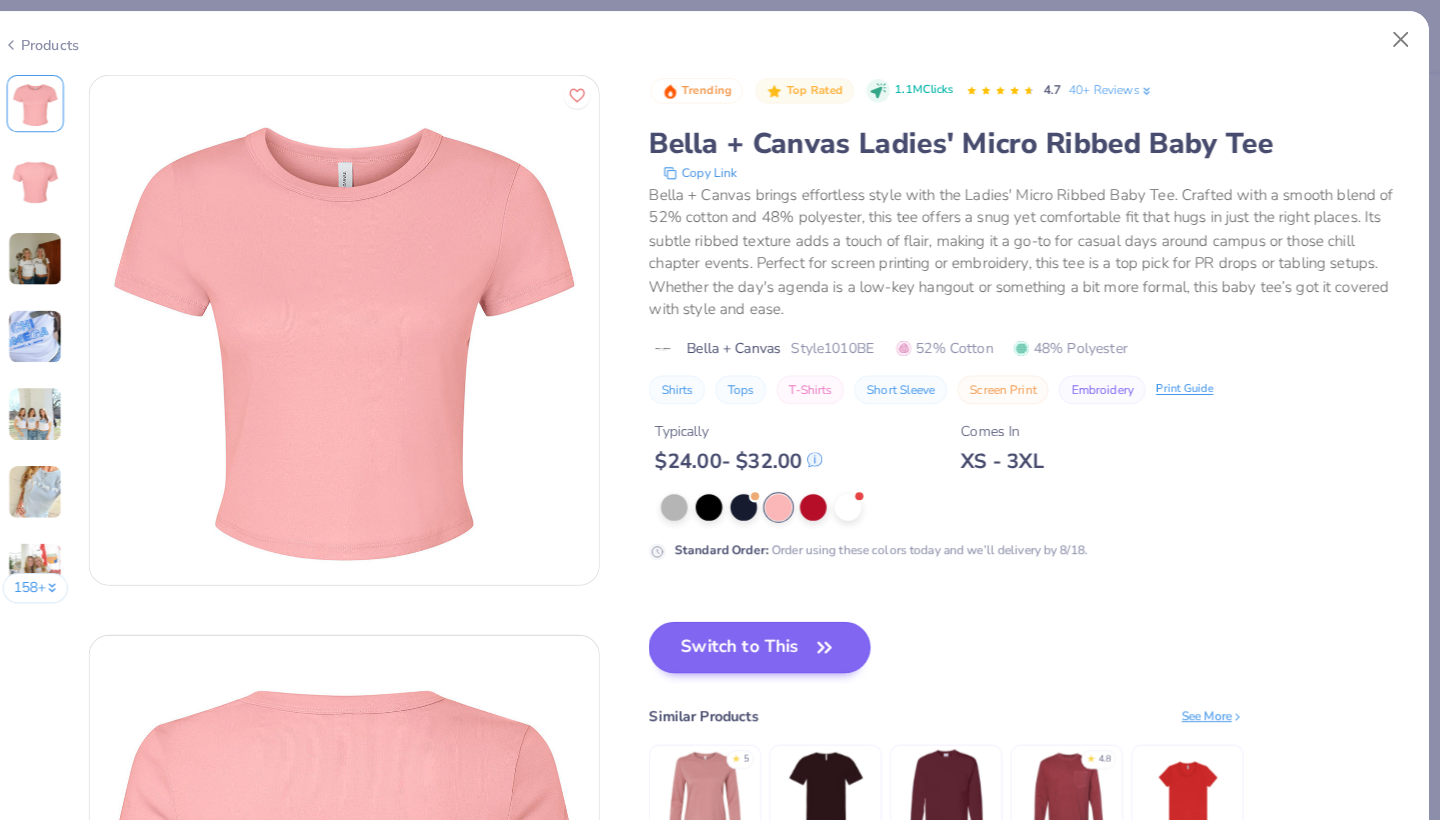 click on "Switch to This" at bounding box center (774, 633) 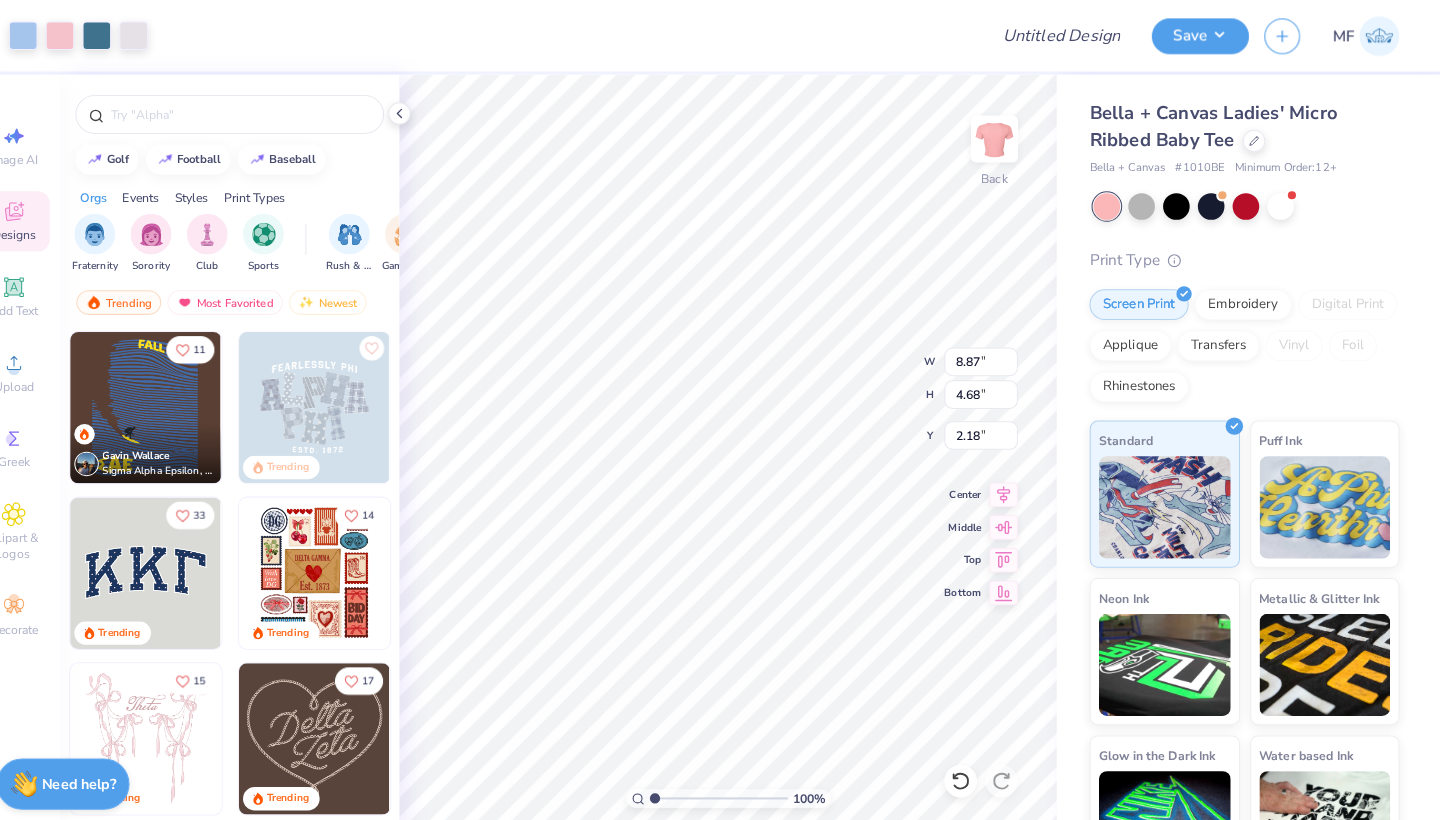 type on "8.87" 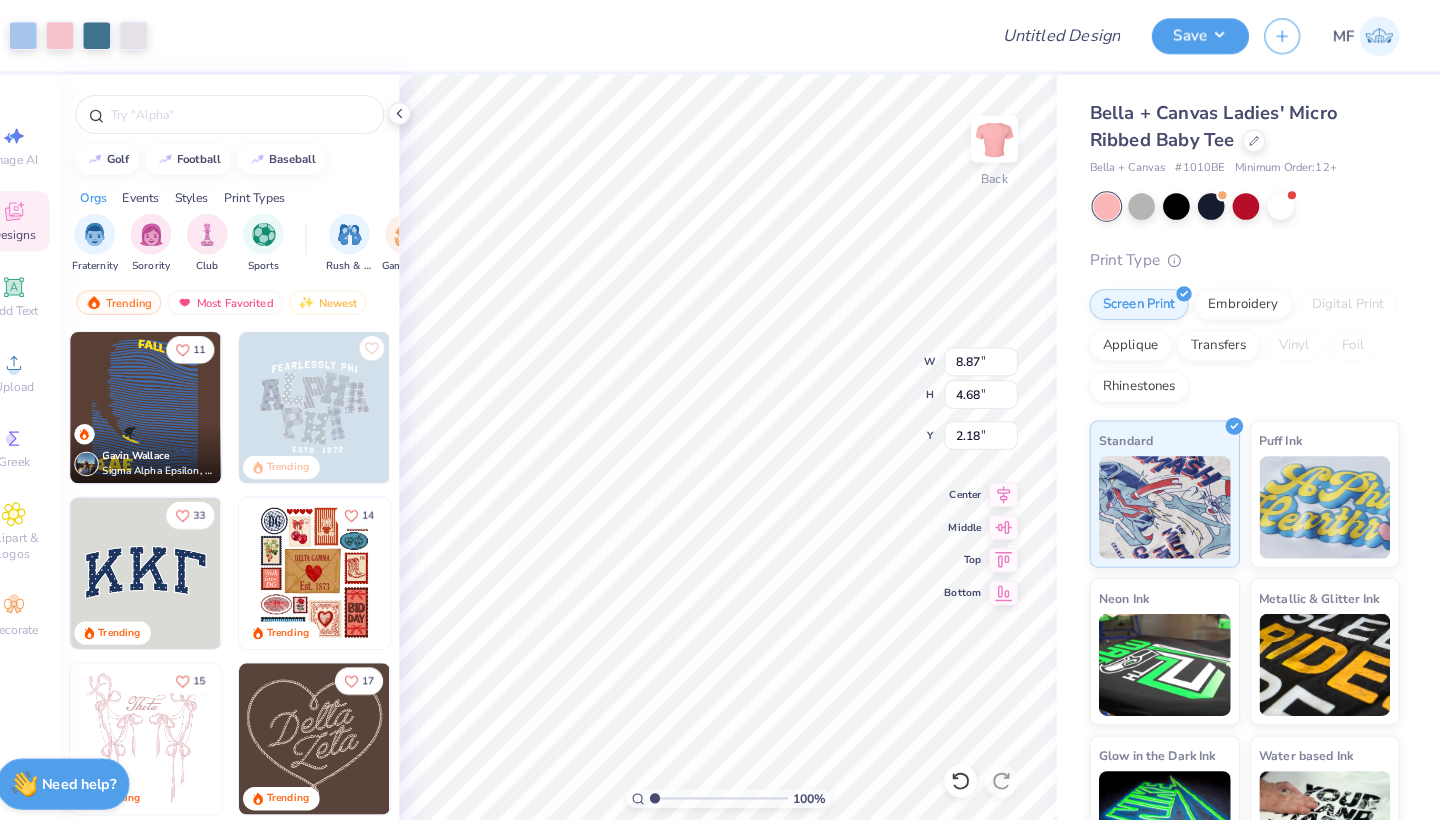 type on "4.68" 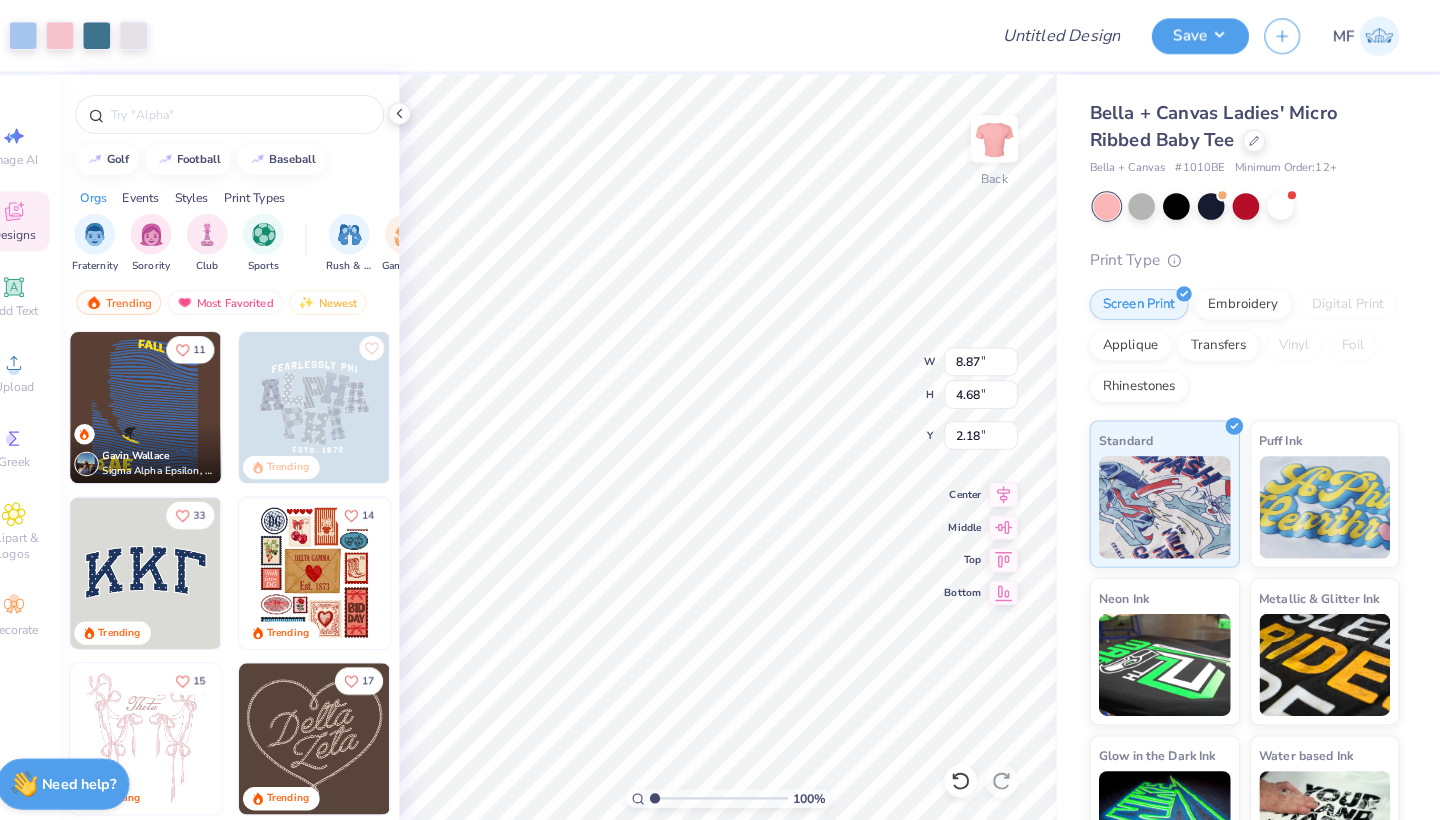 type on "10.86" 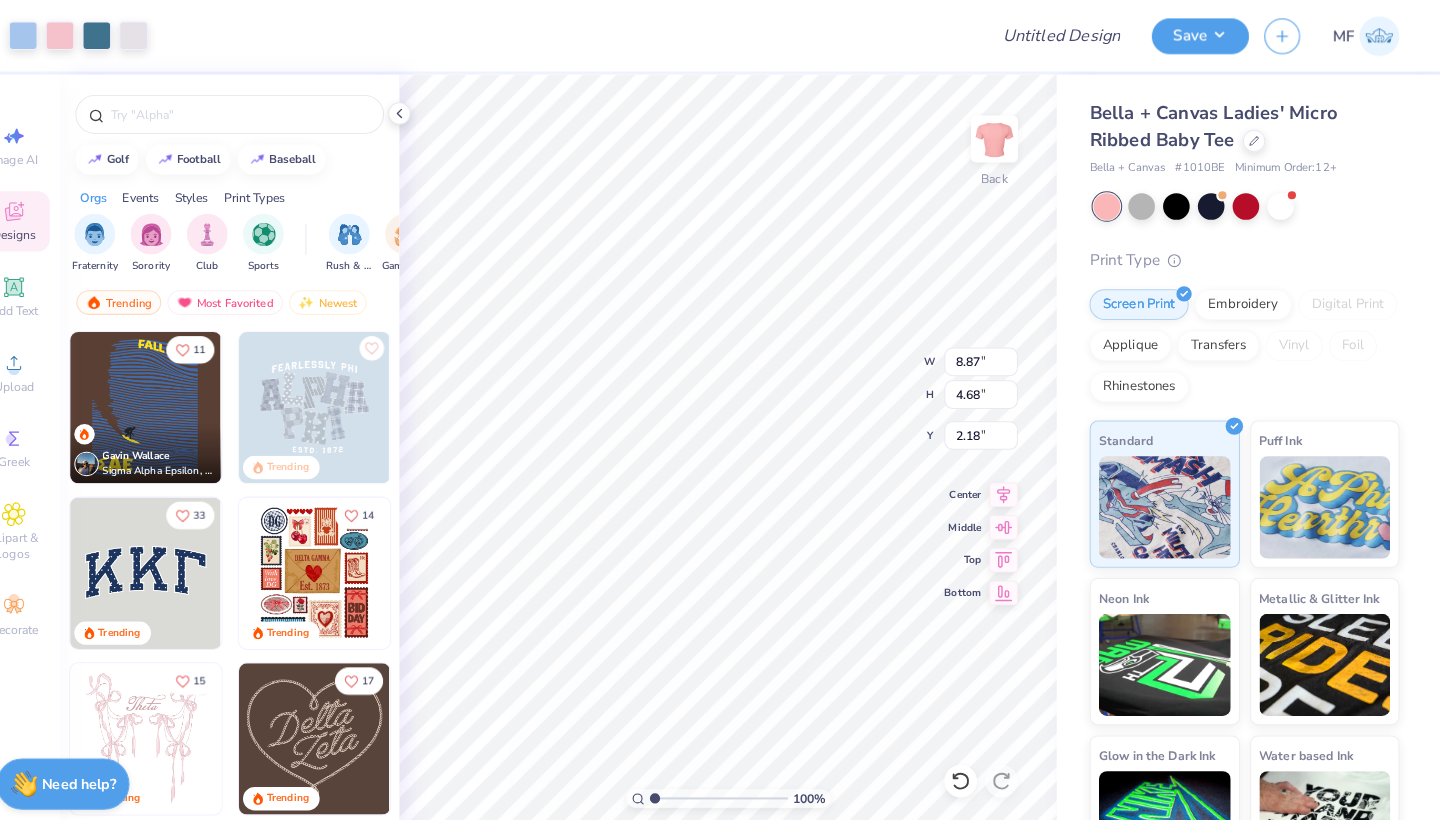 type on "5.73" 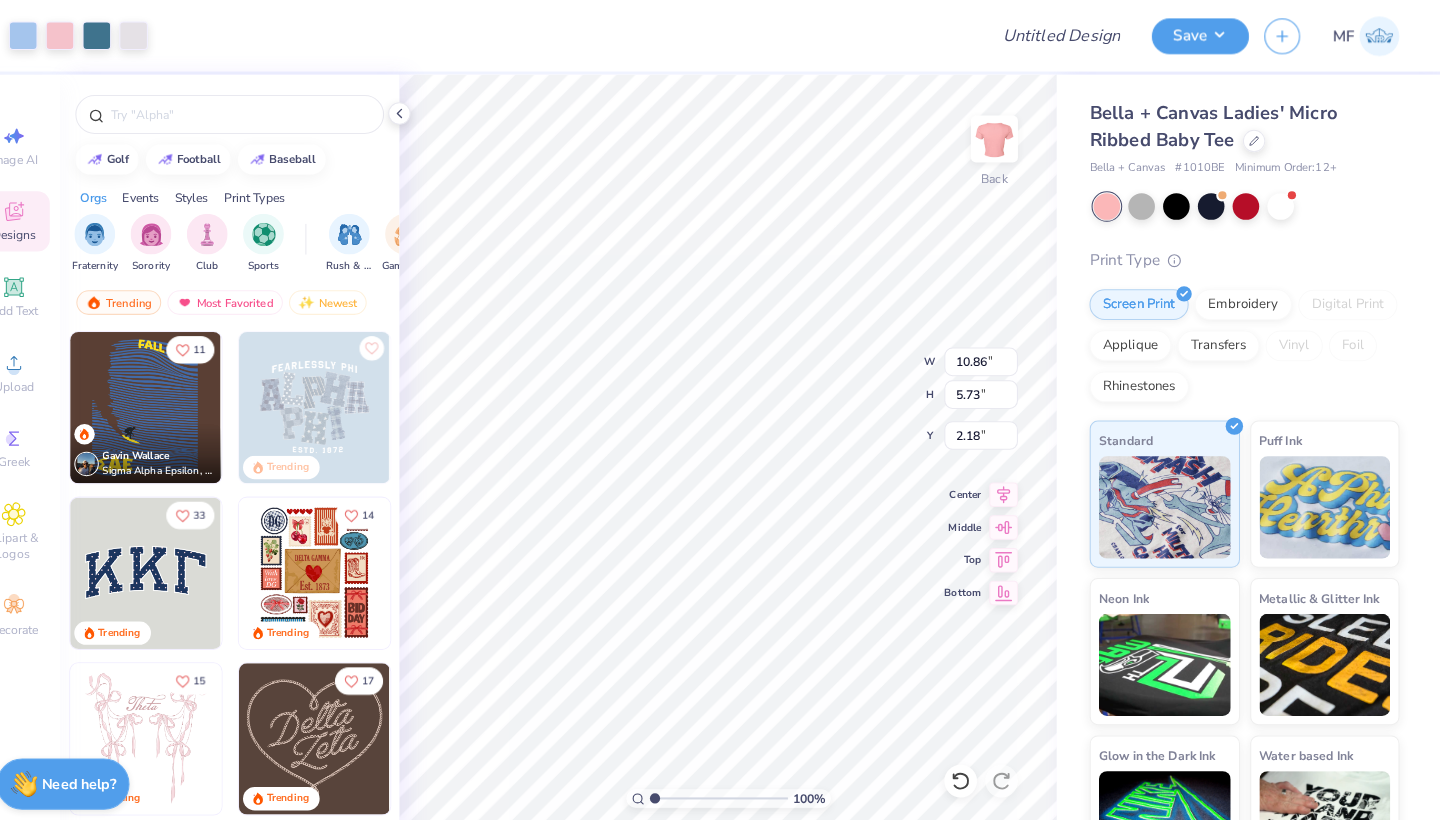 type on "3.00" 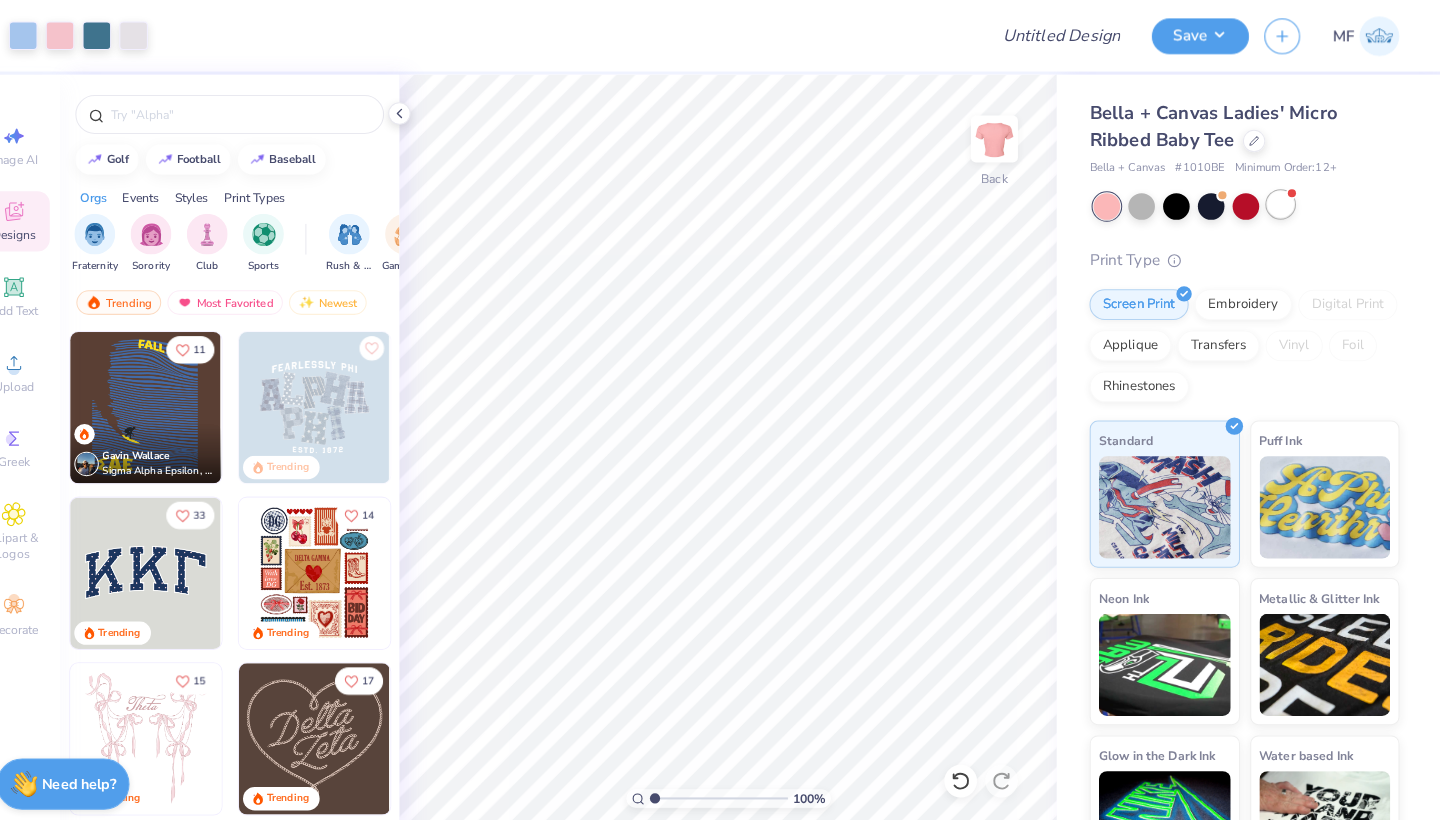 click at bounding box center [1284, 200] 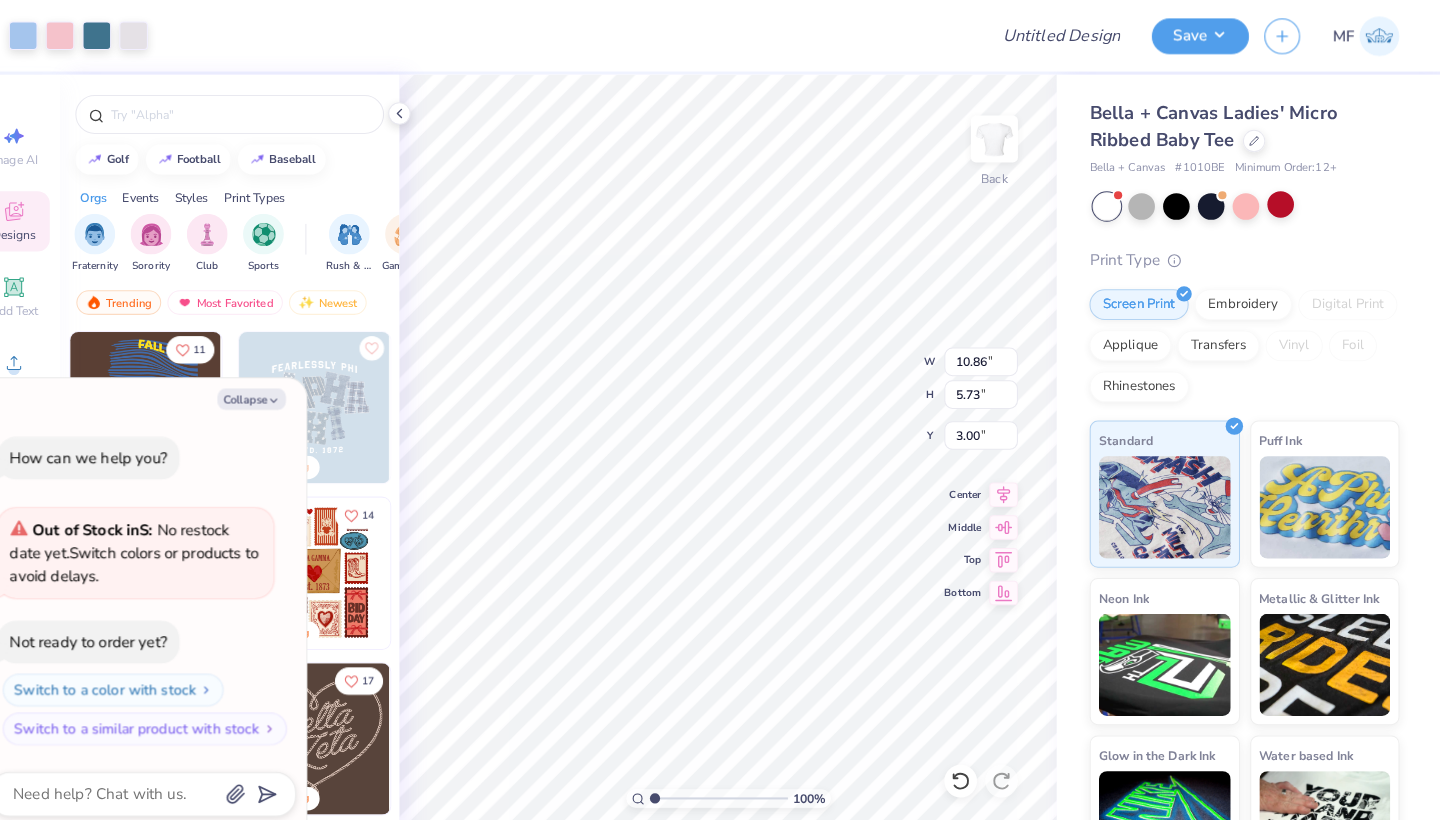 type on "x" 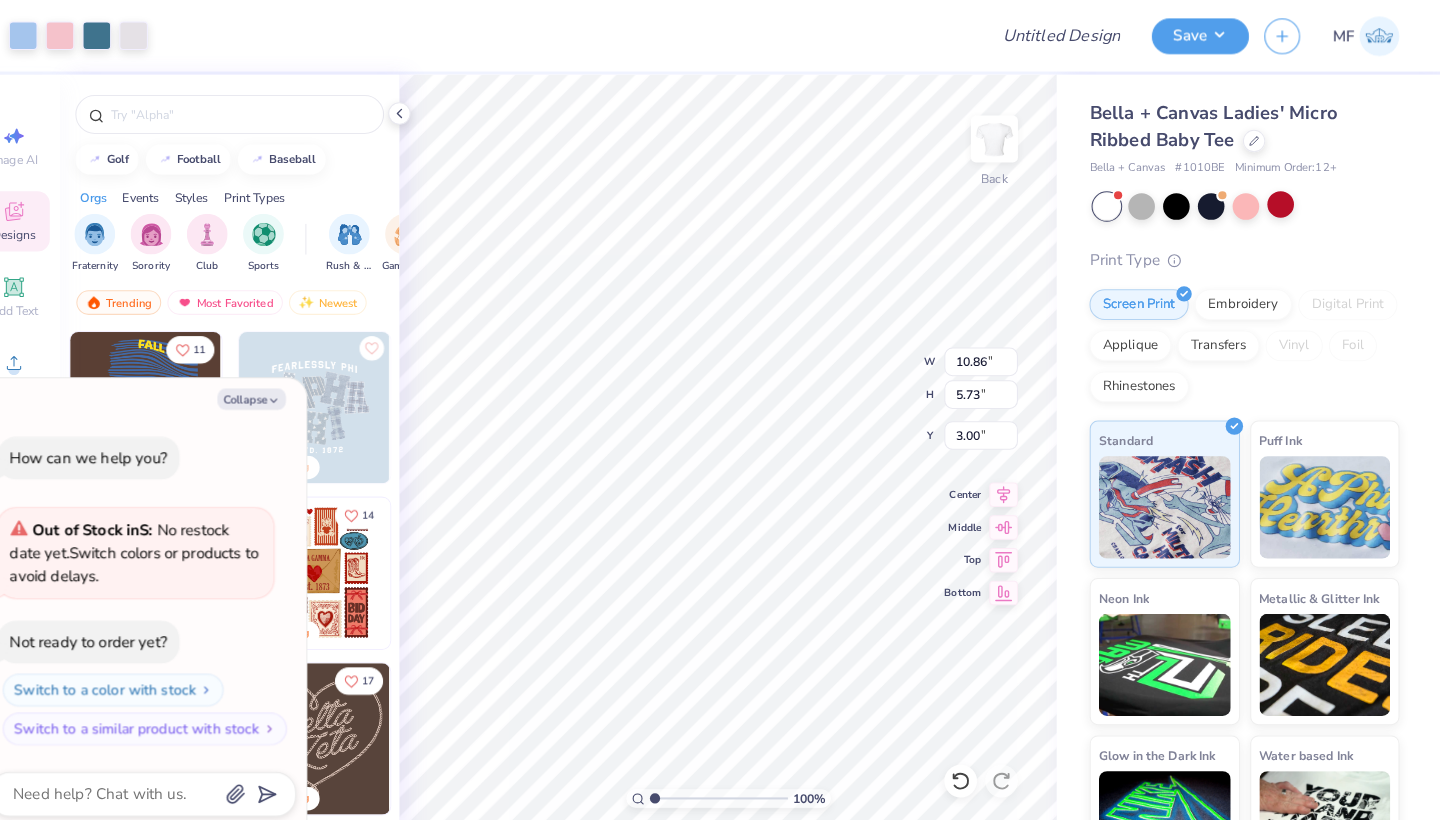 type on "2.77" 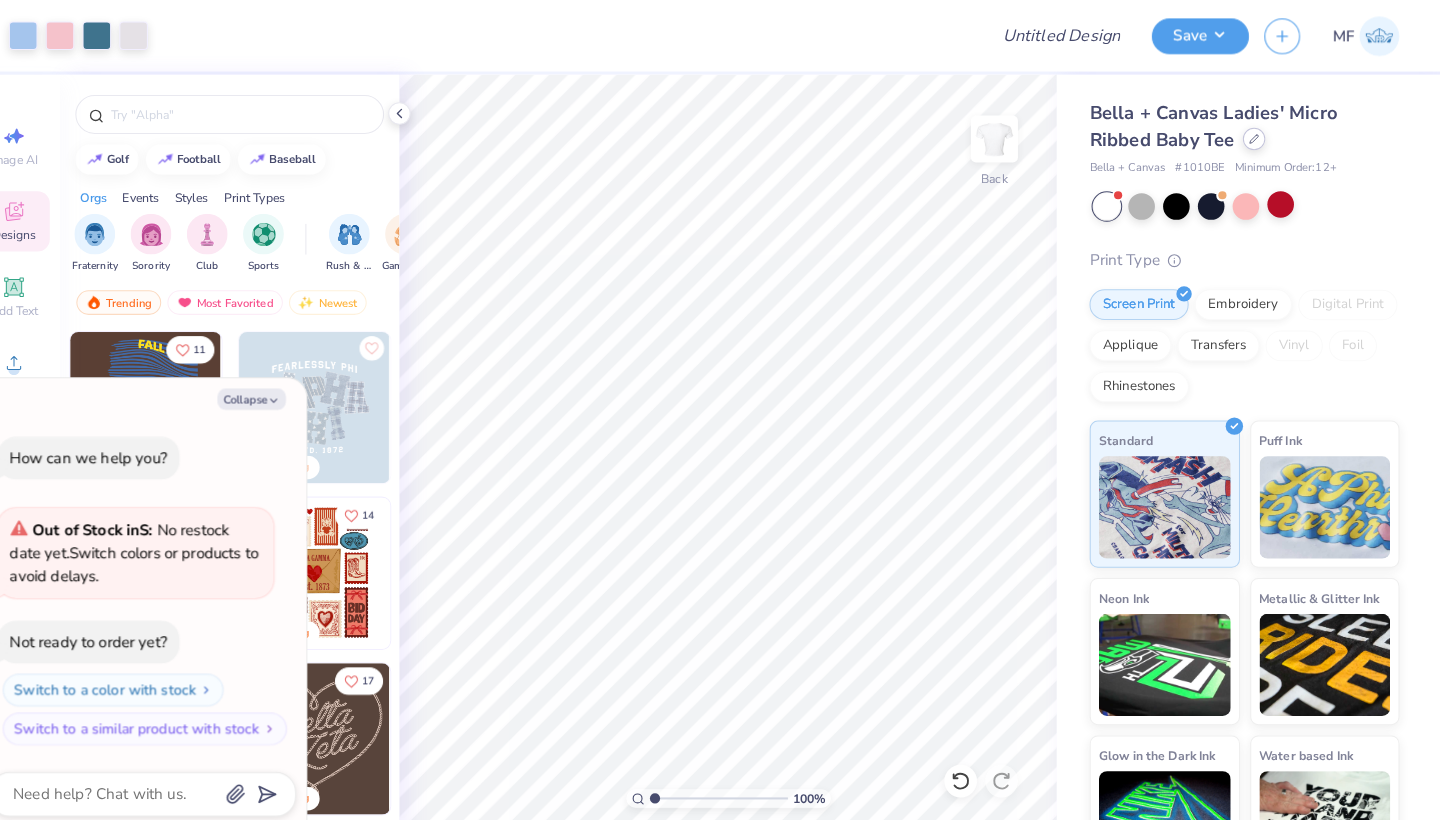 click 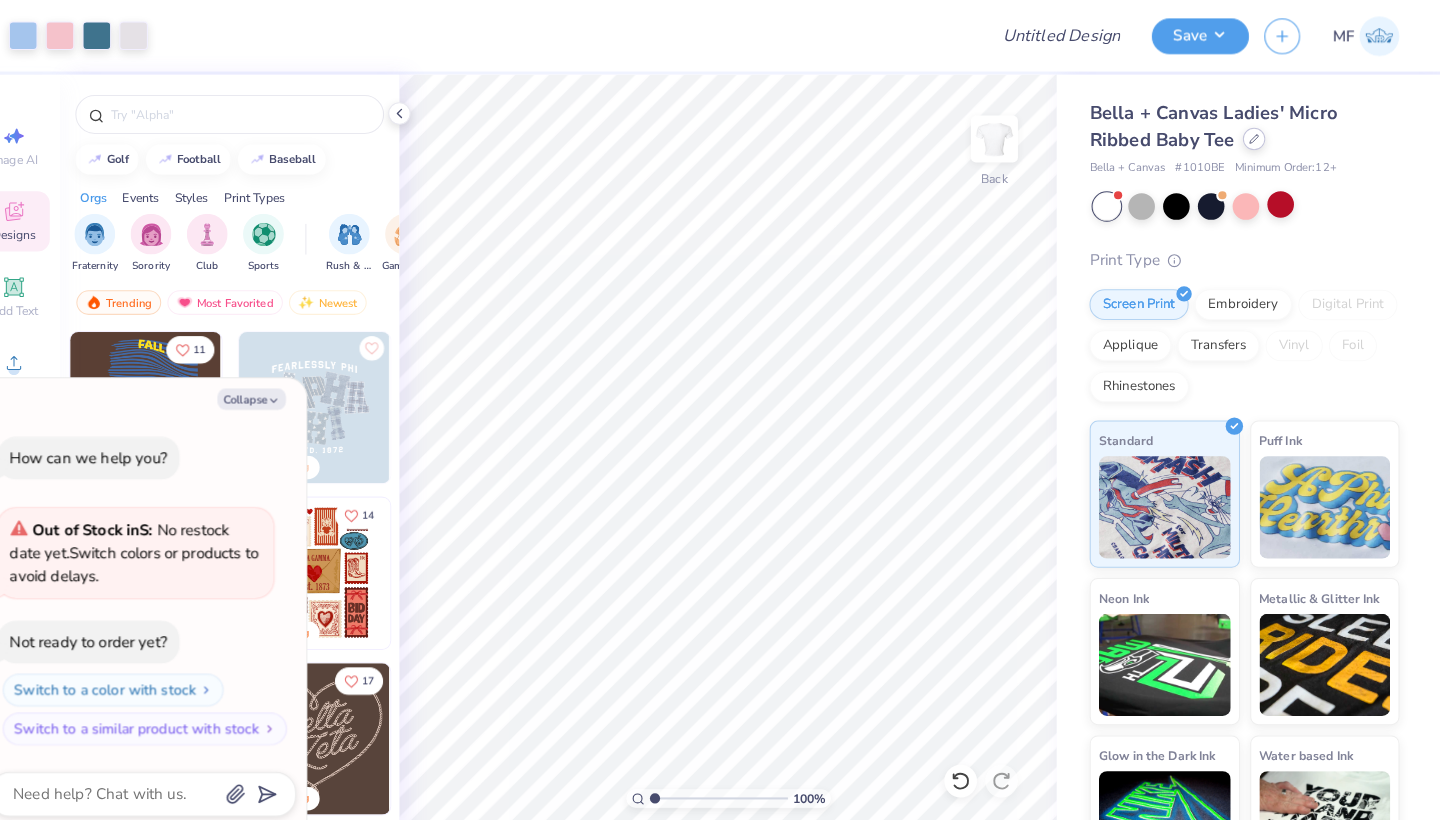 type on "x" 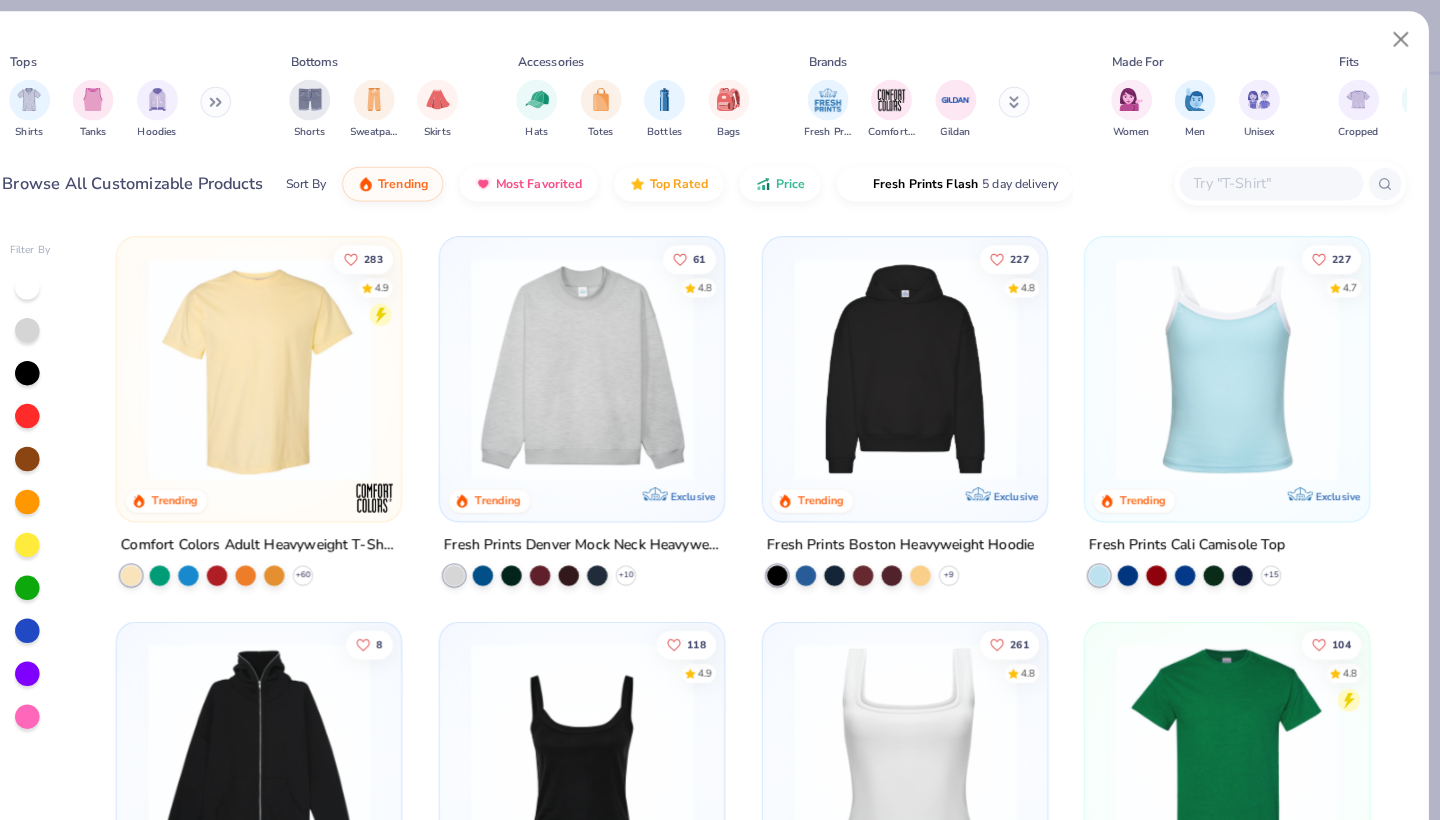 click at bounding box center [1275, 179] 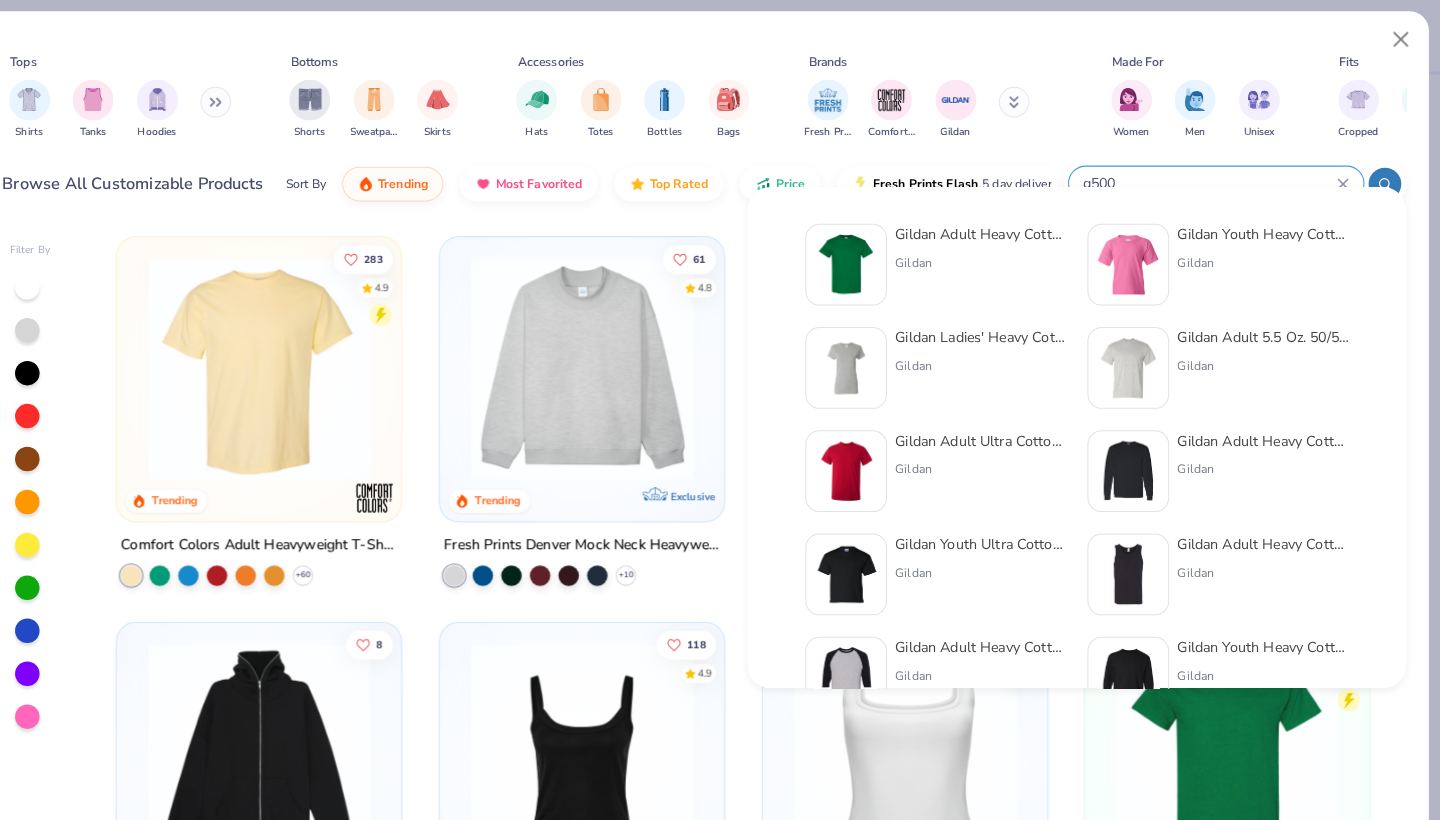type on "g500" 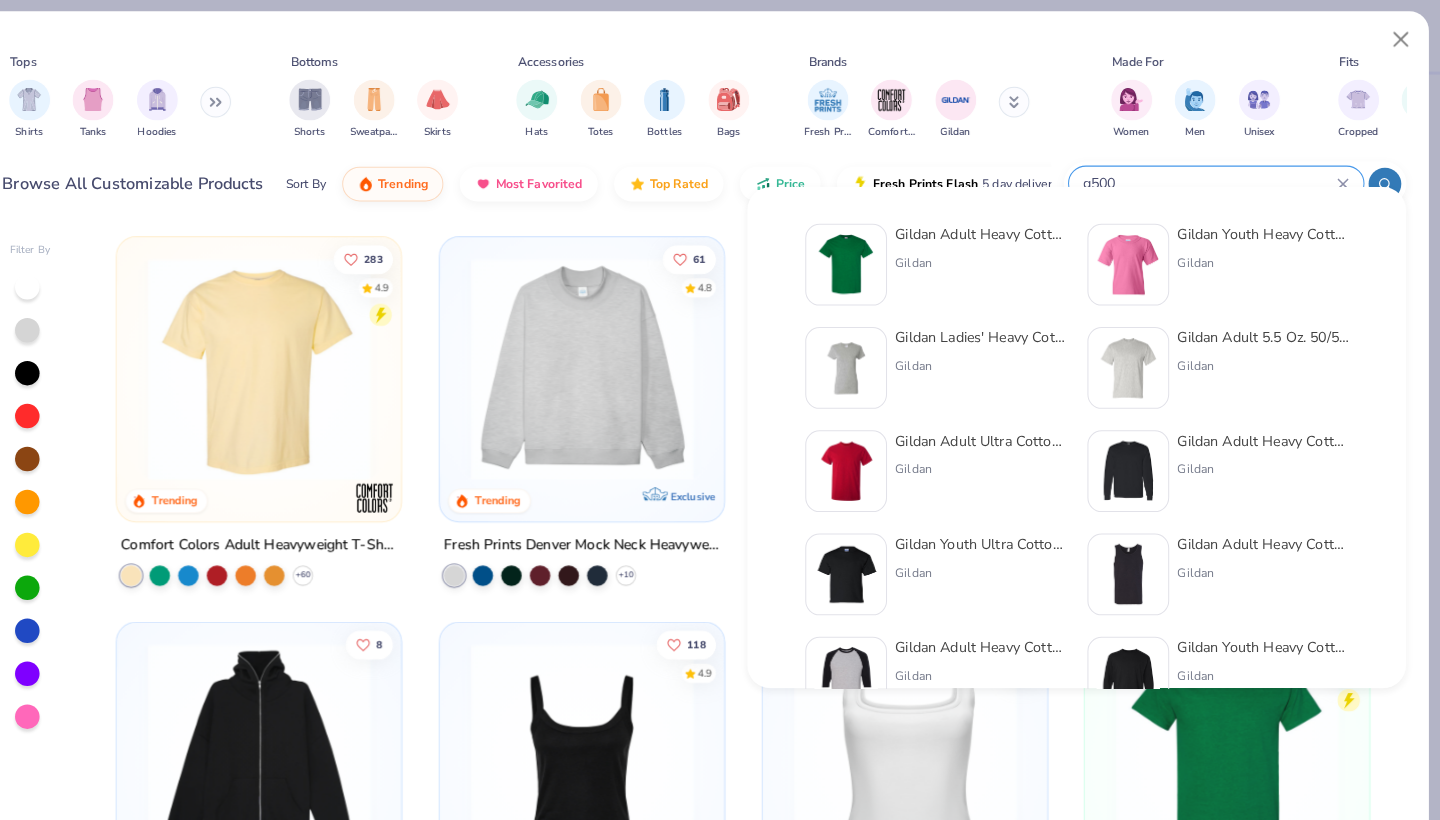 click on "Gildan Adult Heavy Cotton T-Shirt" at bounding box center [991, 229] 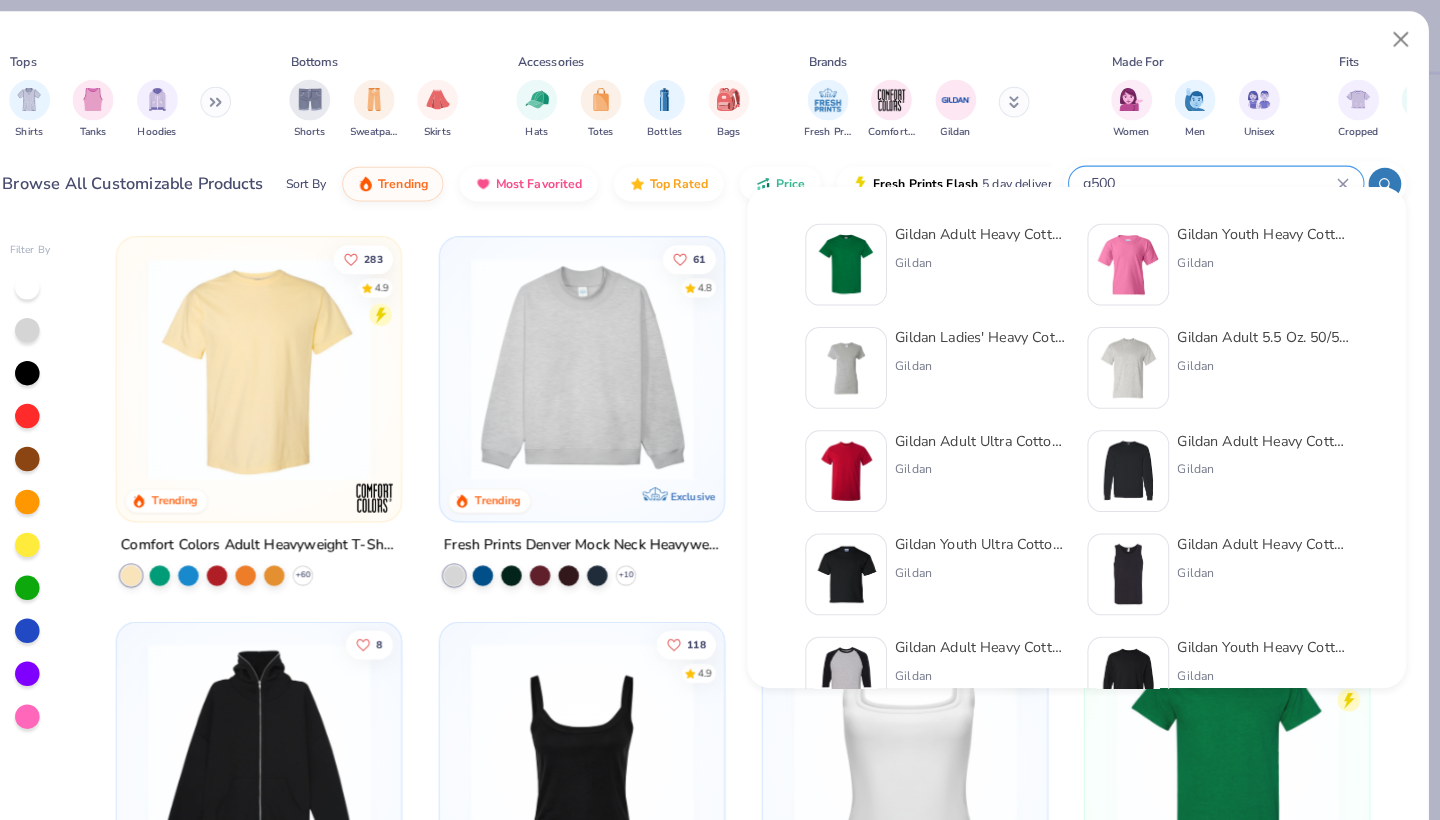 type 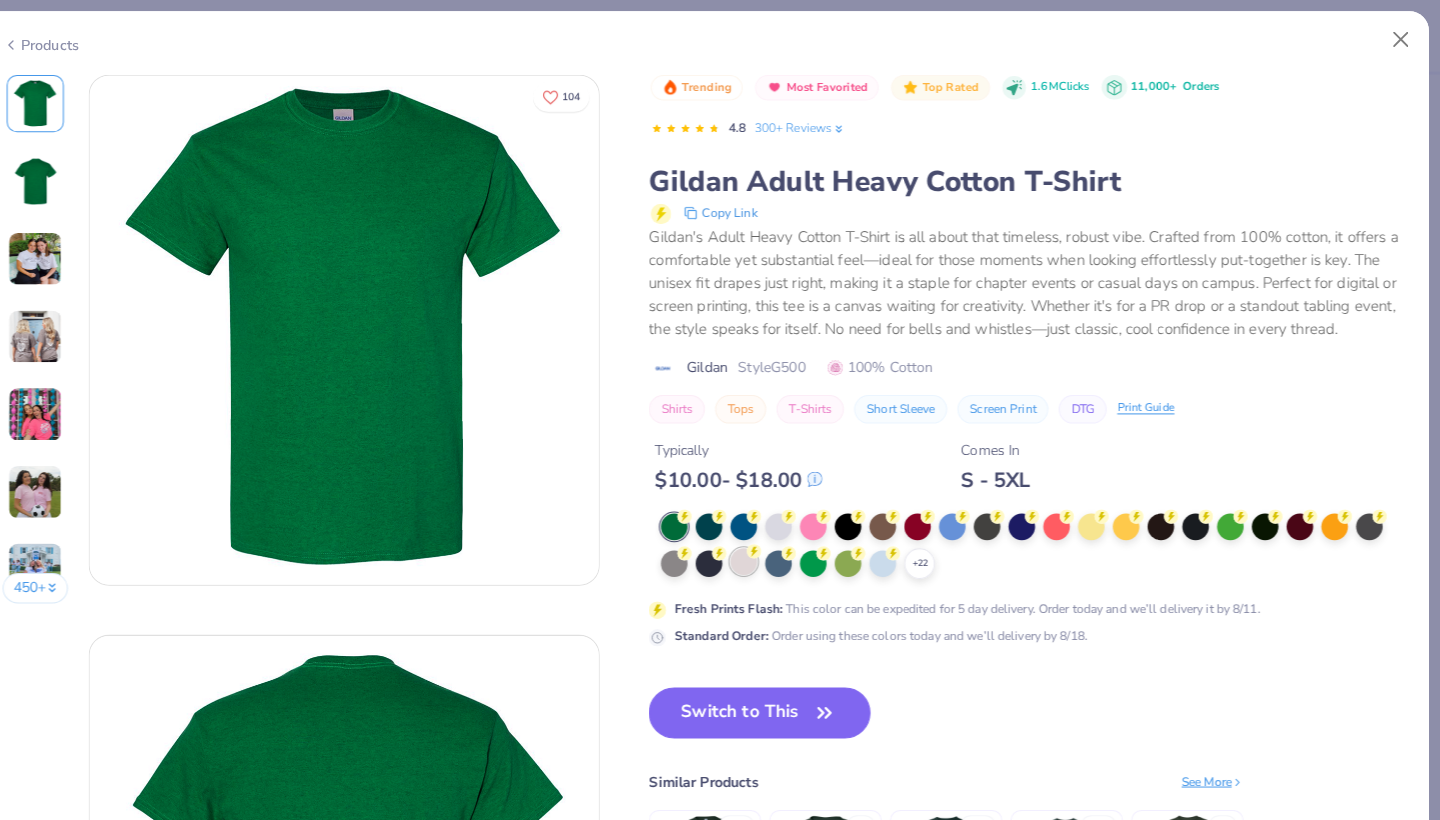 click at bounding box center (759, 549) 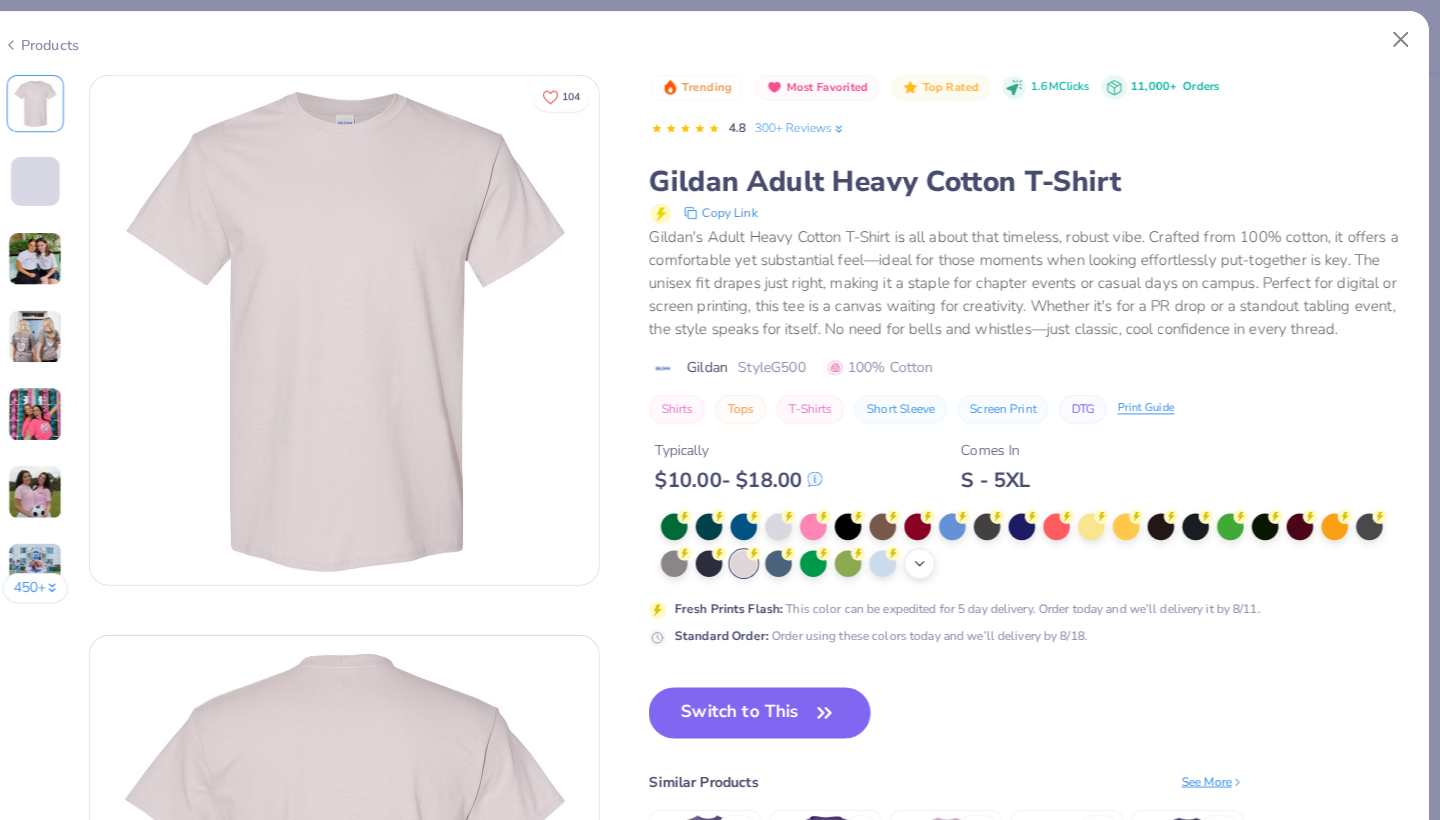 click 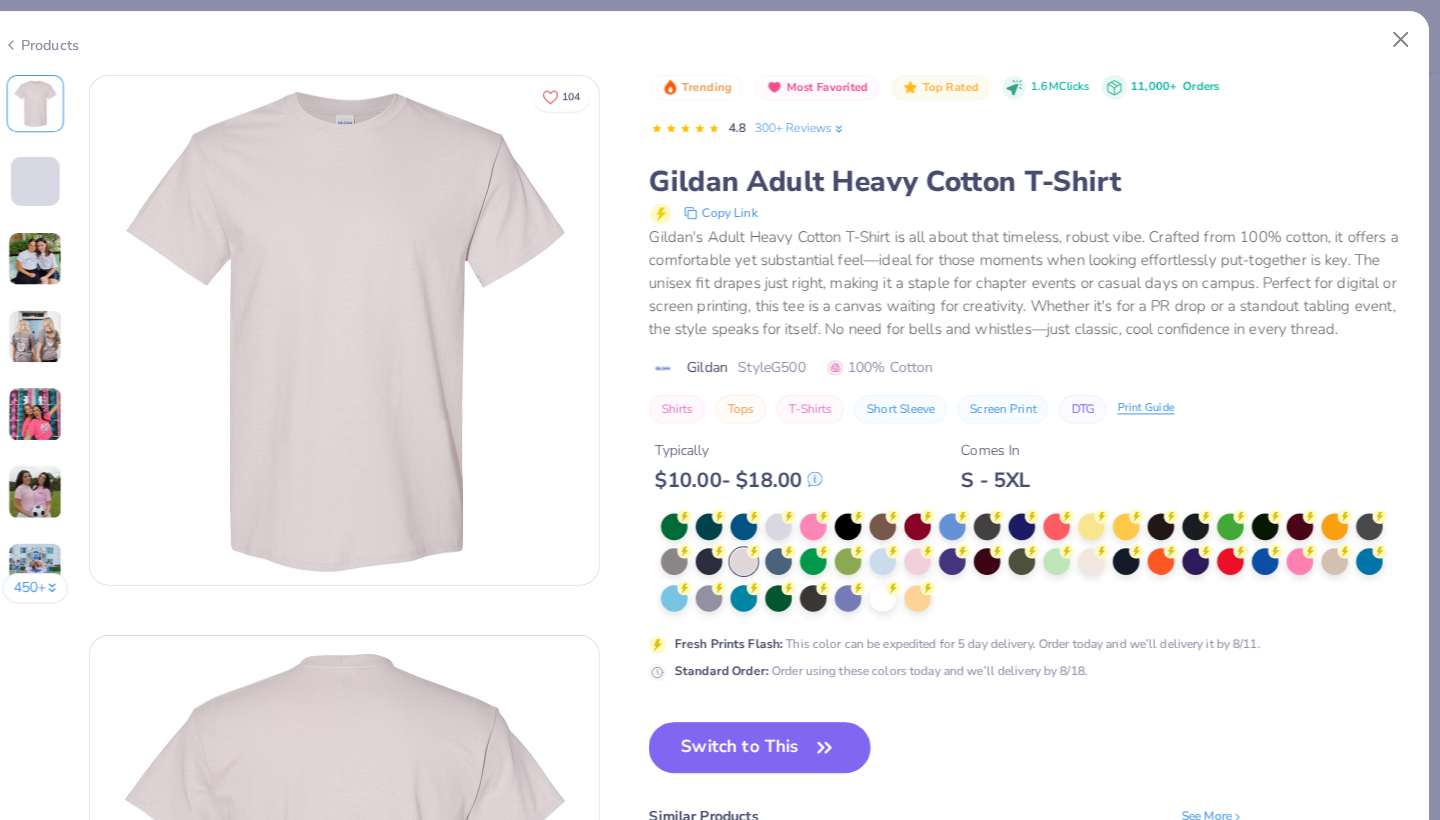 click at bounding box center [1042, 551] 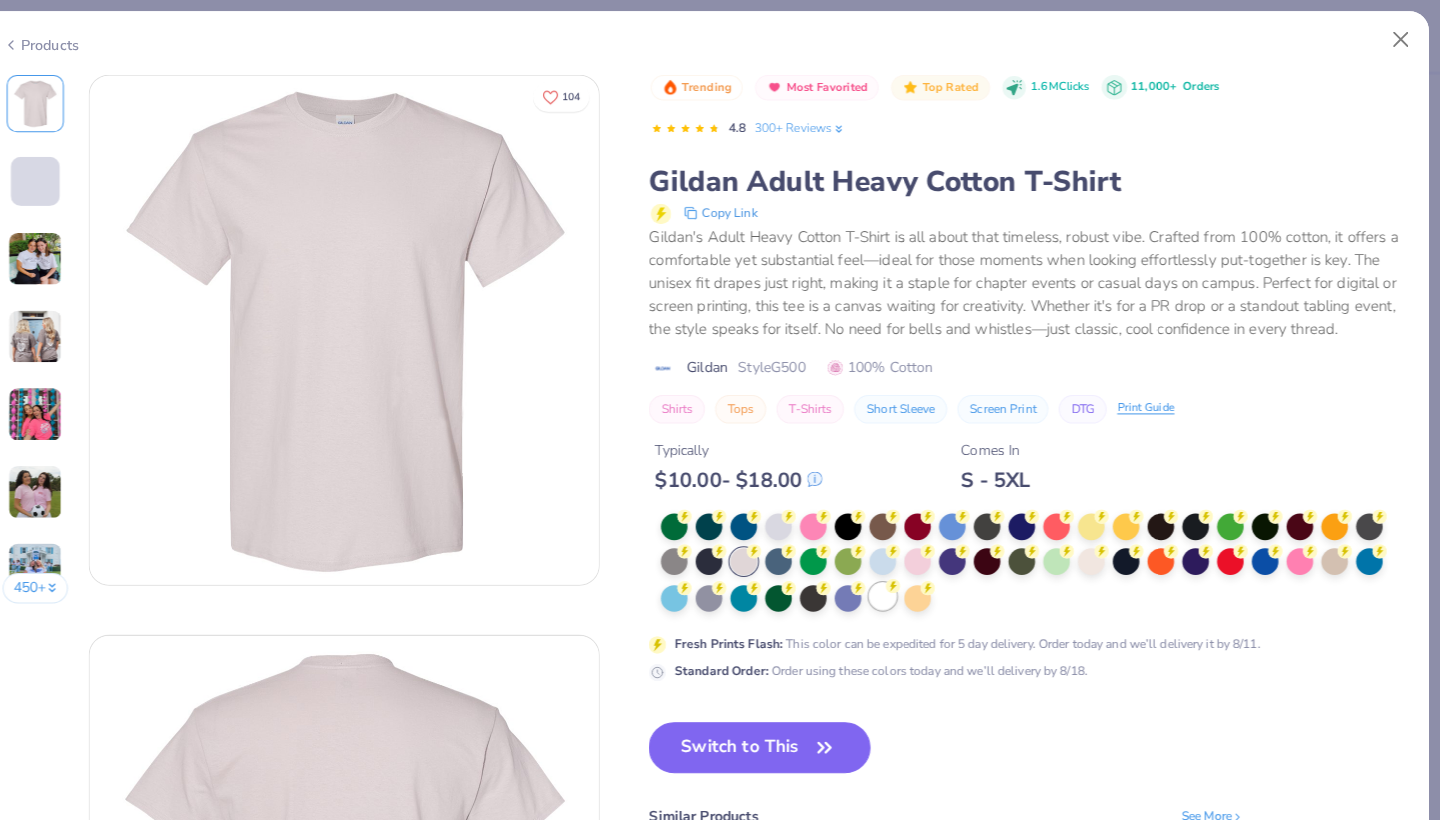 click at bounding box center (895, 583) 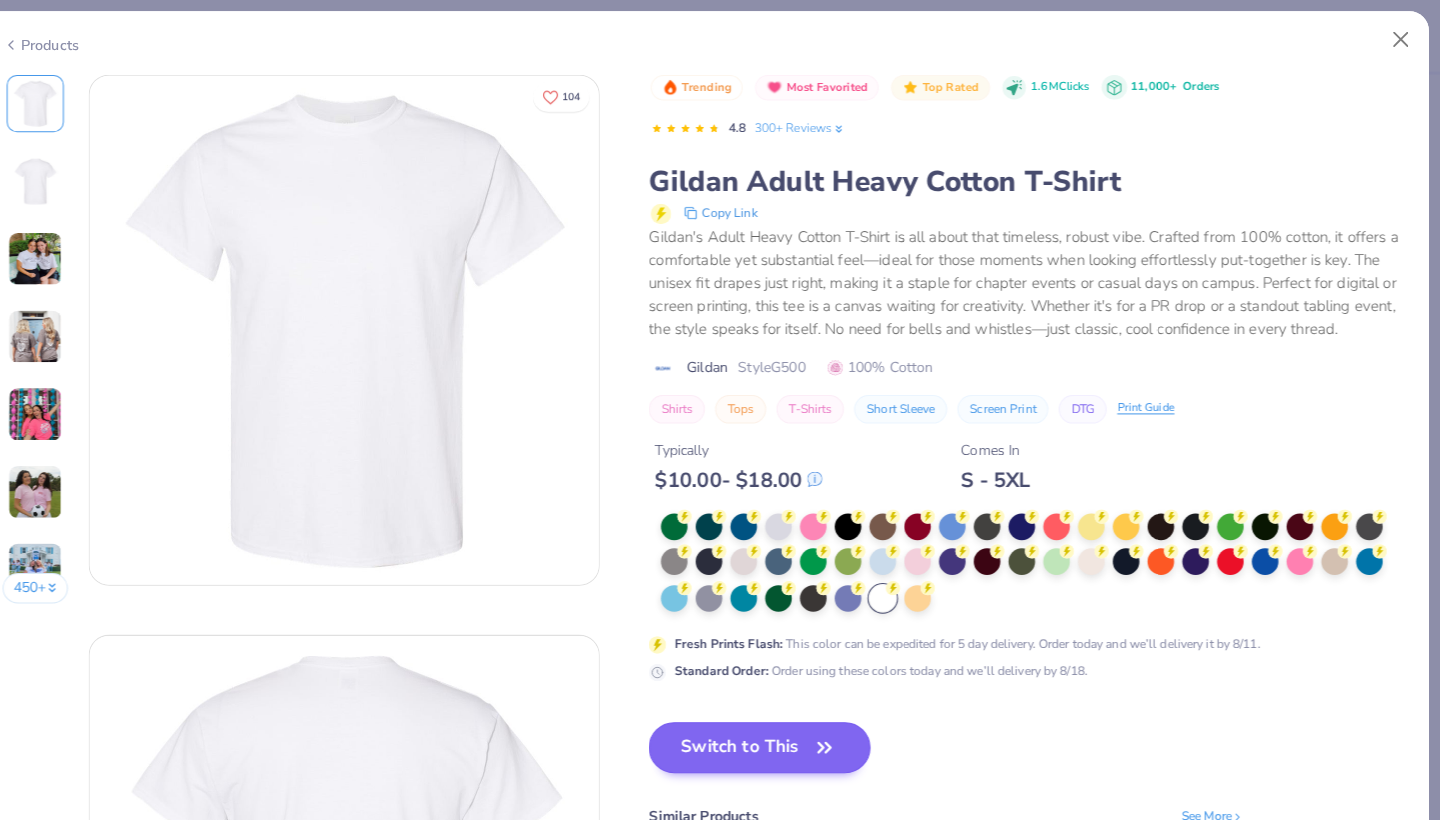 click on "Switch to This" at bounding box center [774, 731] 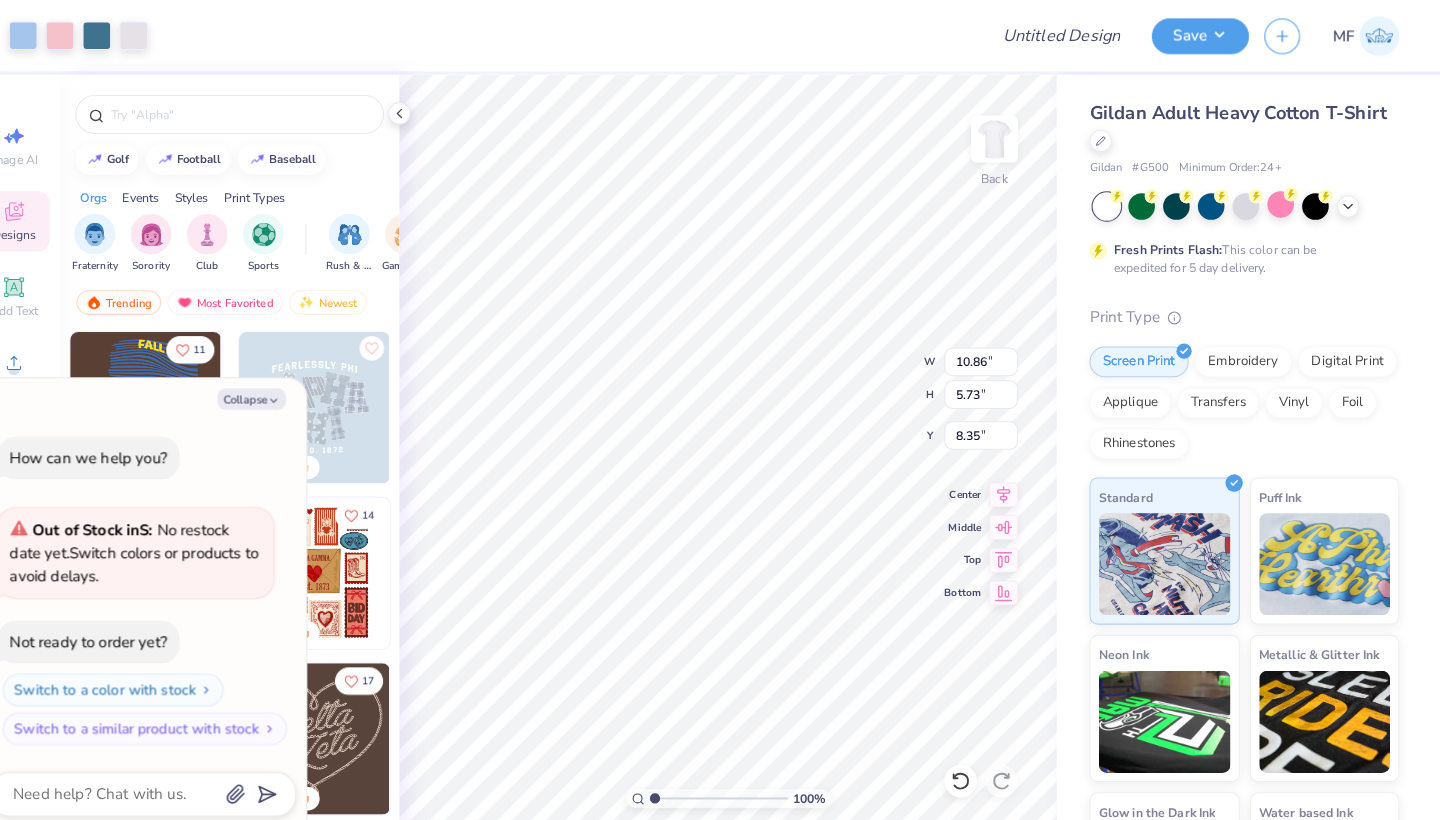 type on "x" 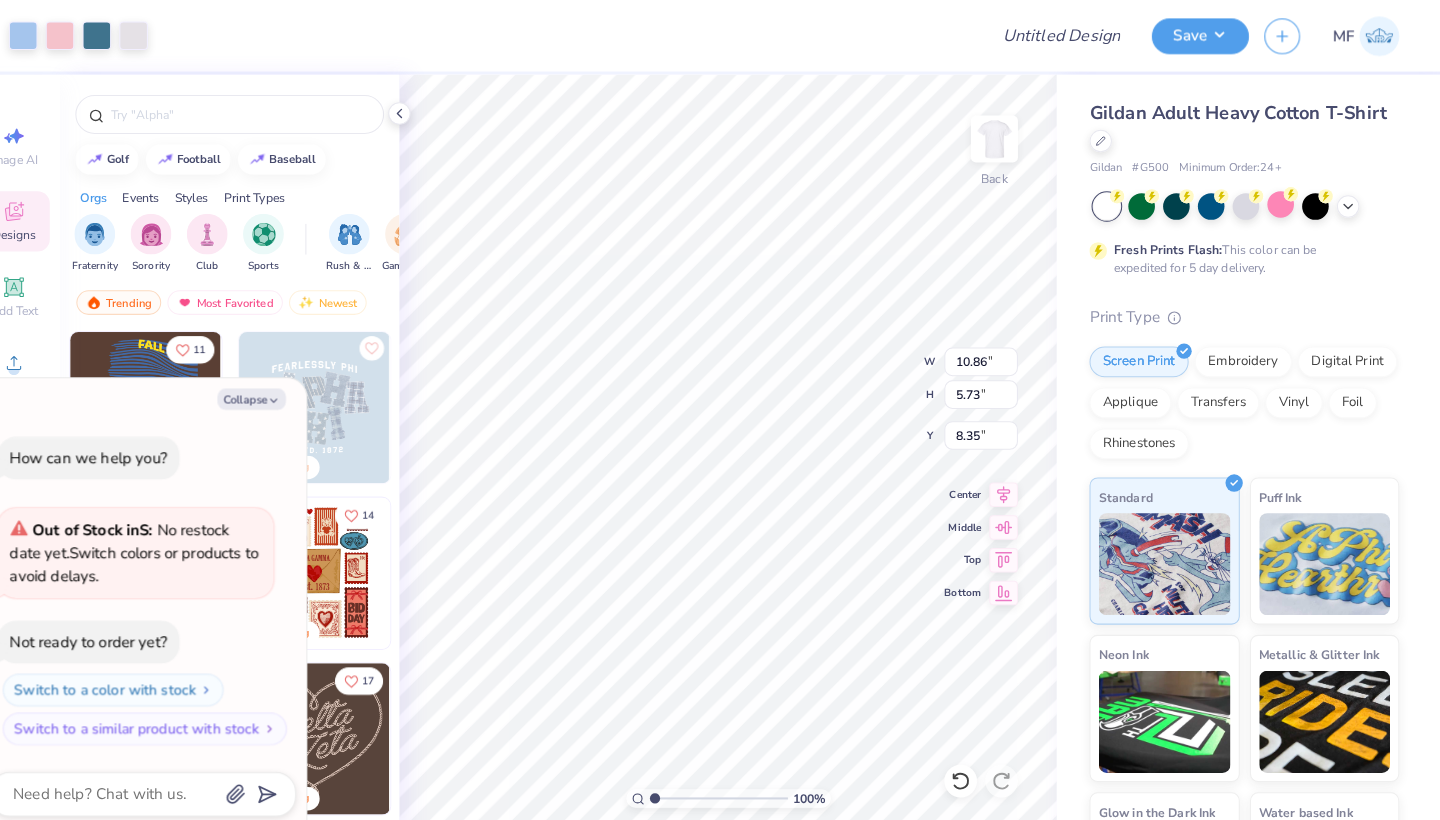 type on "4.55" 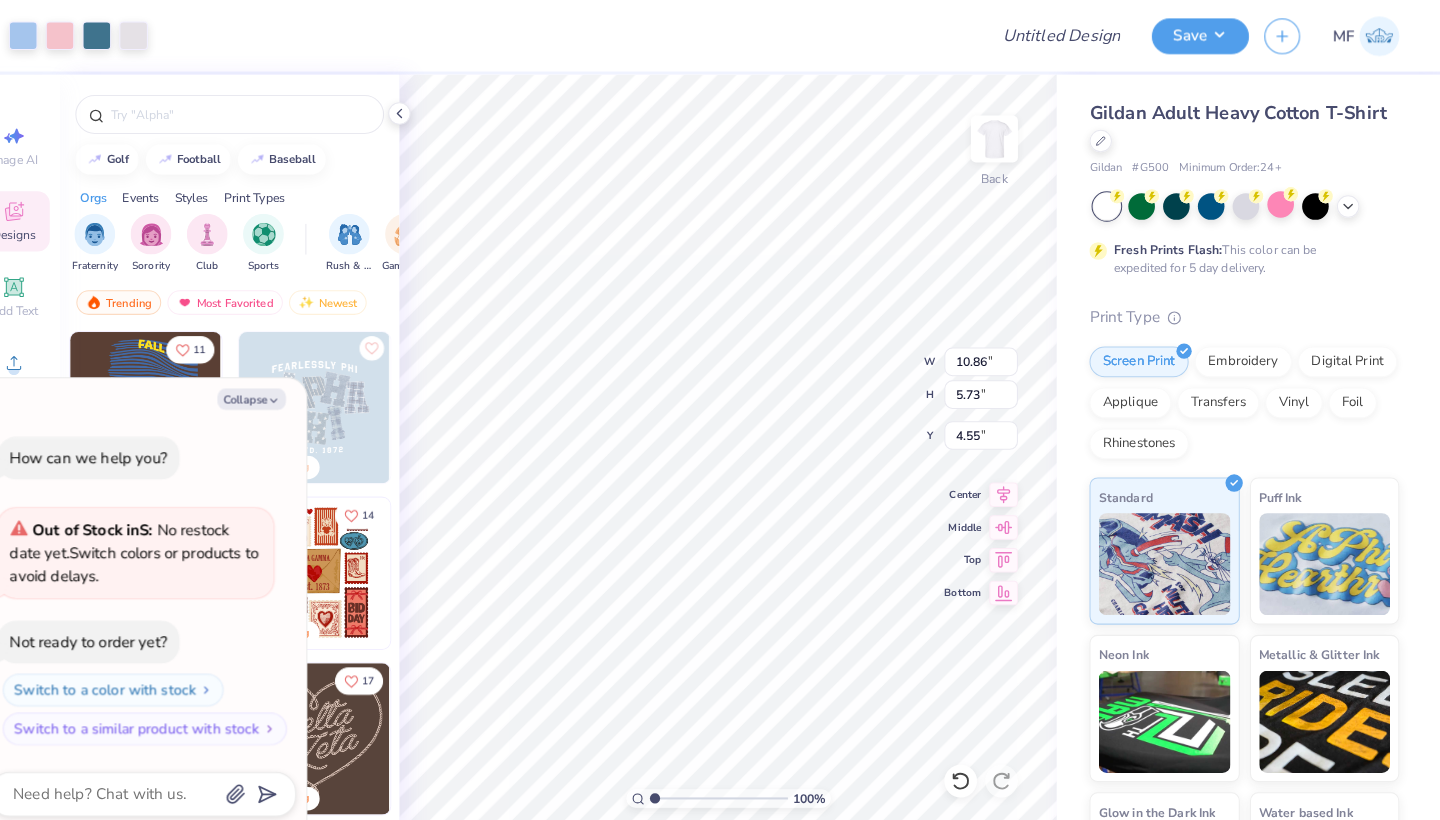 type on "x" 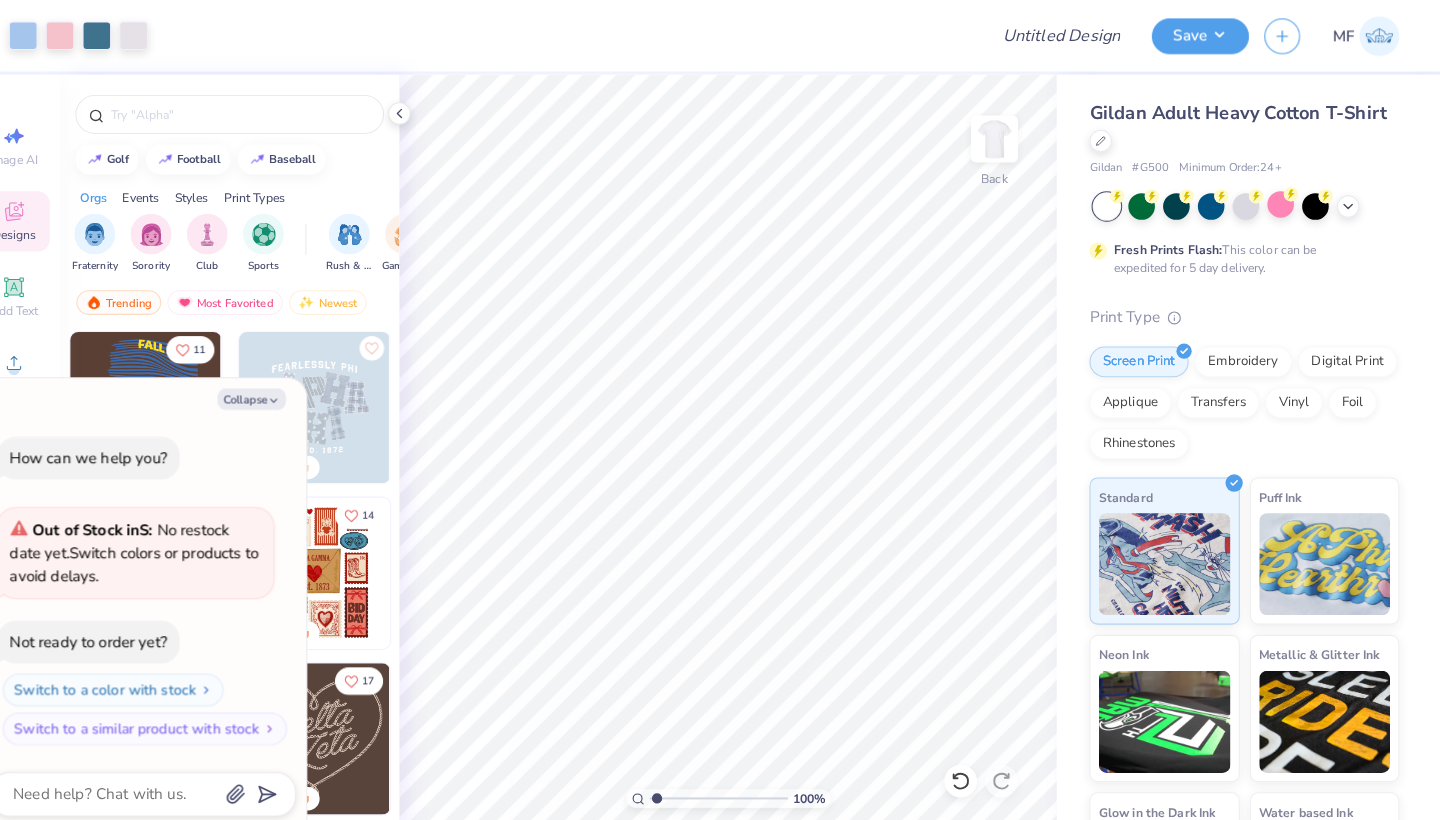 type on "1.25" 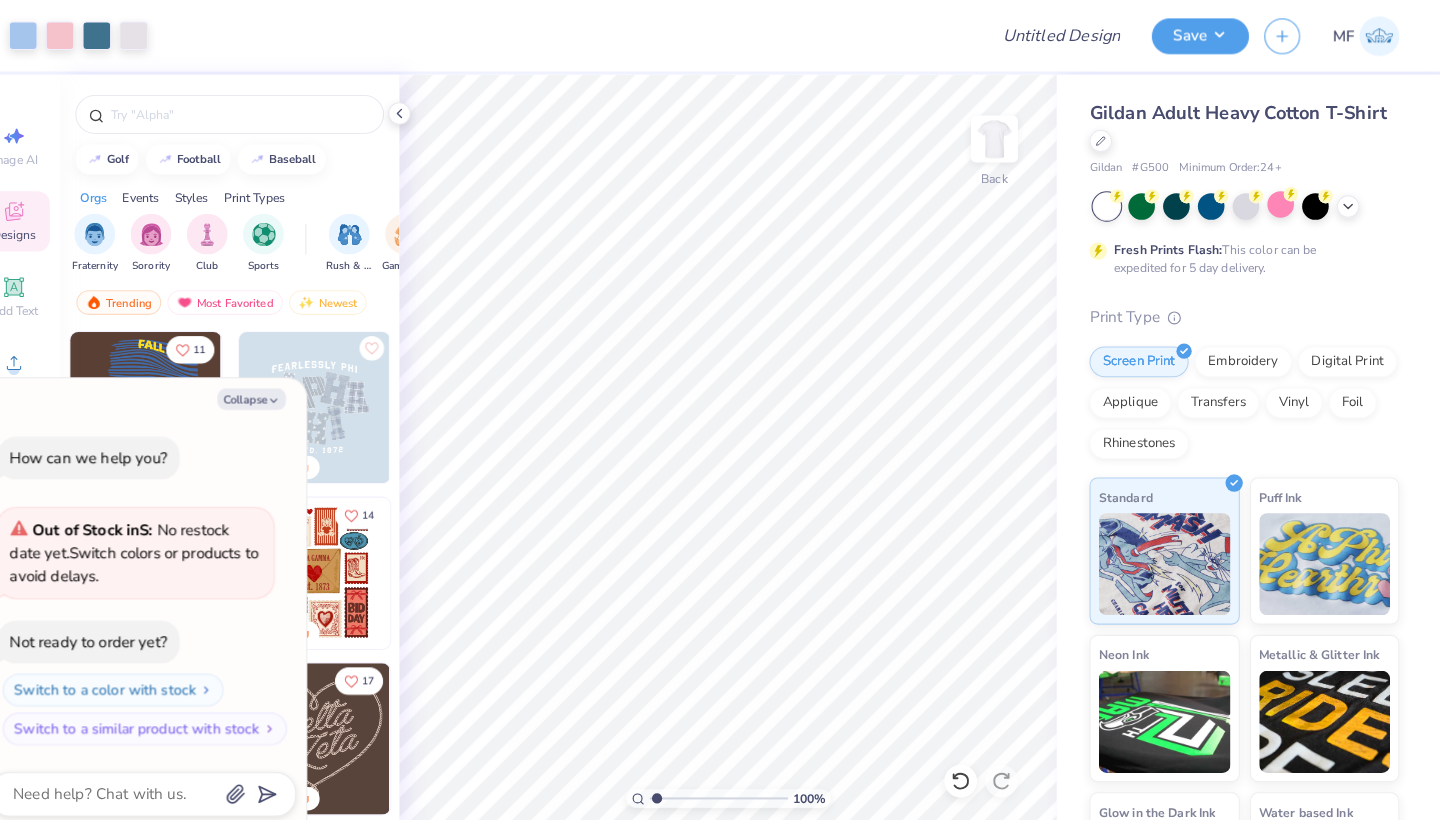 type on "x" 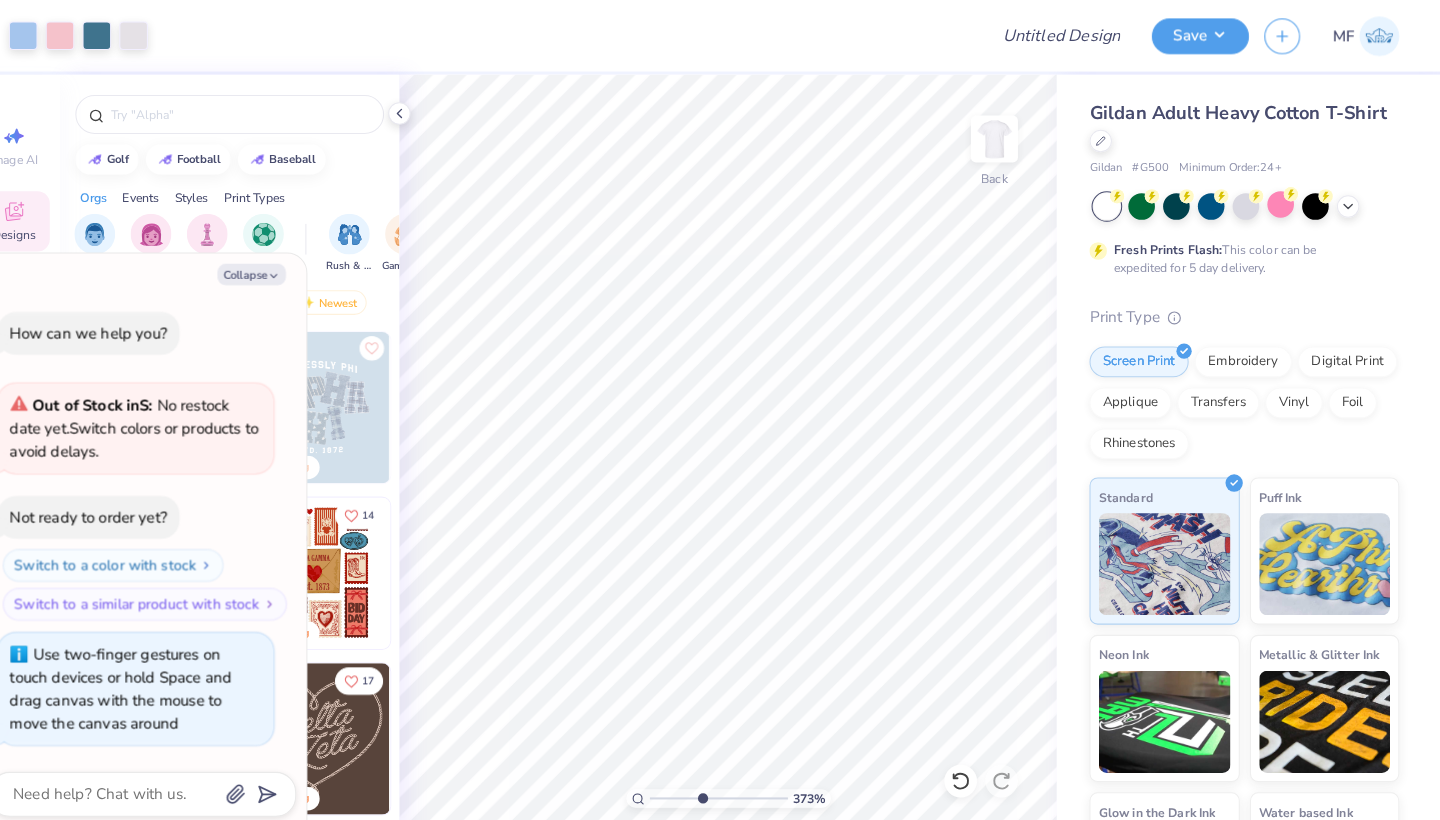 drag, startPoint x: 642, startPoint y: 777, endPoint x: 685, endPoint y: 778, distance: 43.011627 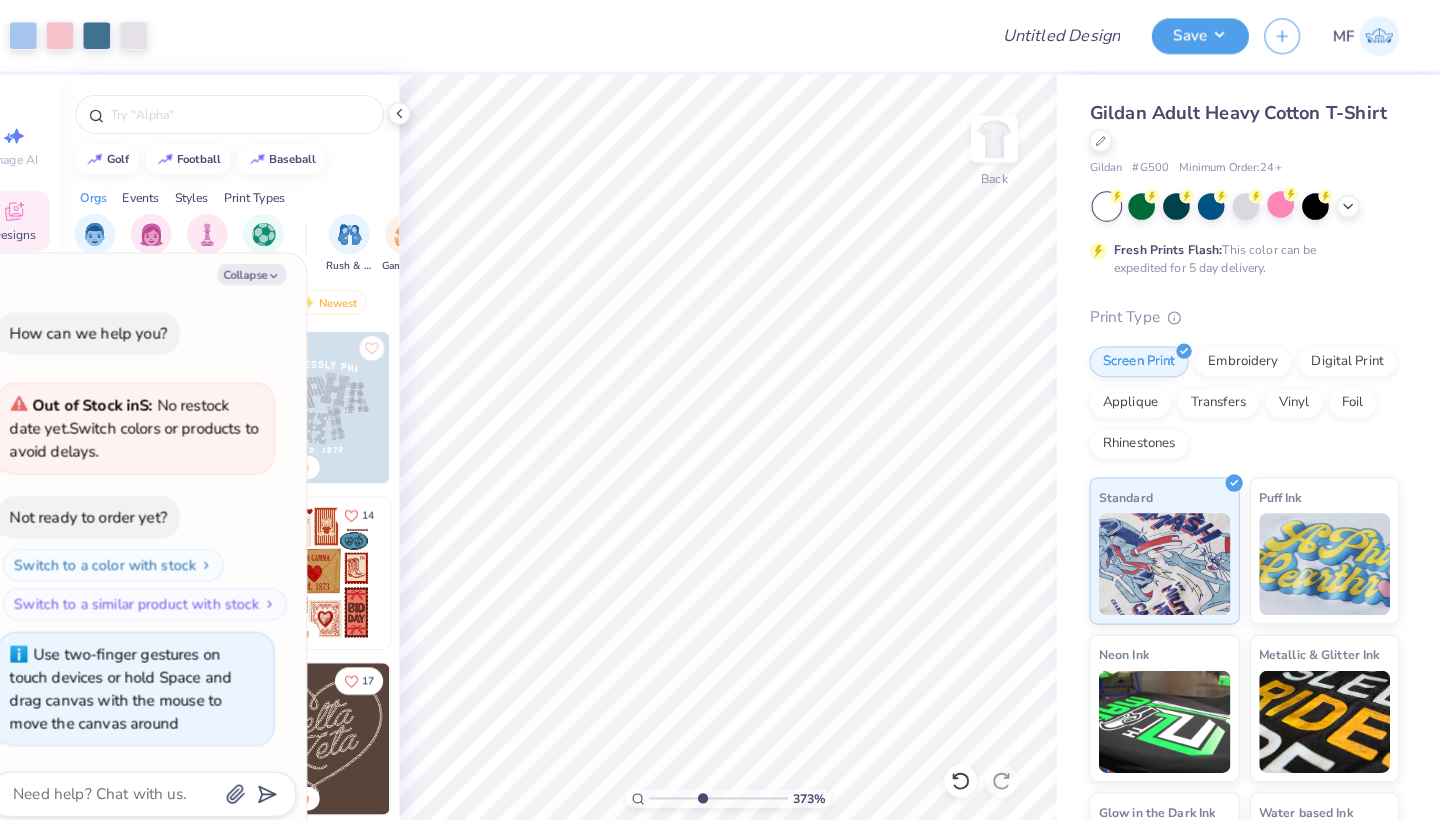 click at bounding box center (734, 781) 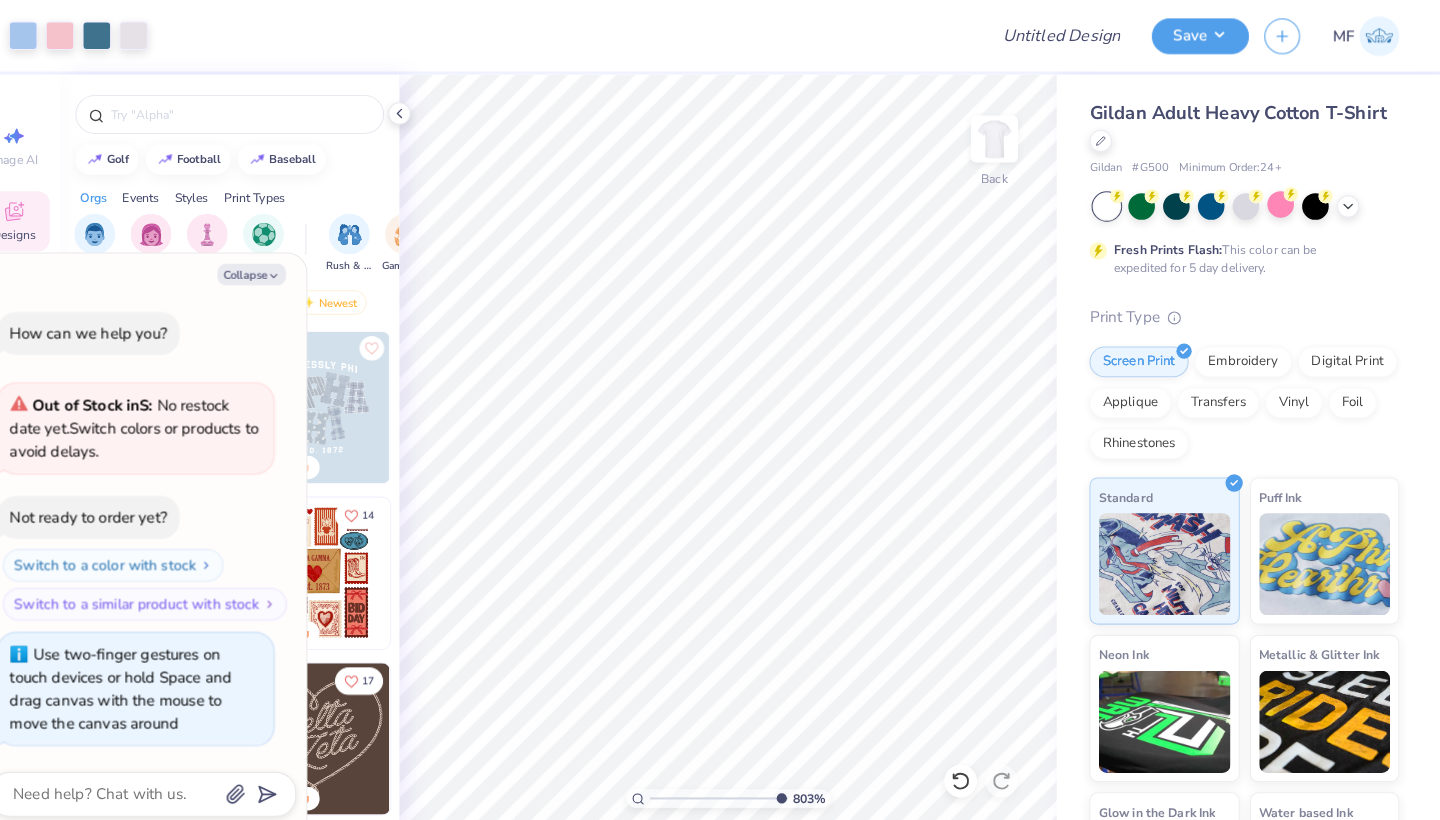 type on "10" 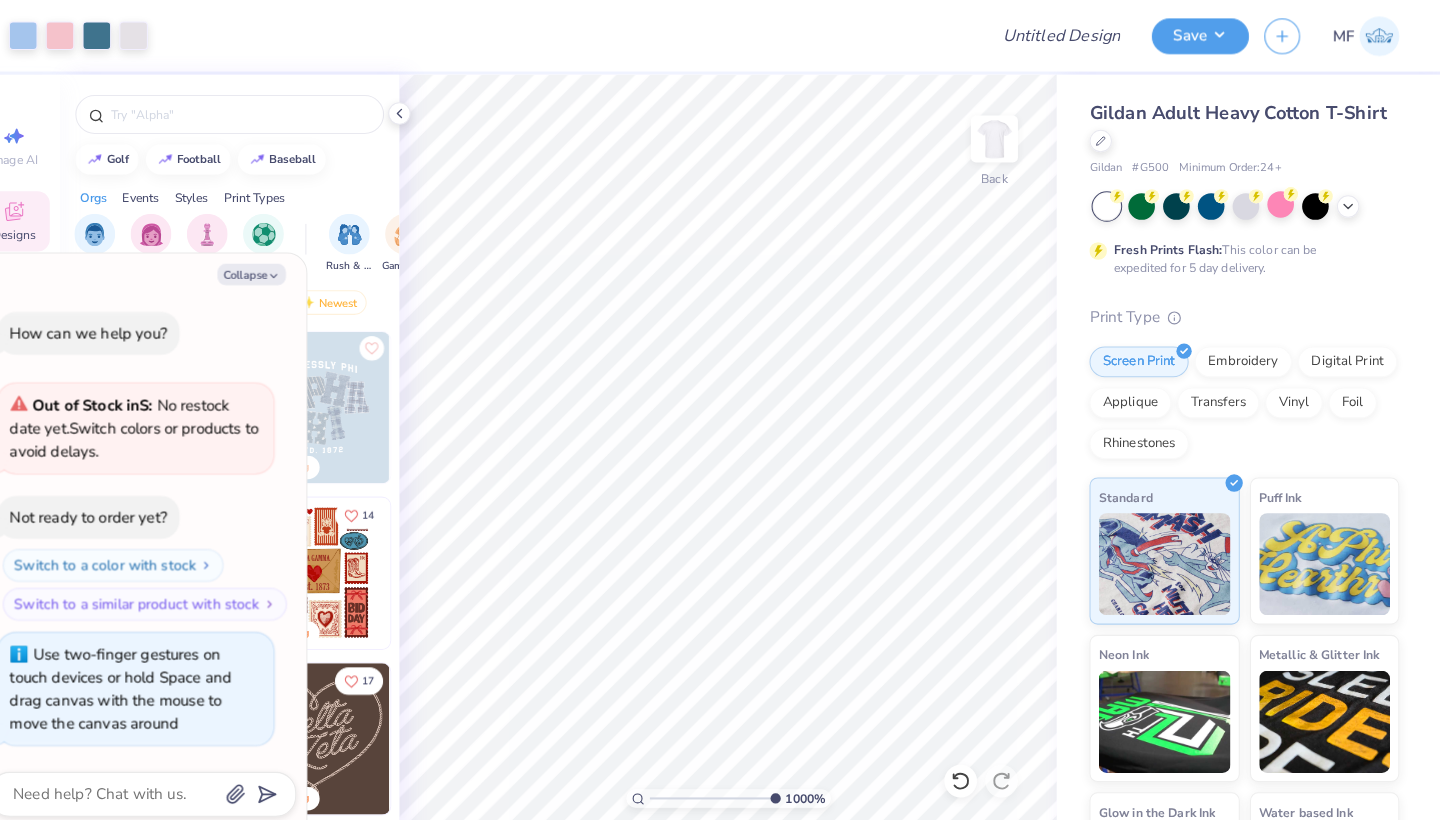 drag, startPoint x: 683, startPoint y: 780, endPoint x: 791, endPoint y: 783, distance: 108.04166 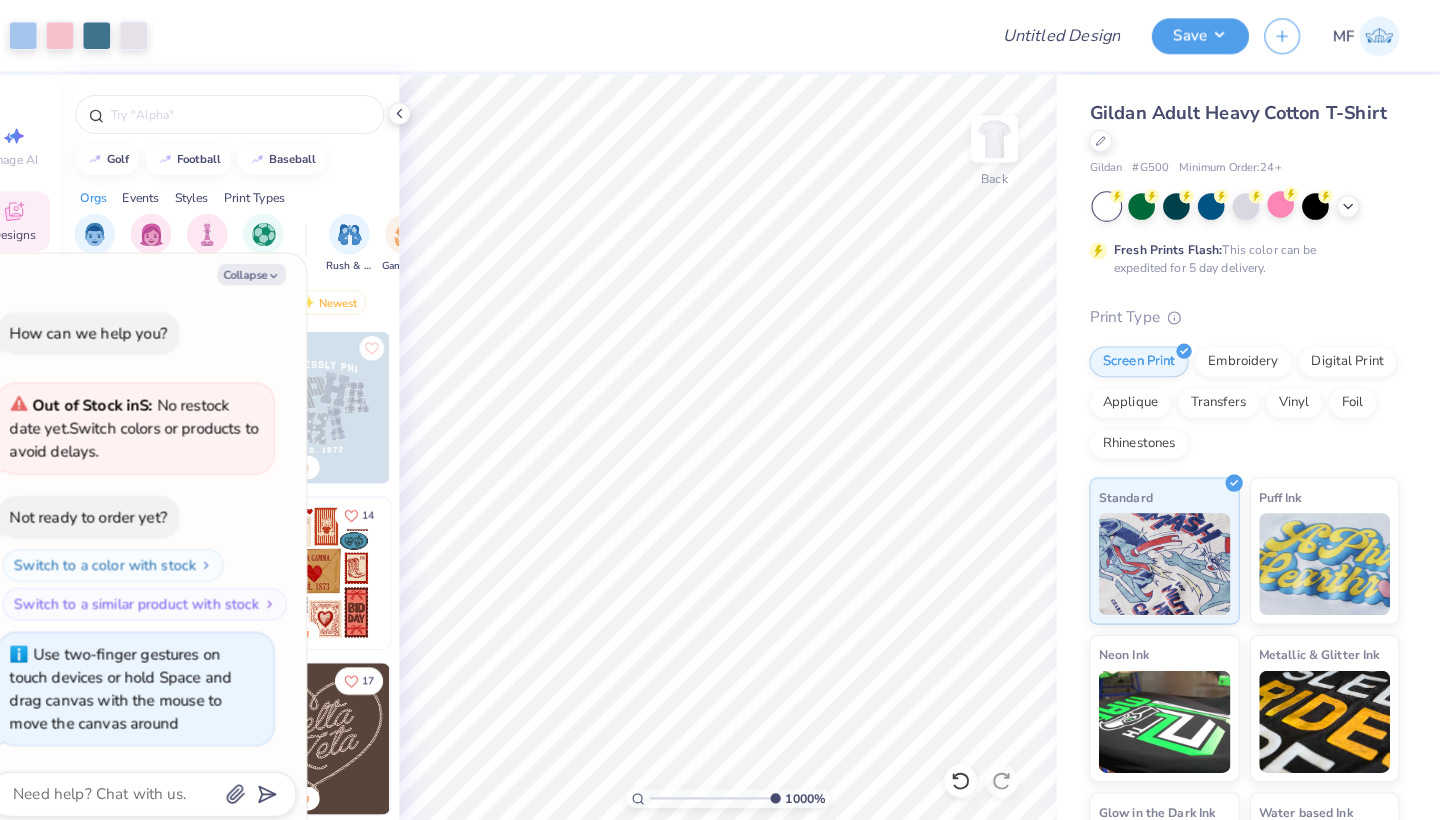 click on "1000  %" at bounding box center [744, 781] 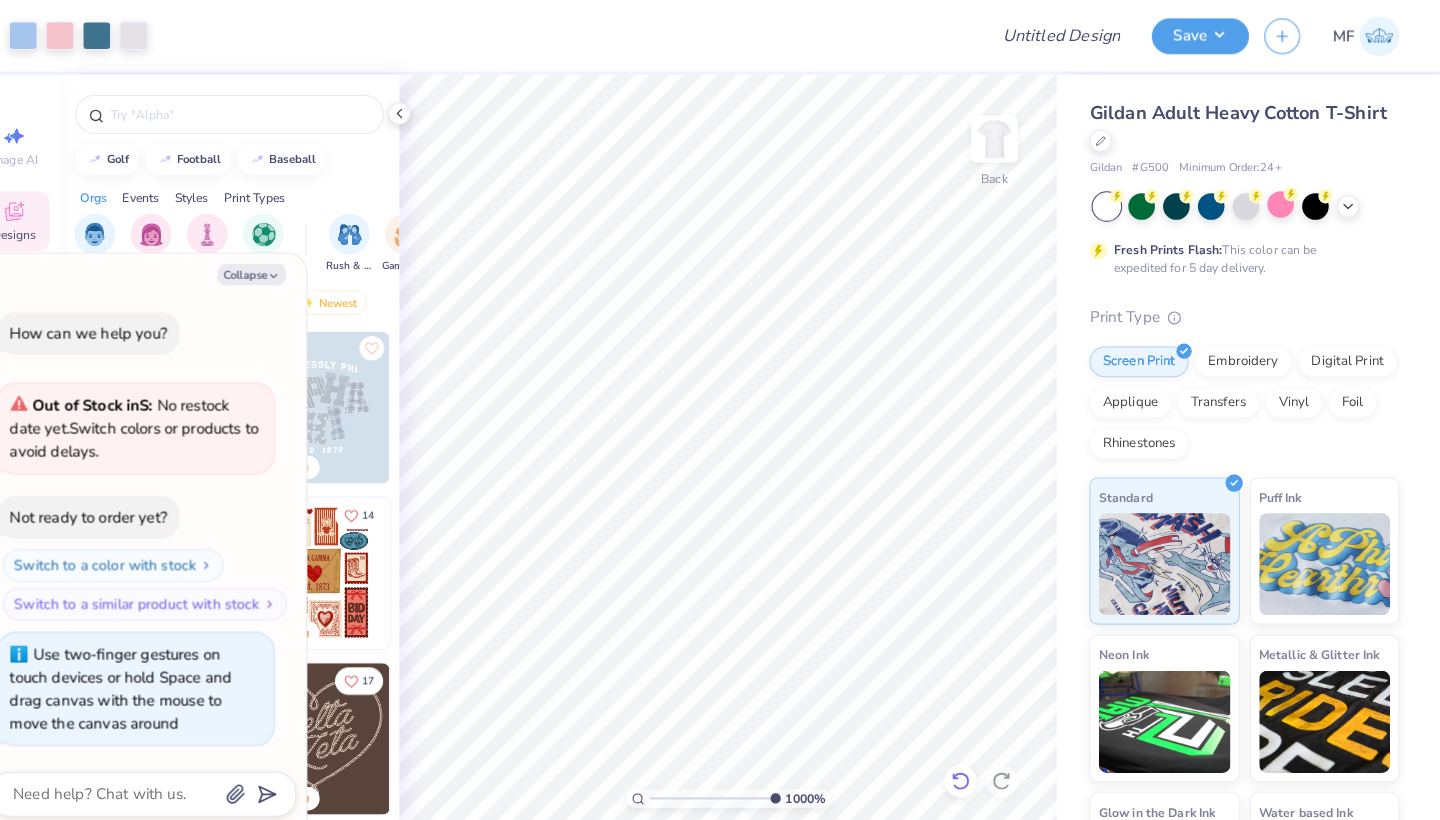 click 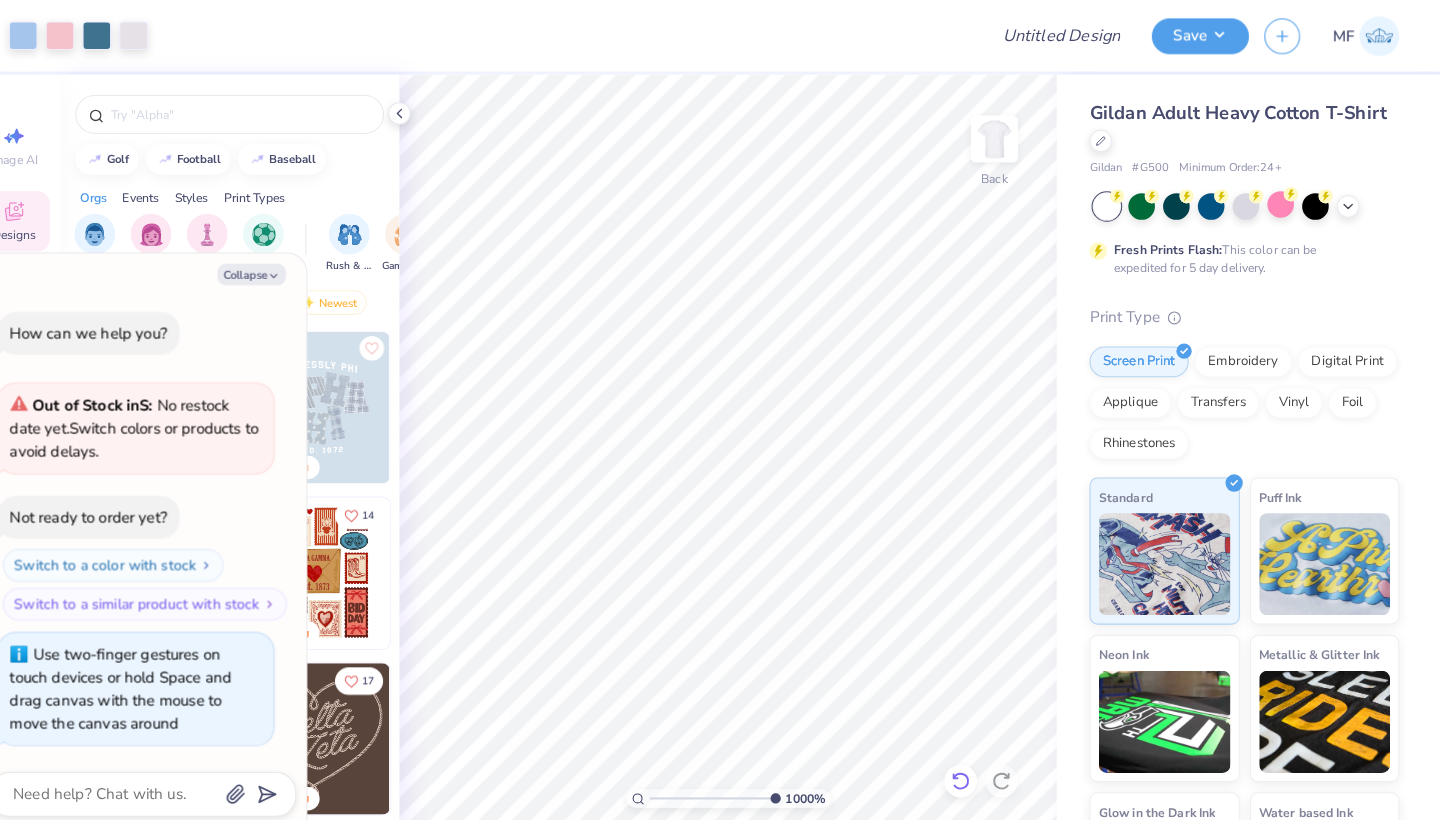 click 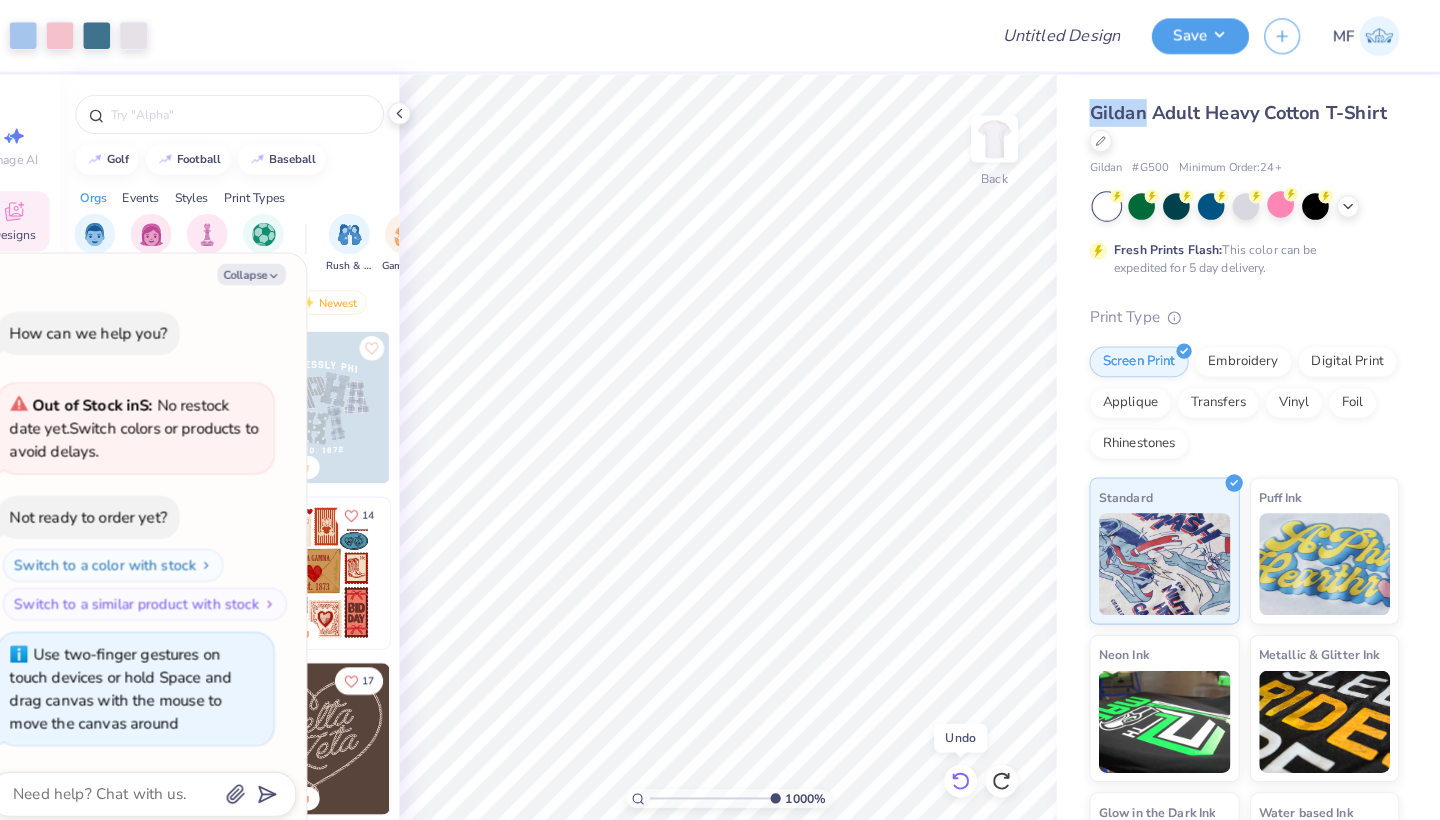 click 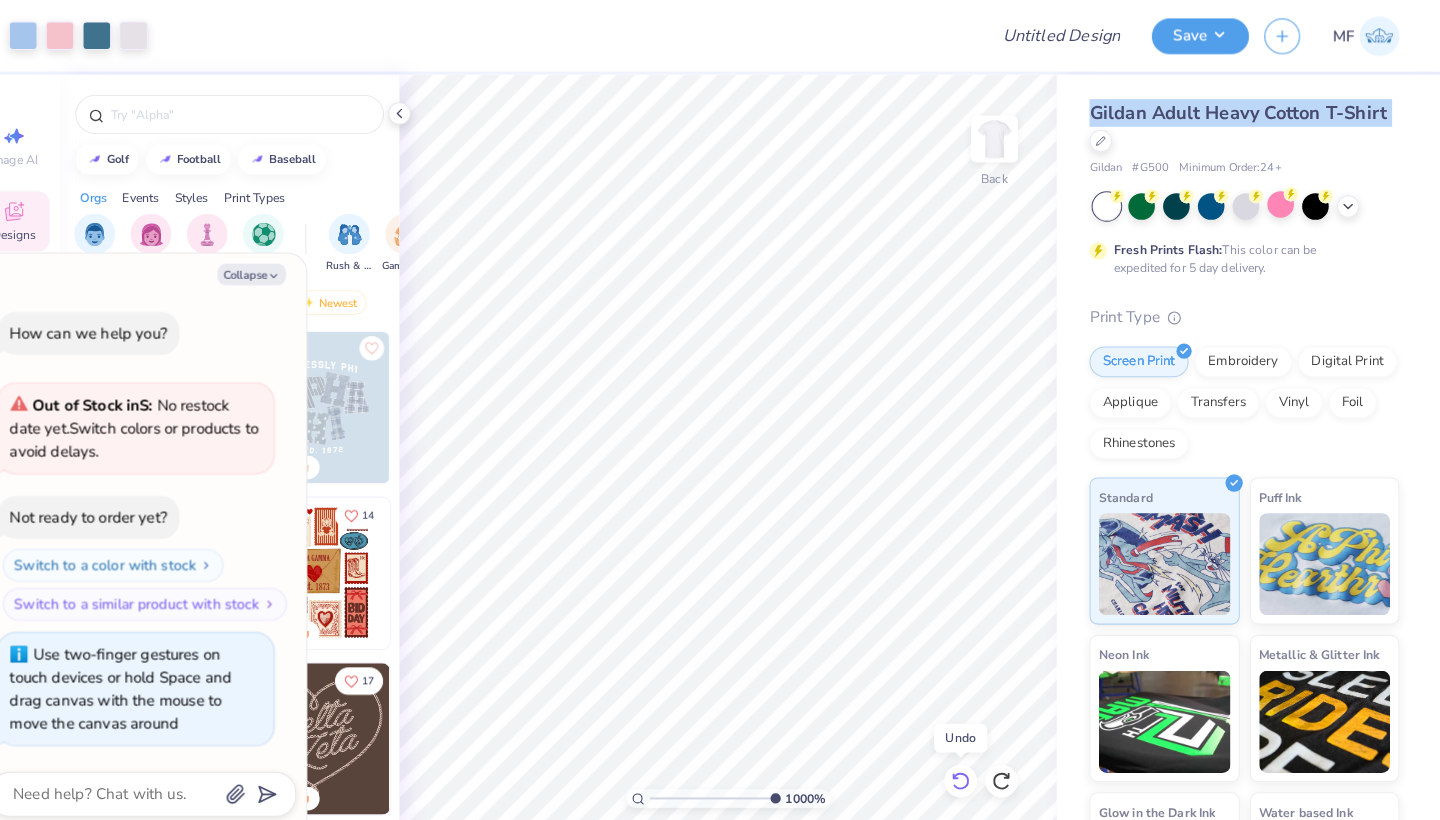 click 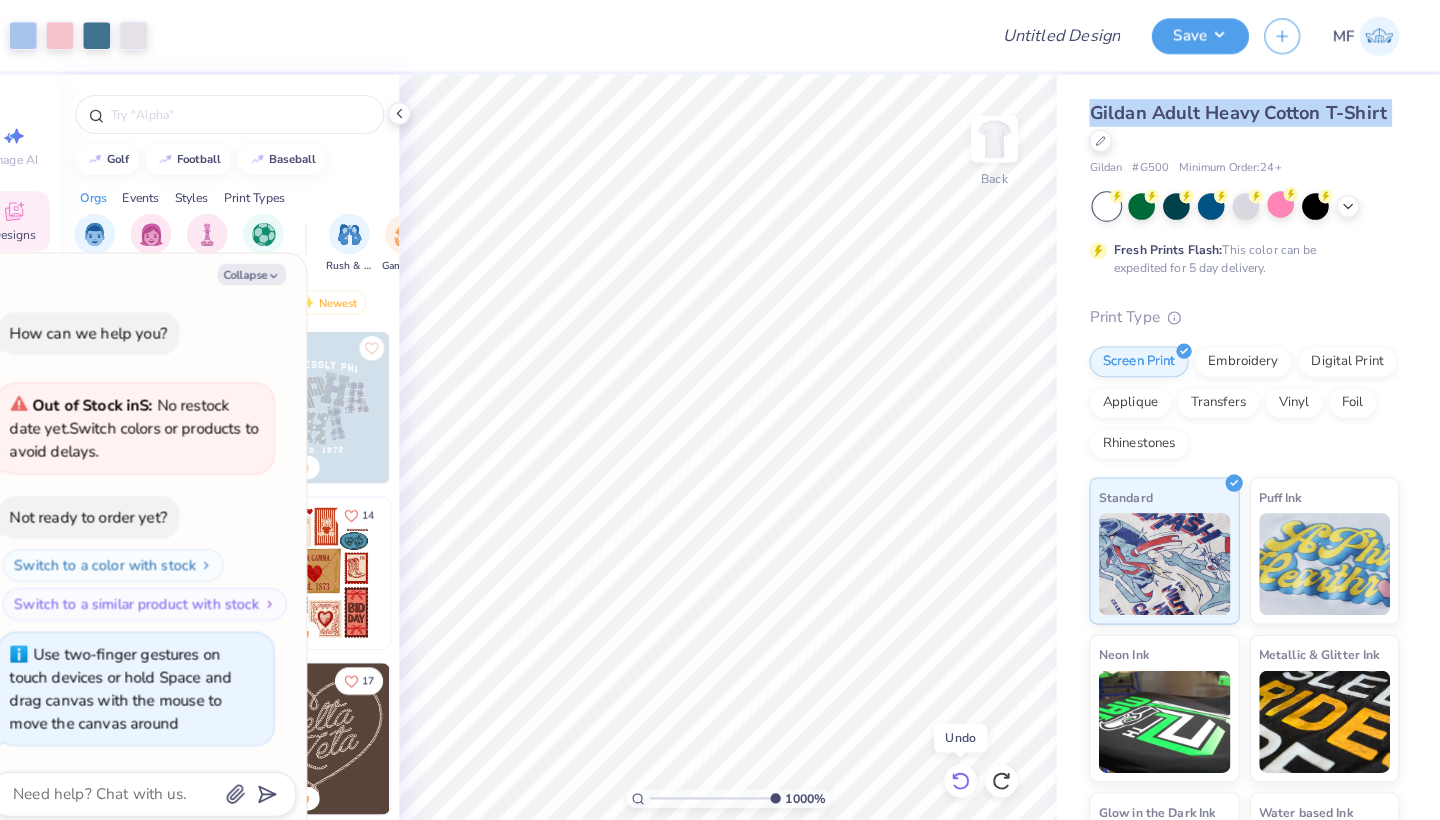 type on "x" 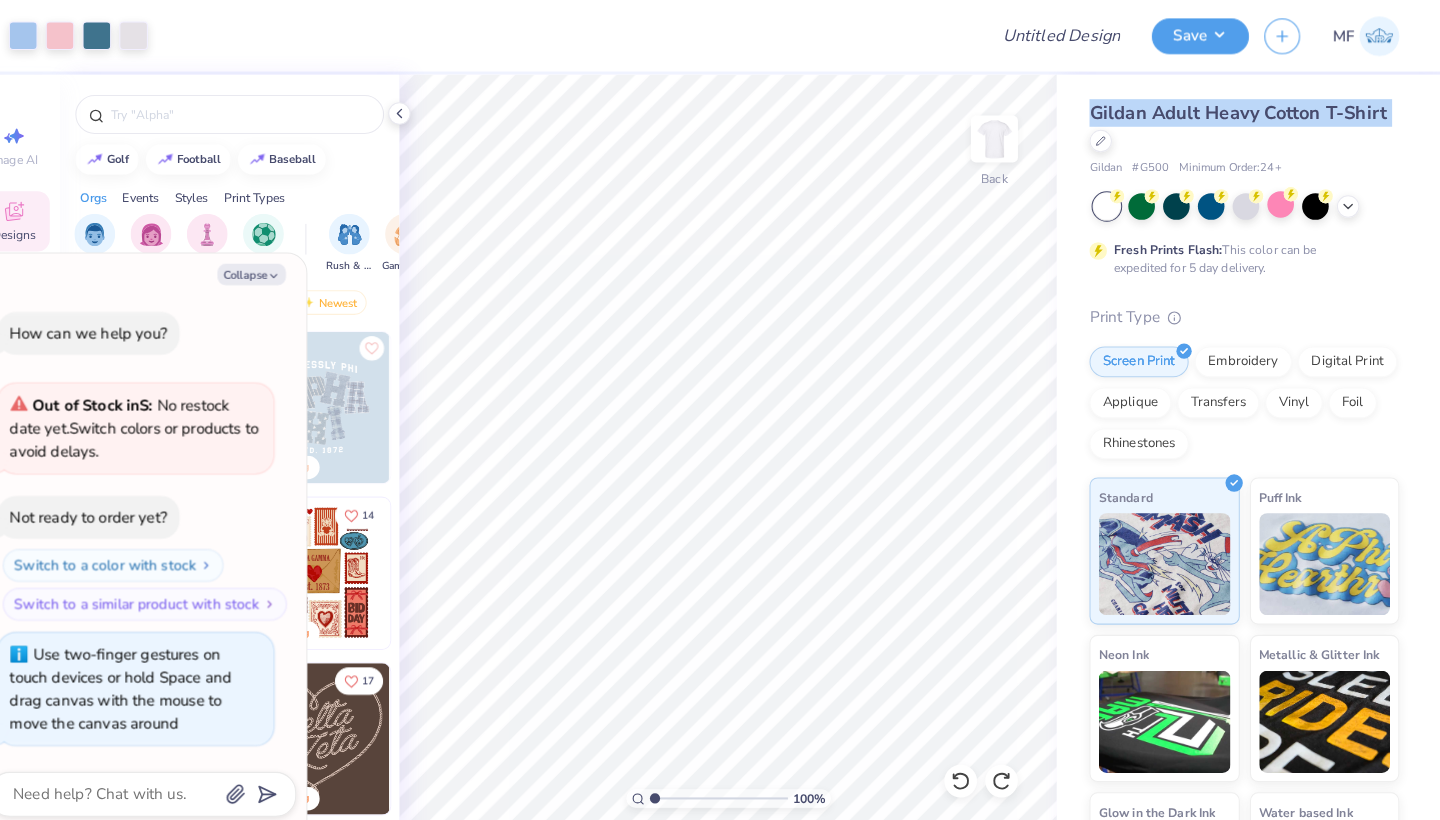 drag, startPoint x: 751, startPoint y: 777, endPoint x: 628, endPoint y: 768, distance: 123.32883 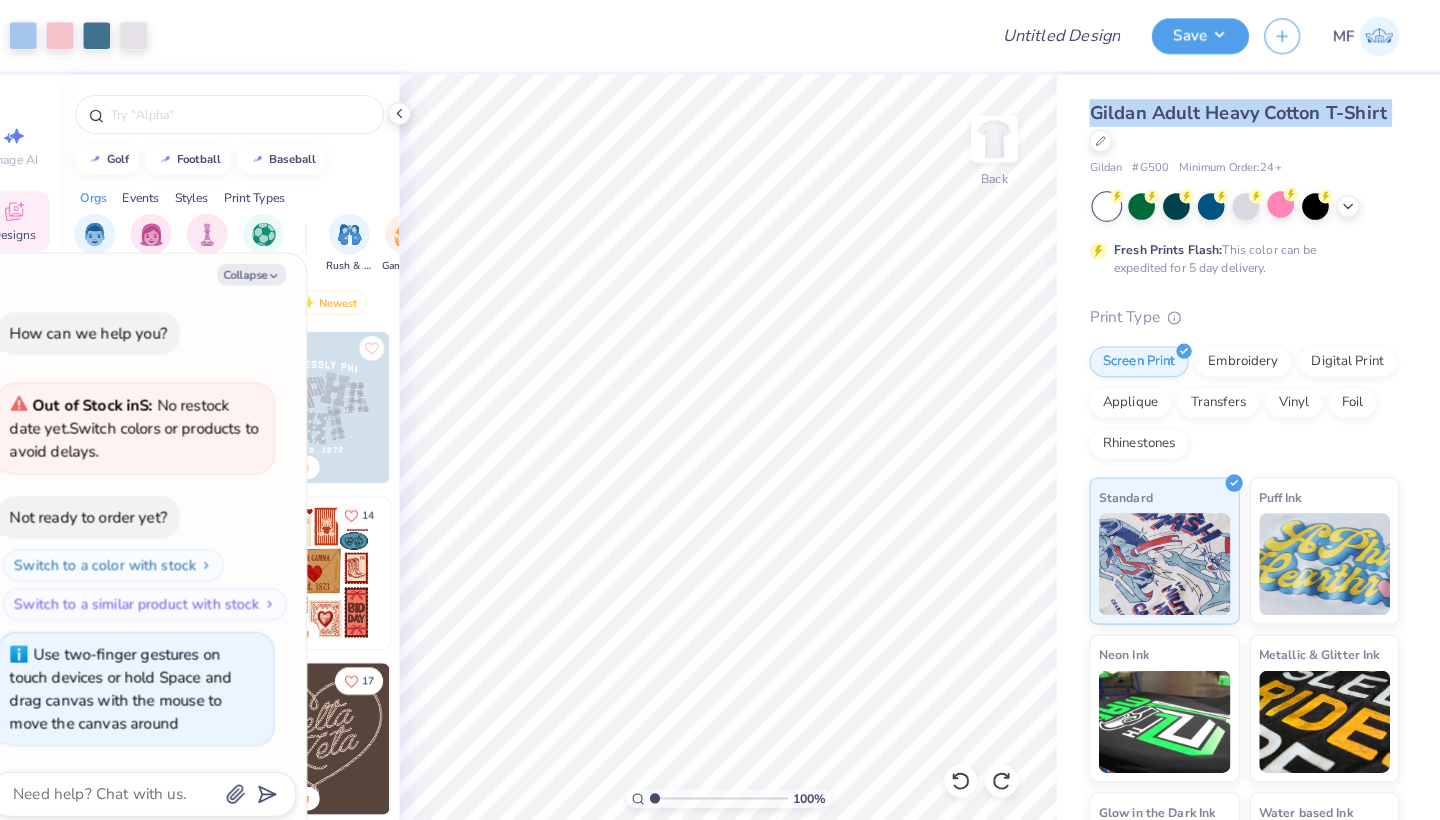 type on "1" 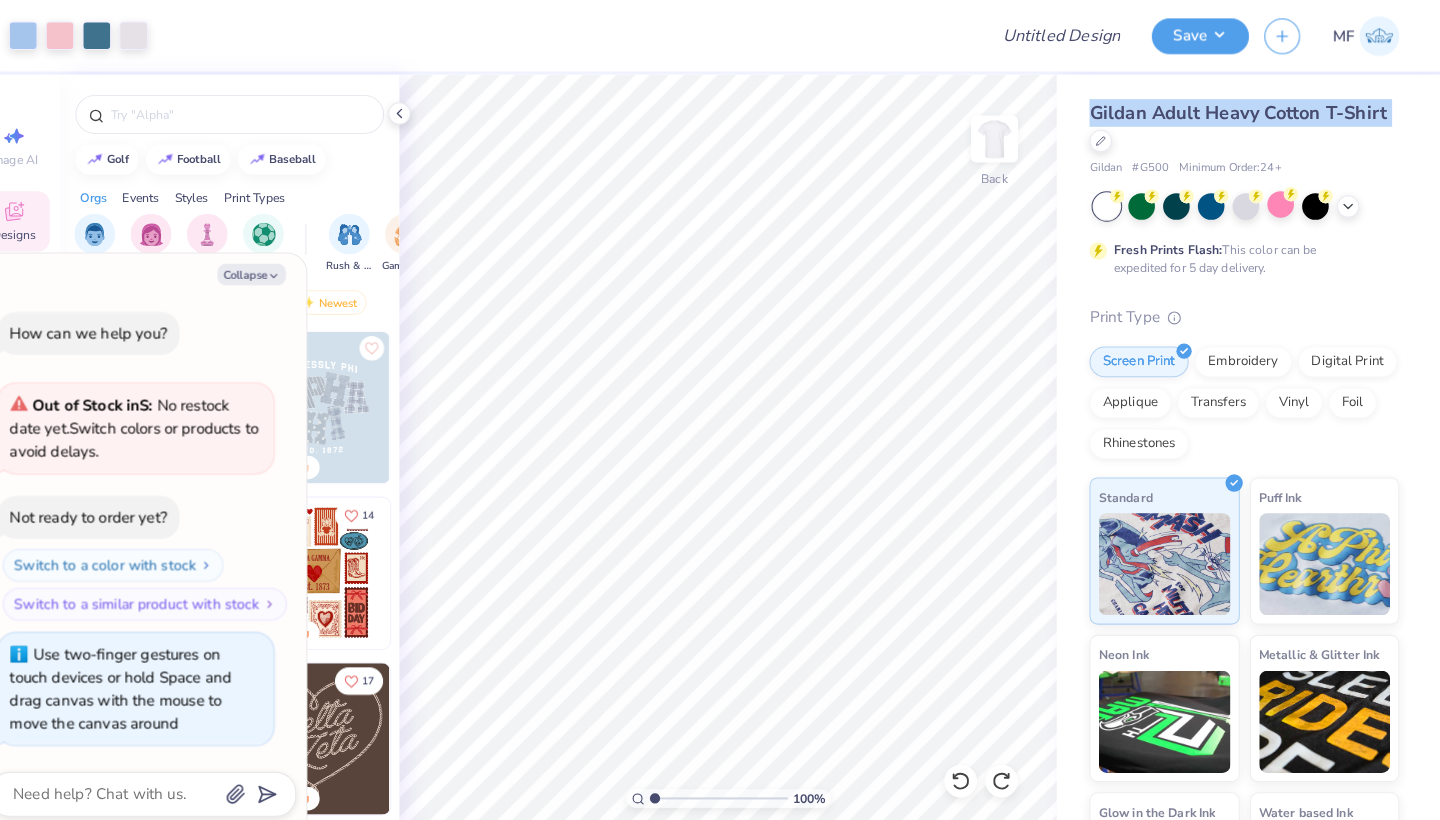 click on "100  %" at bounding box center [743, 446] 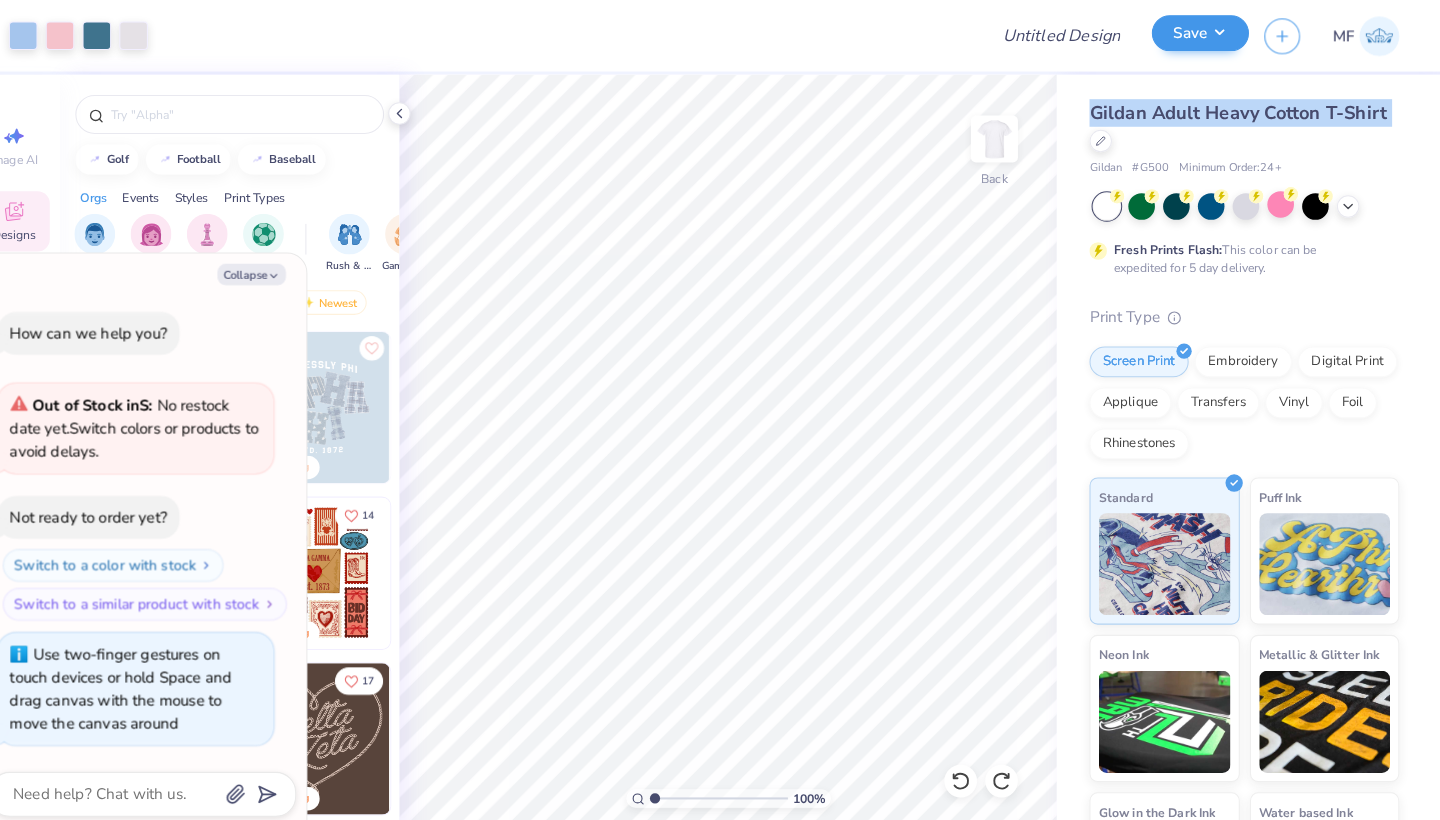 click on "Save" at bounding box center [1205, 32] 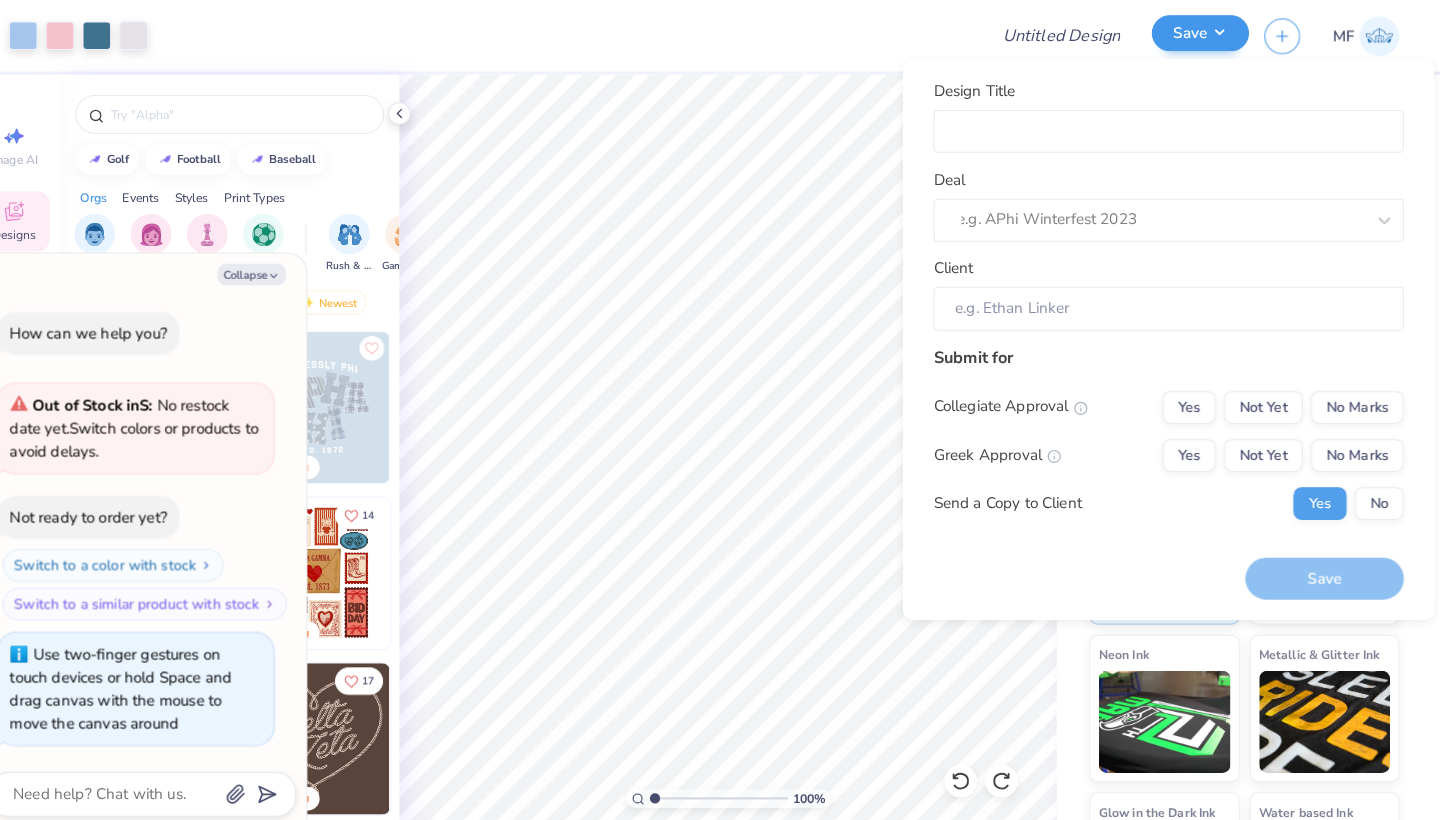 type on "x" 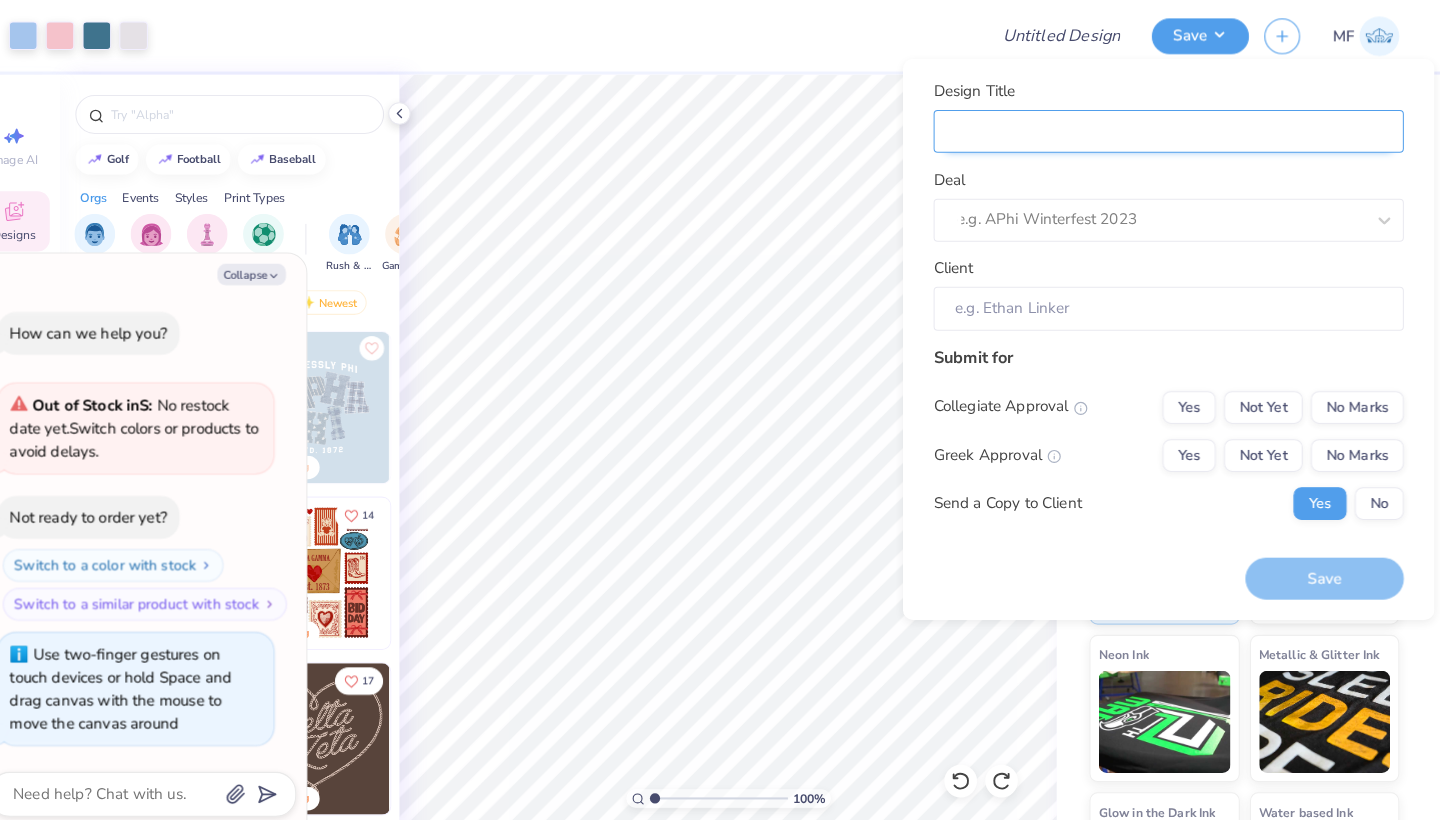 click on "Design Title" at bounding box center [1175, 128] 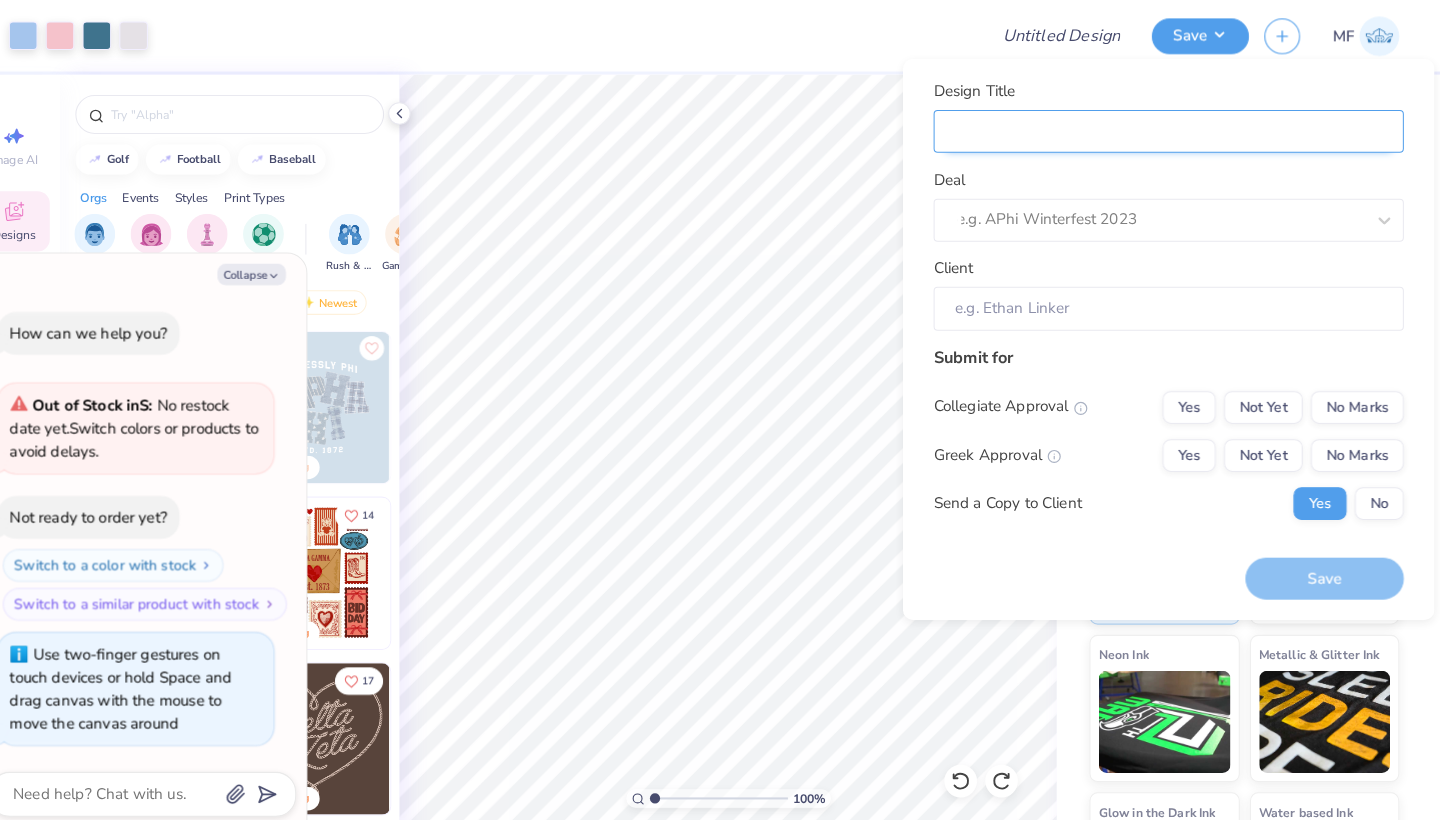 type on "b" 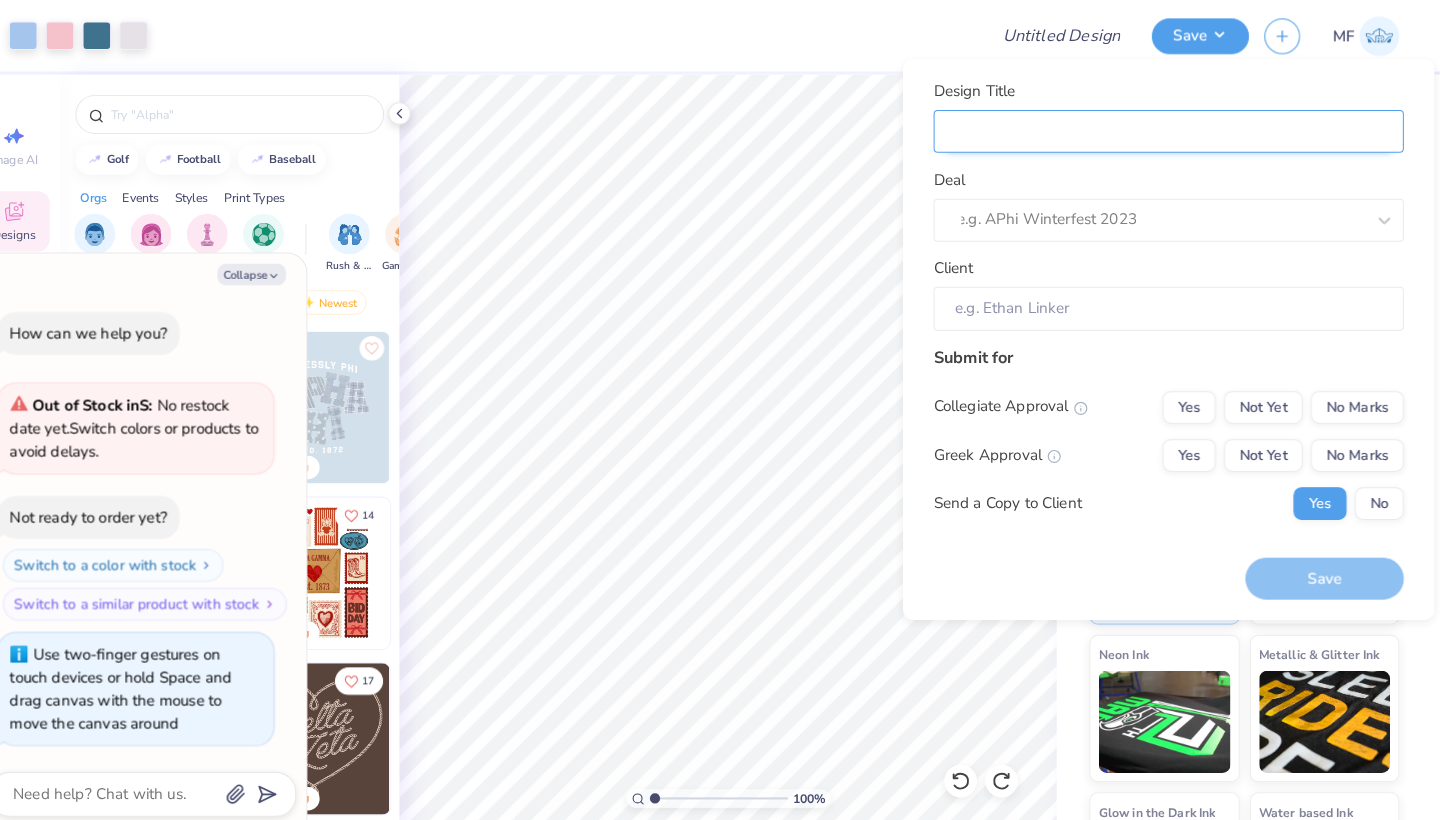 type on "x" 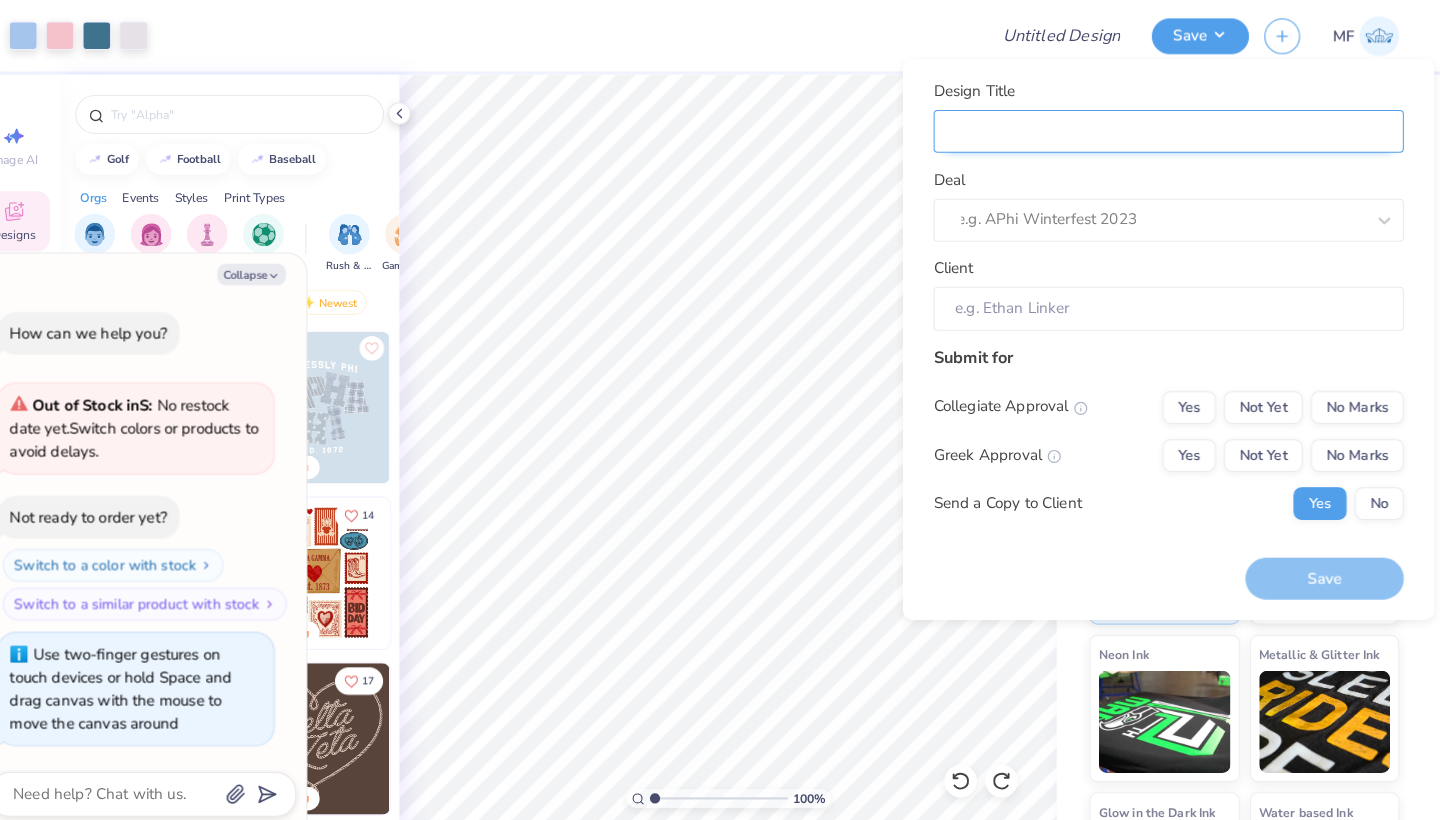 type on "b" 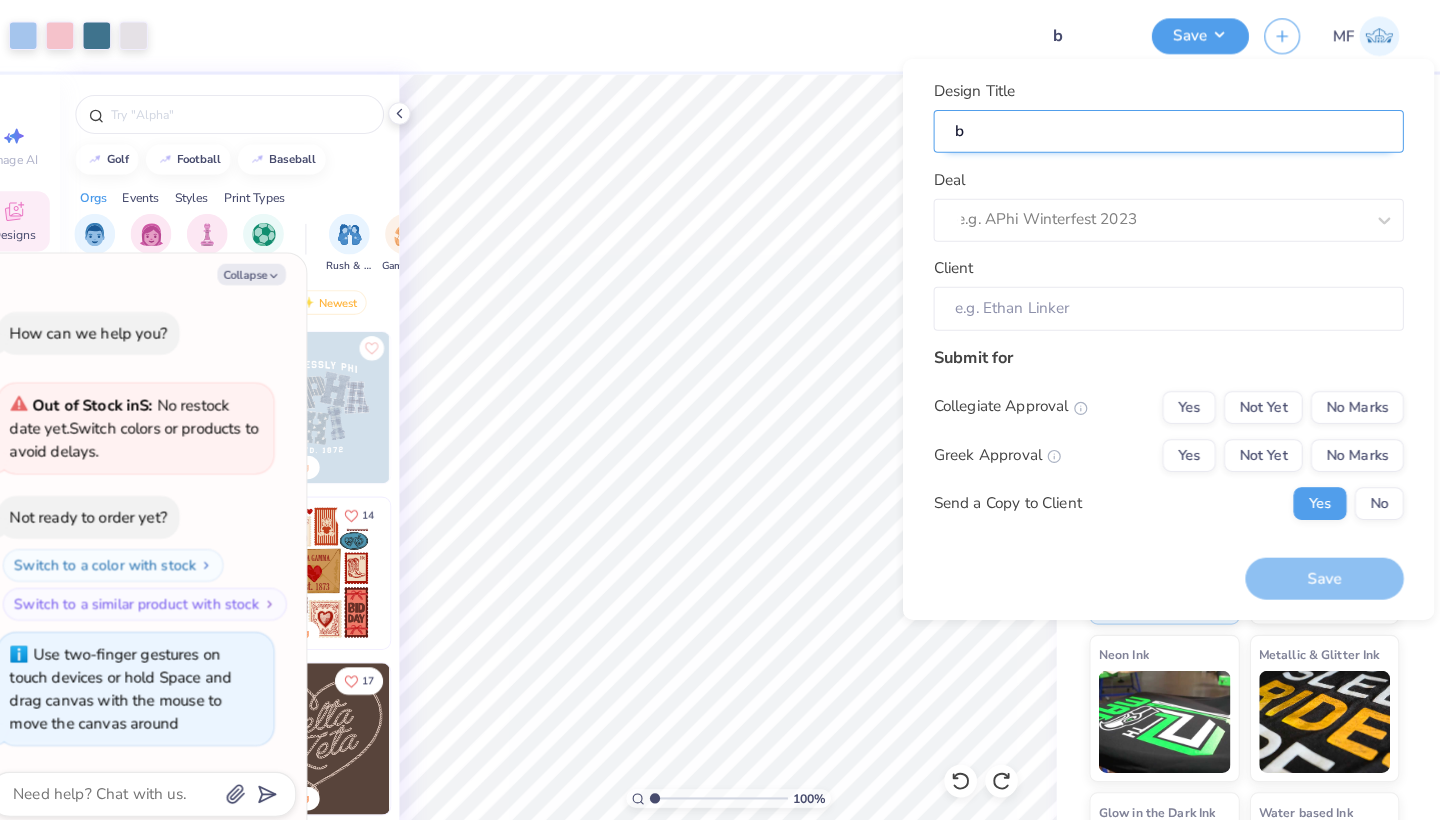 type on "bi" 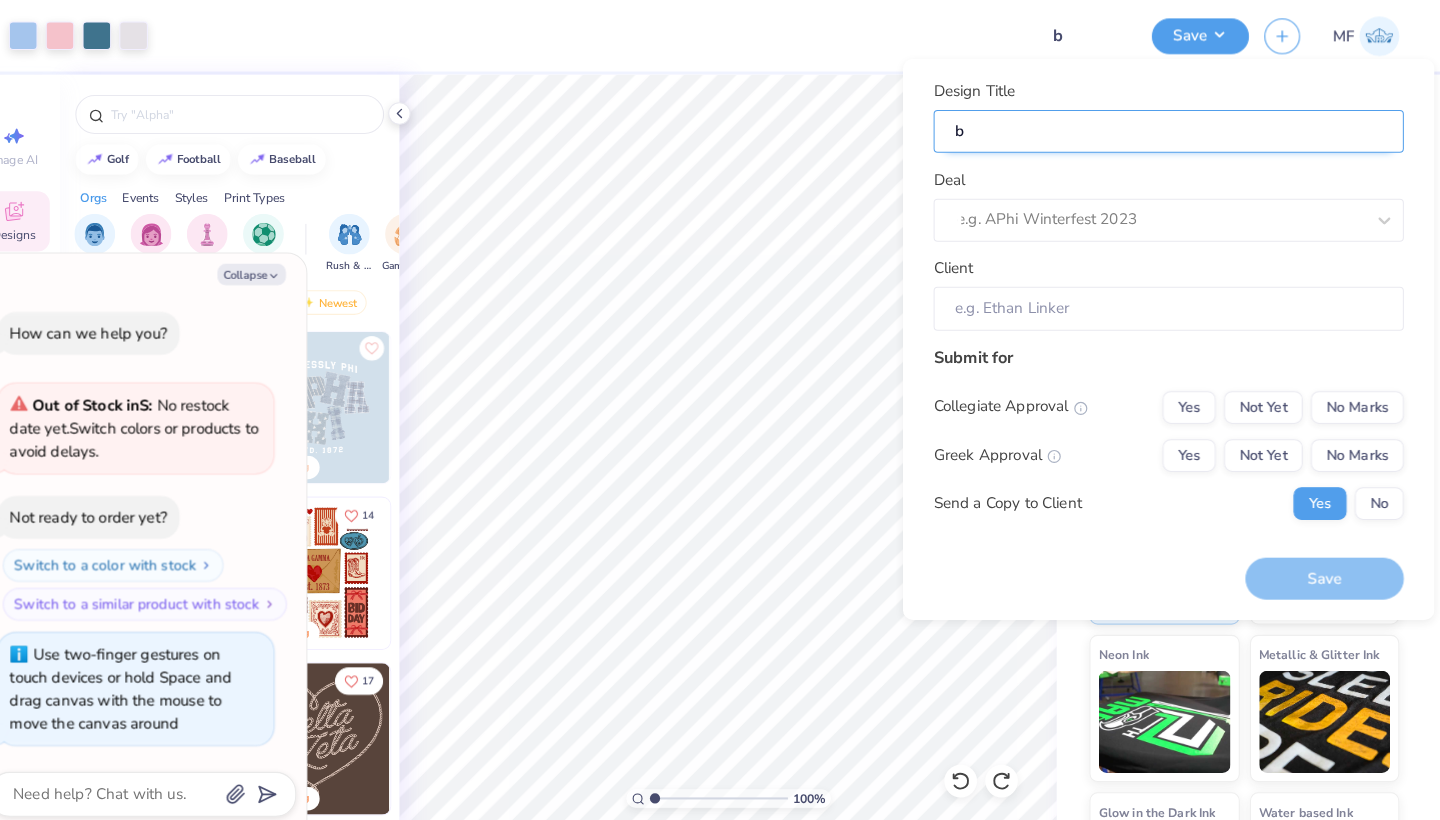 type on "x" 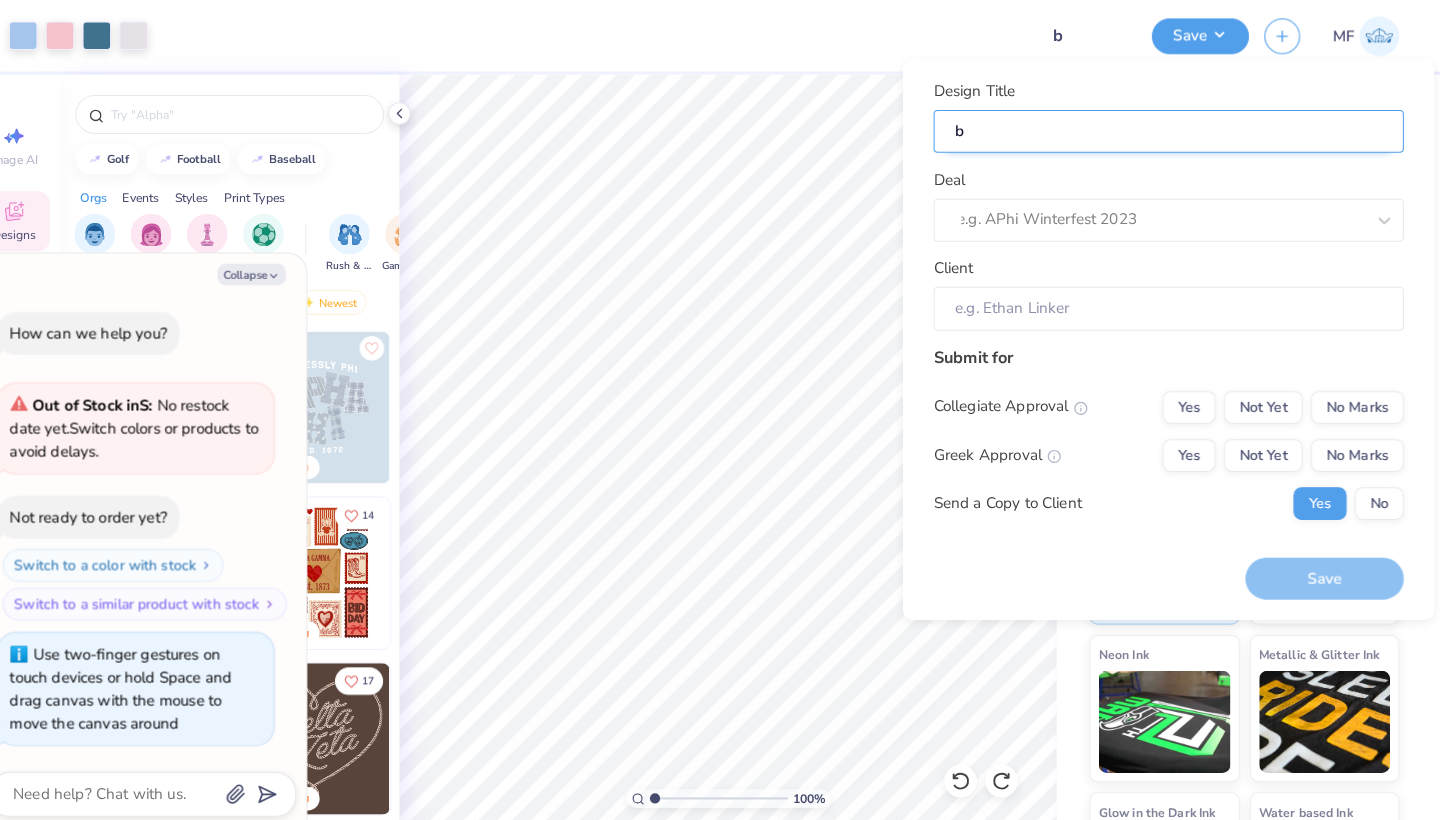 type on "bi" 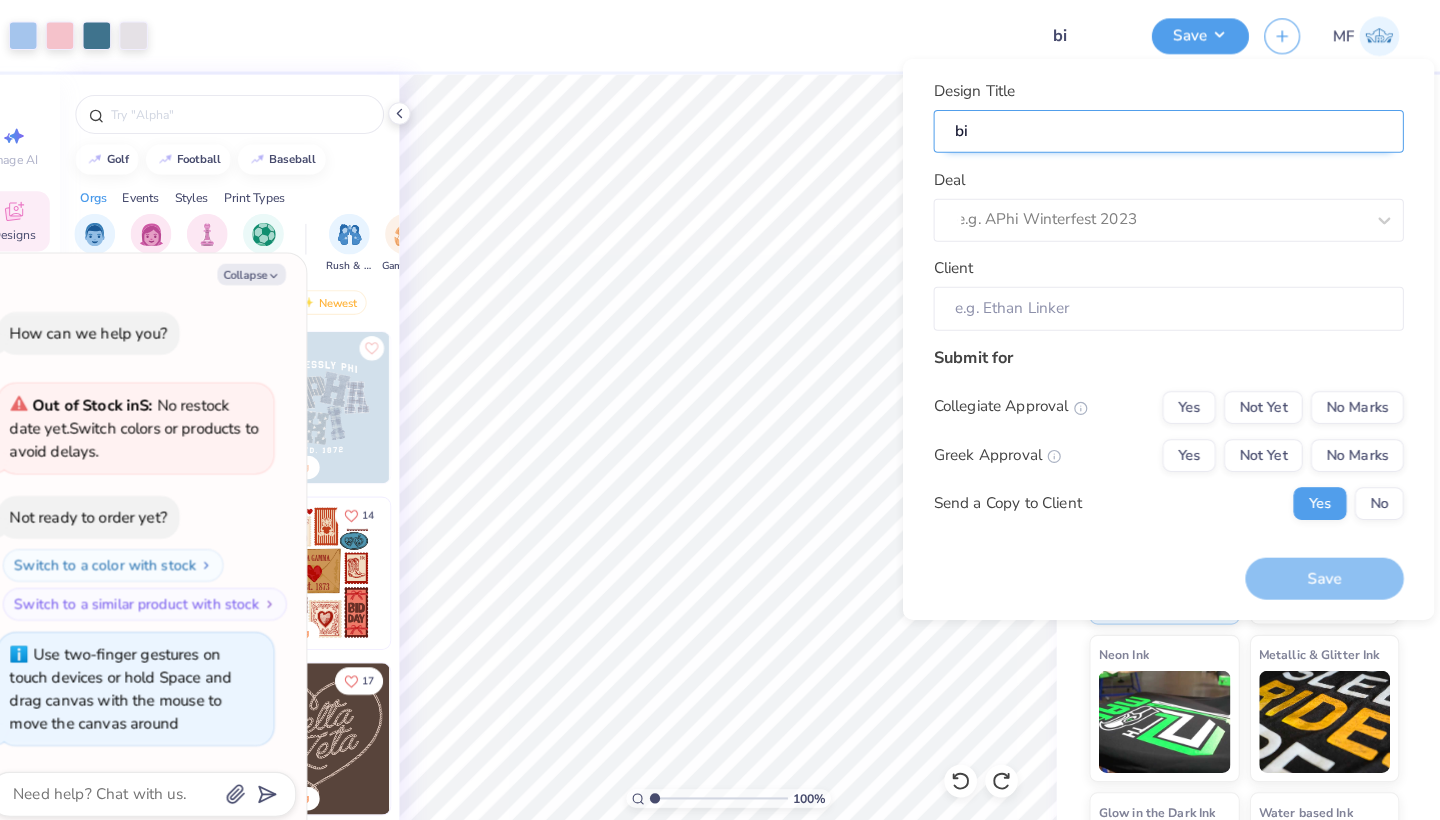 type on "bik" 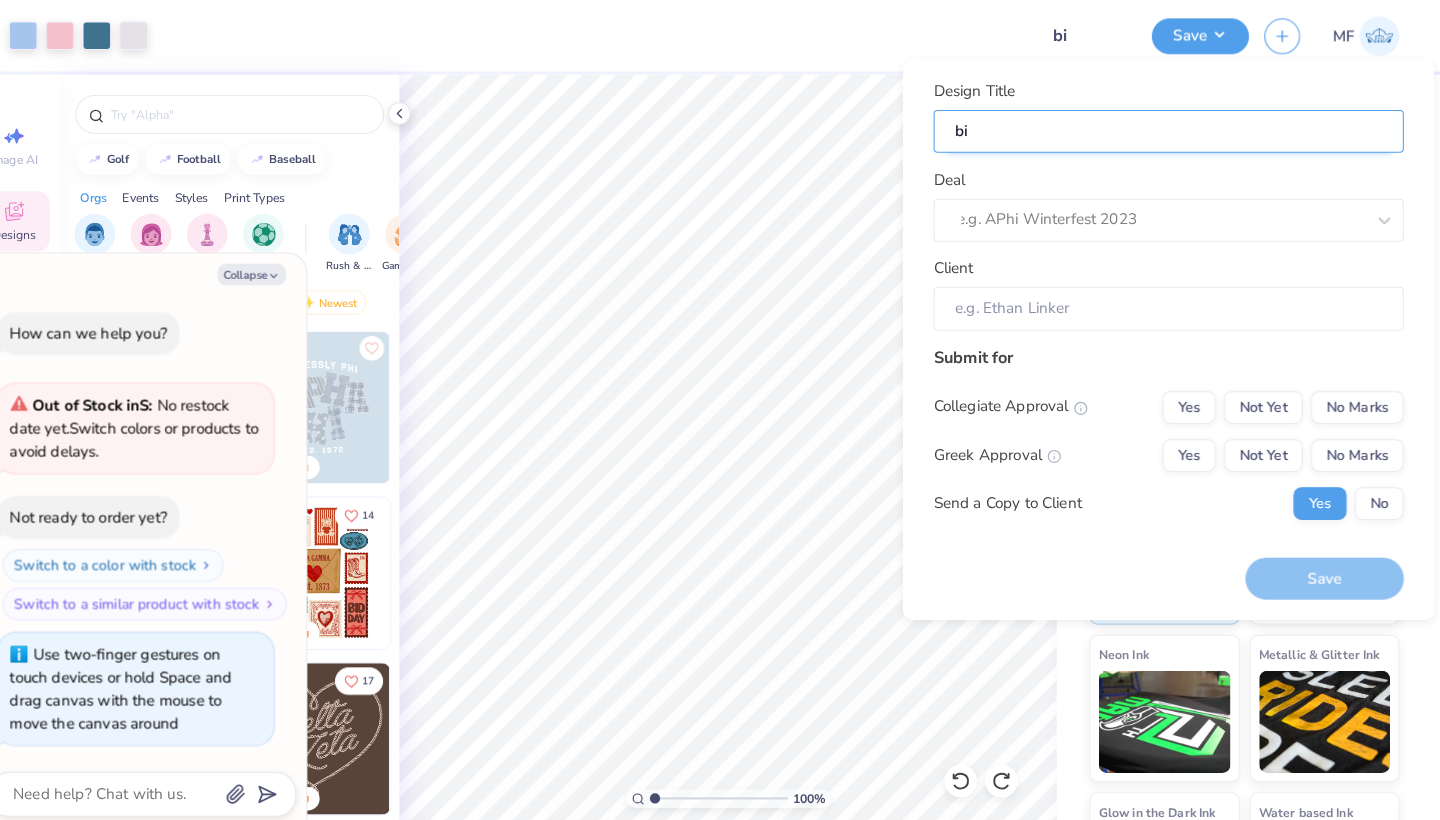 type on "x" 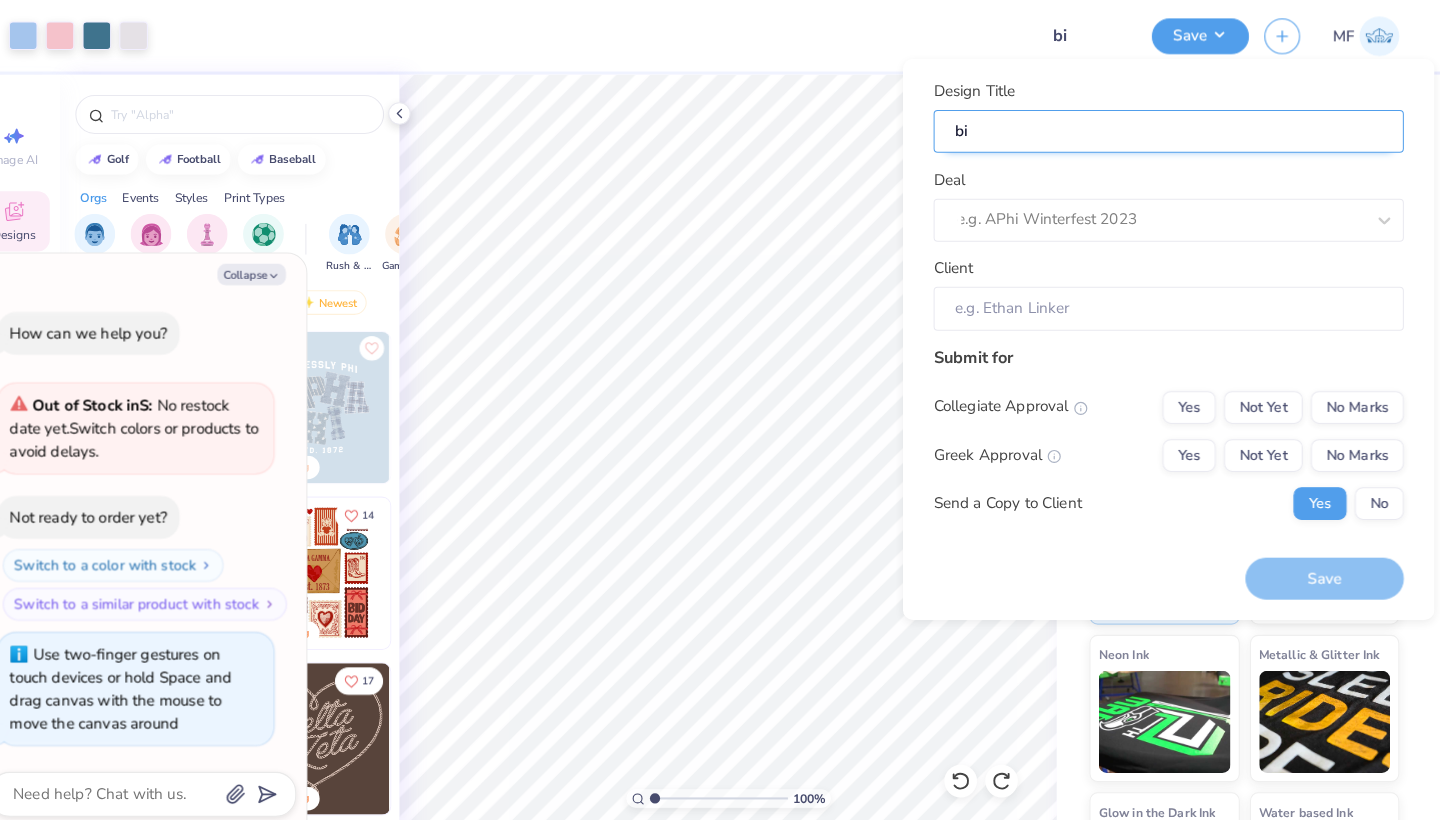 type on "bik" 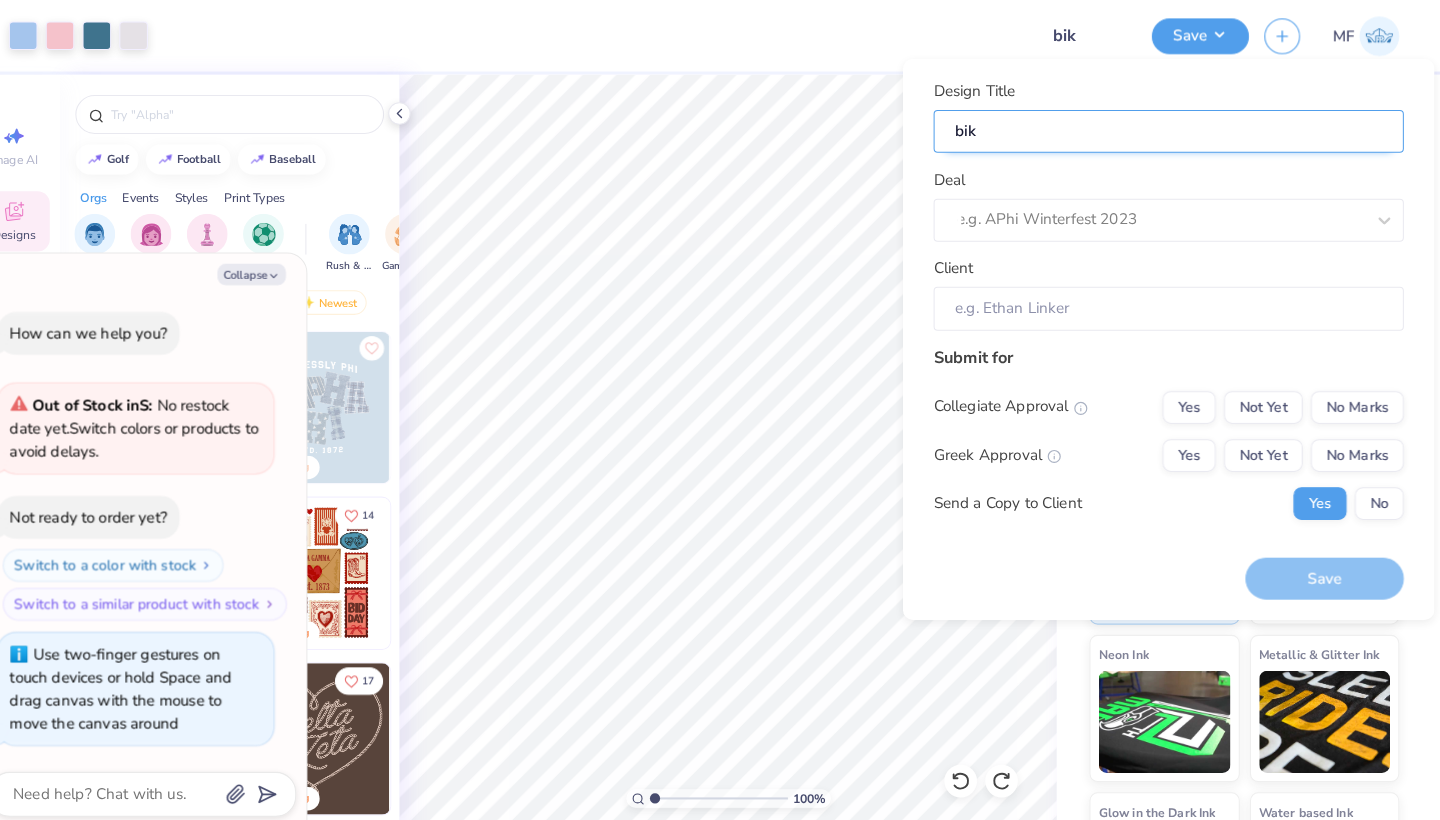 type on "biki" 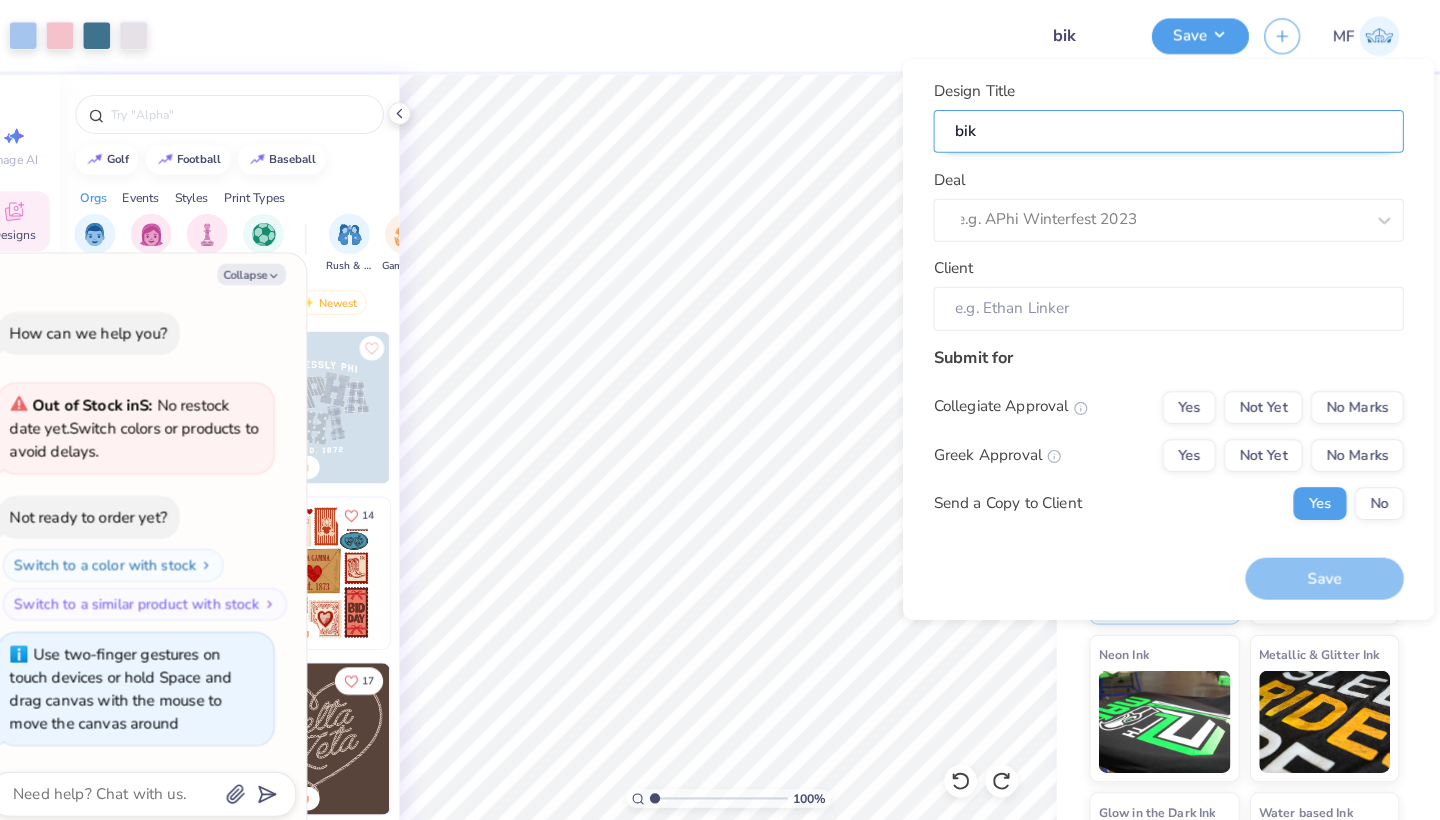 type on "x" 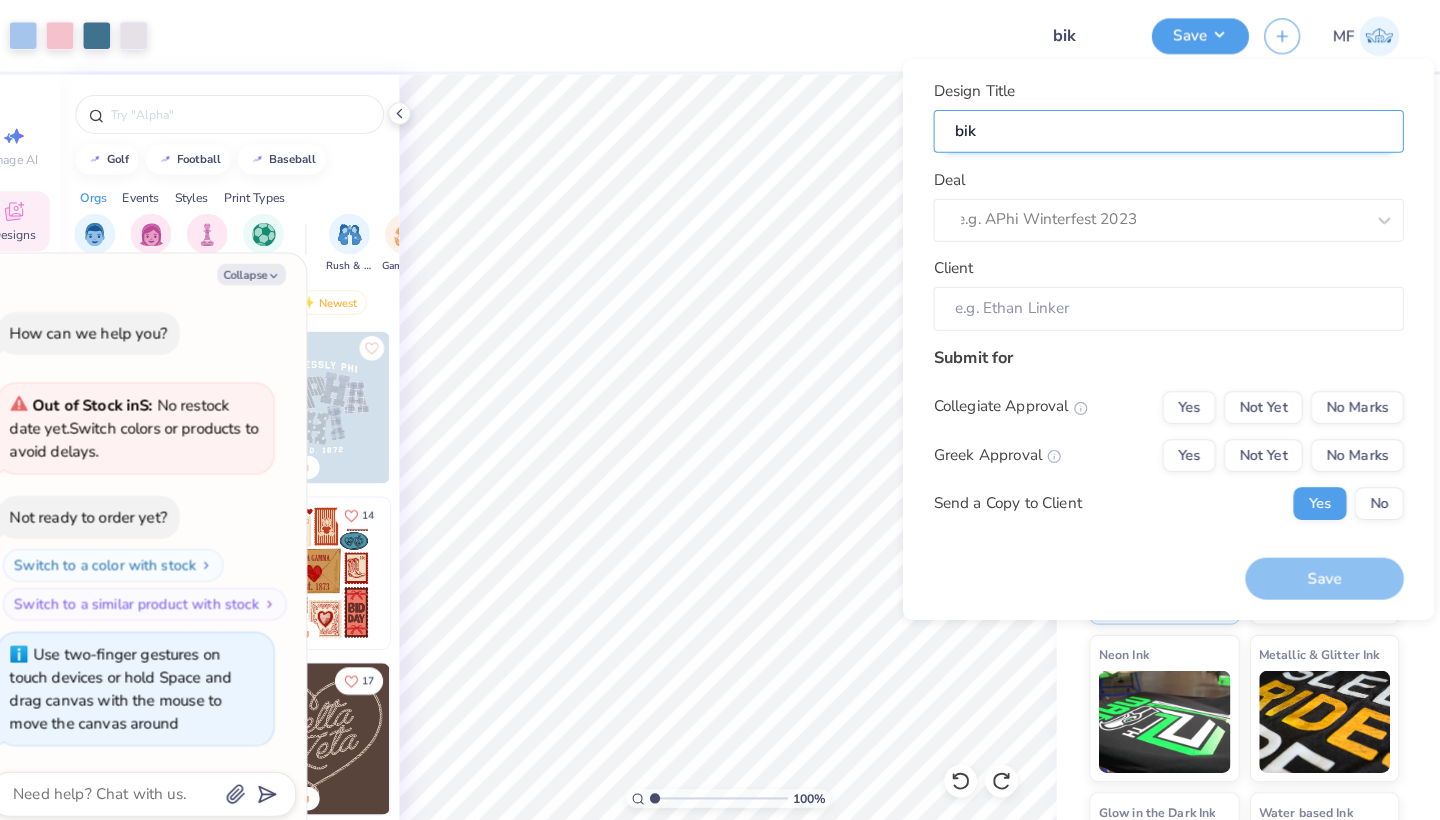type on "biki" 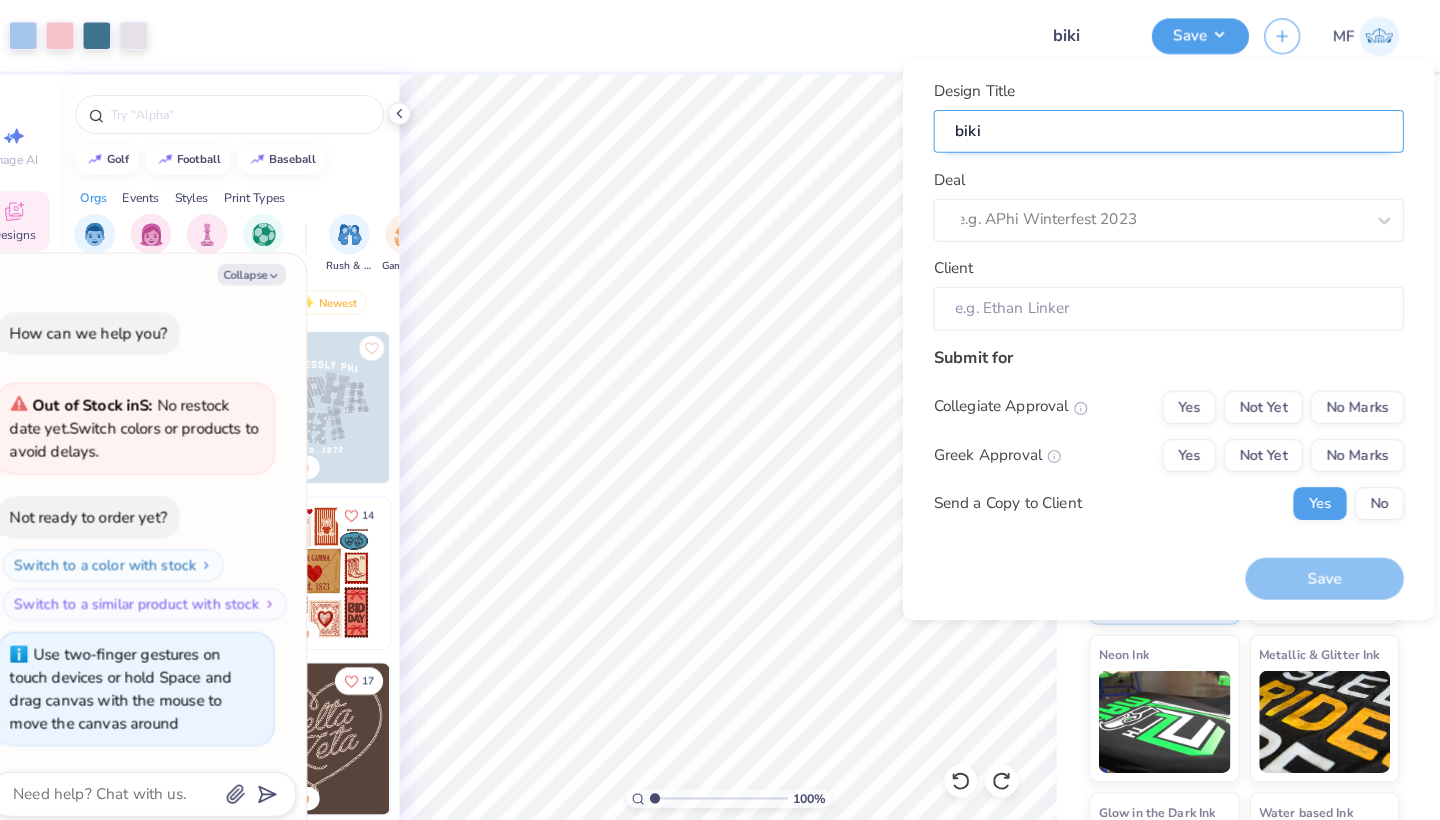 type on "bikin" 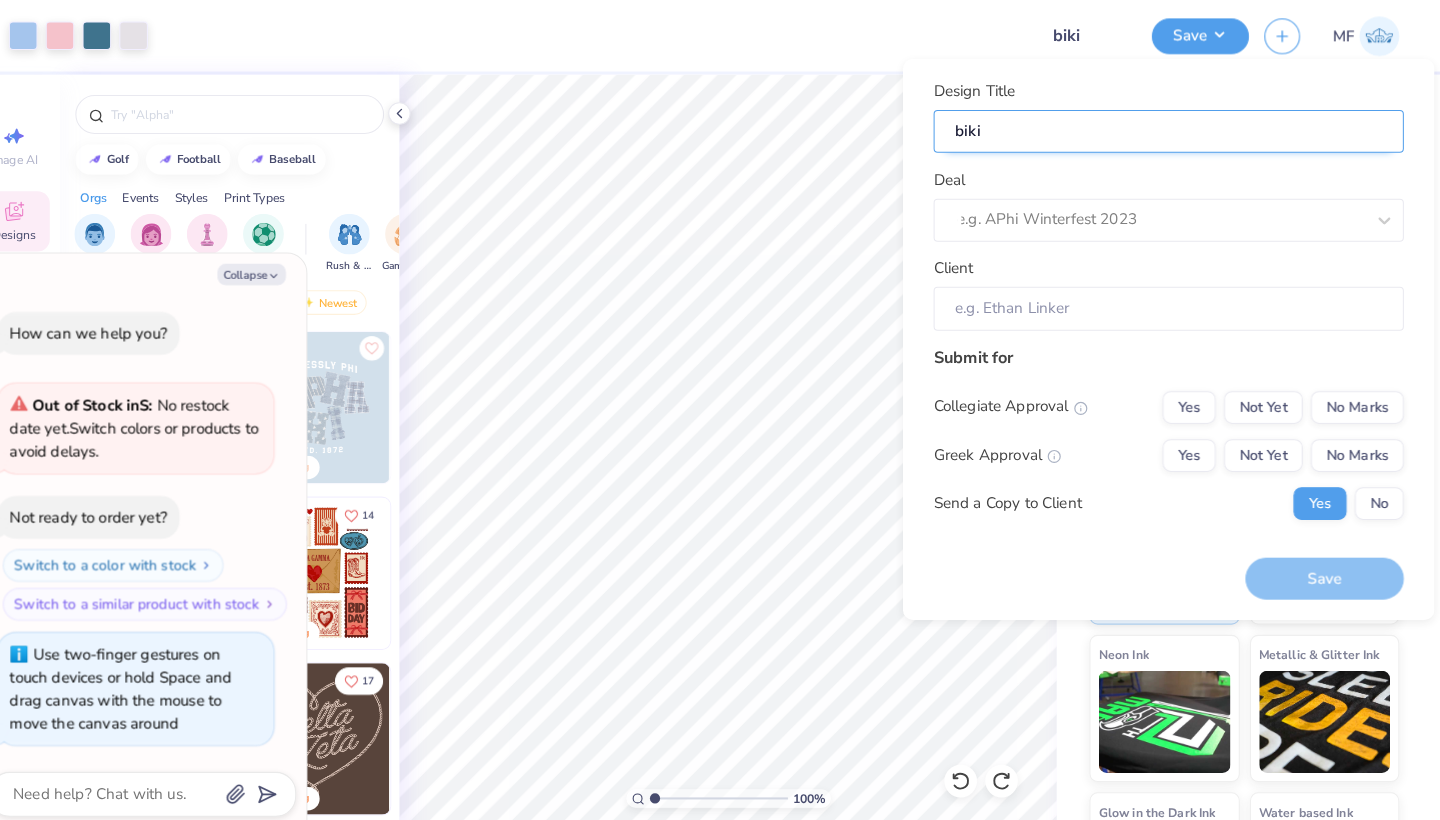 type on "x" 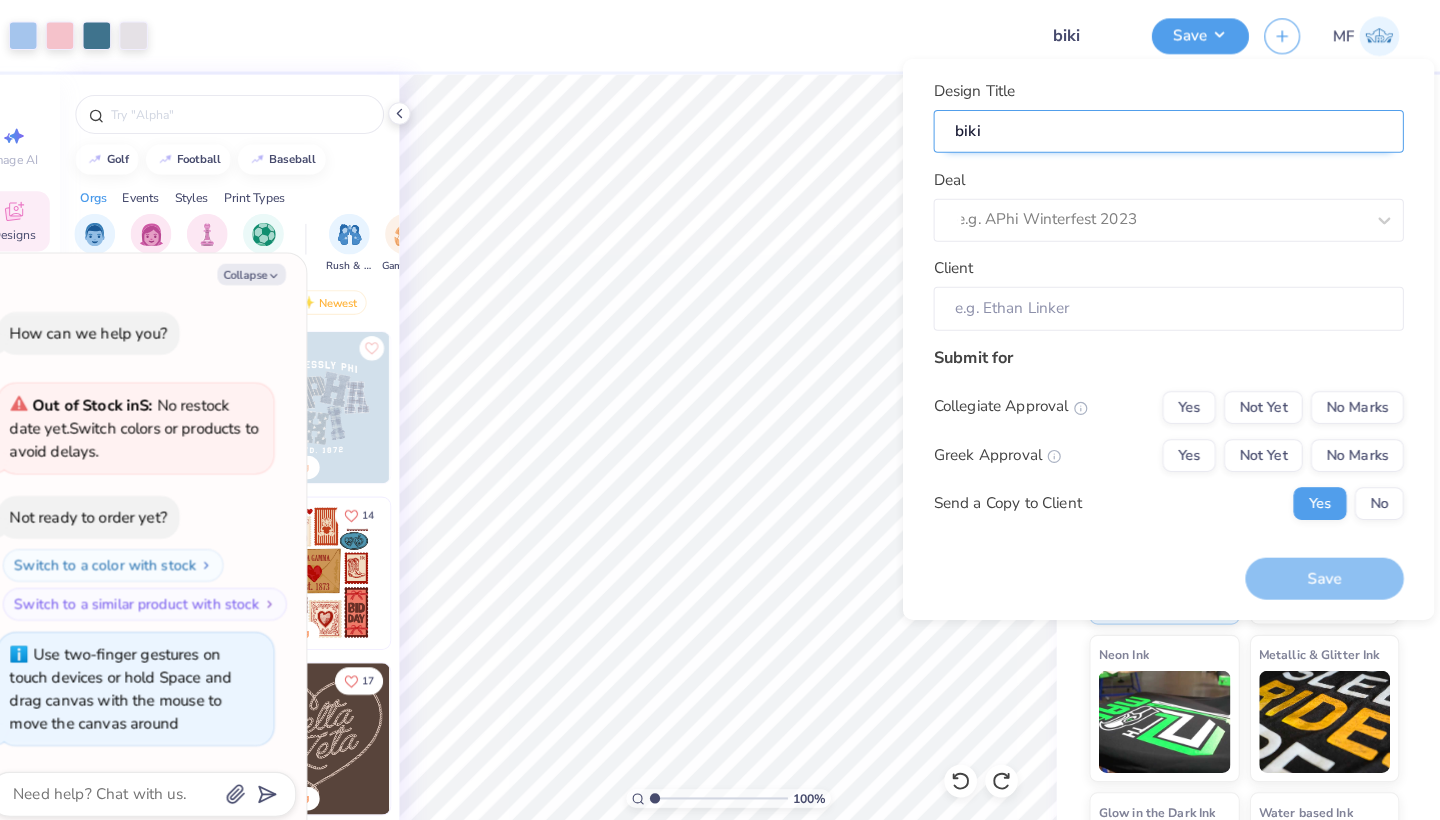 type on "bikin" 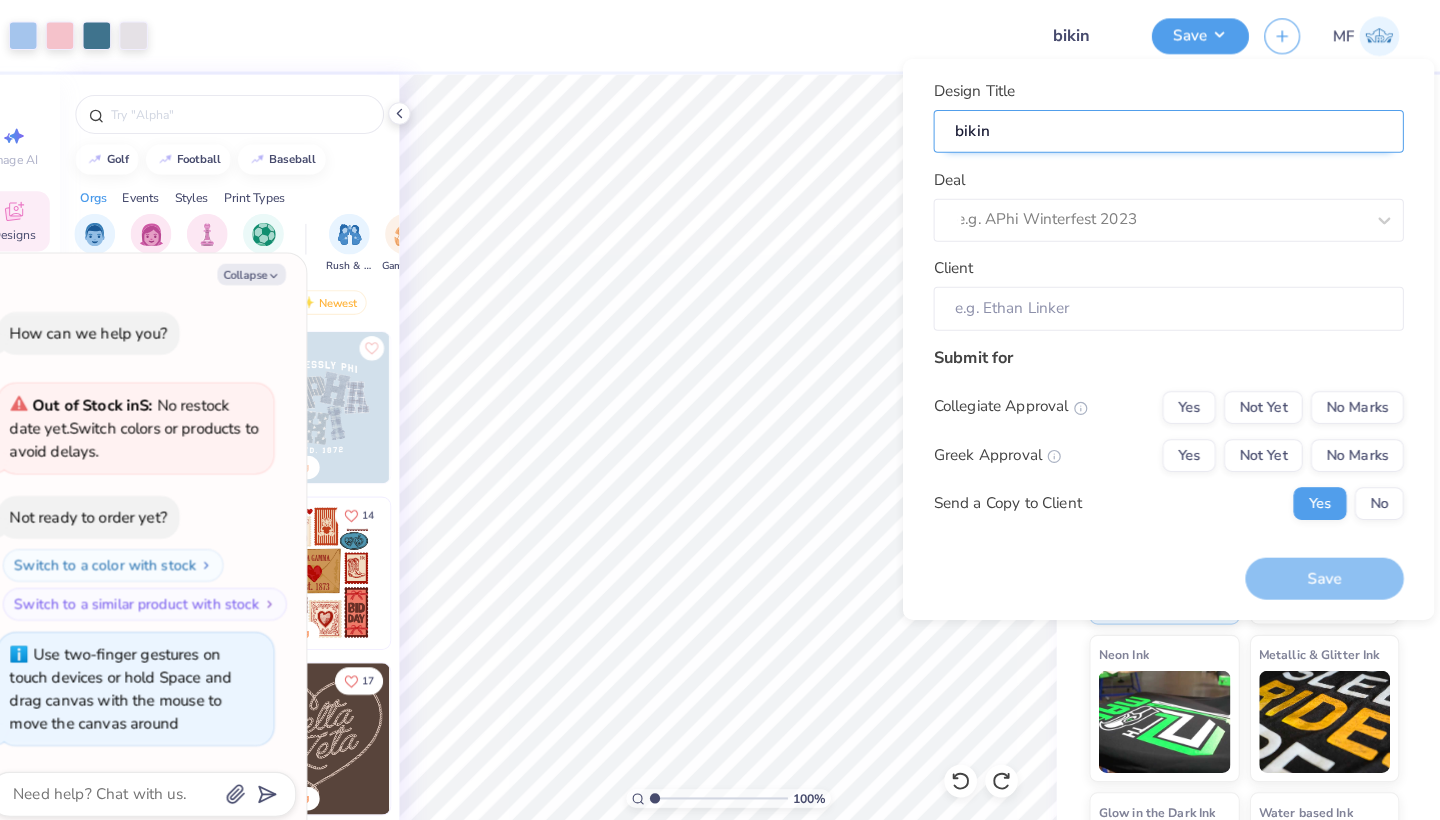 type on "bikini" 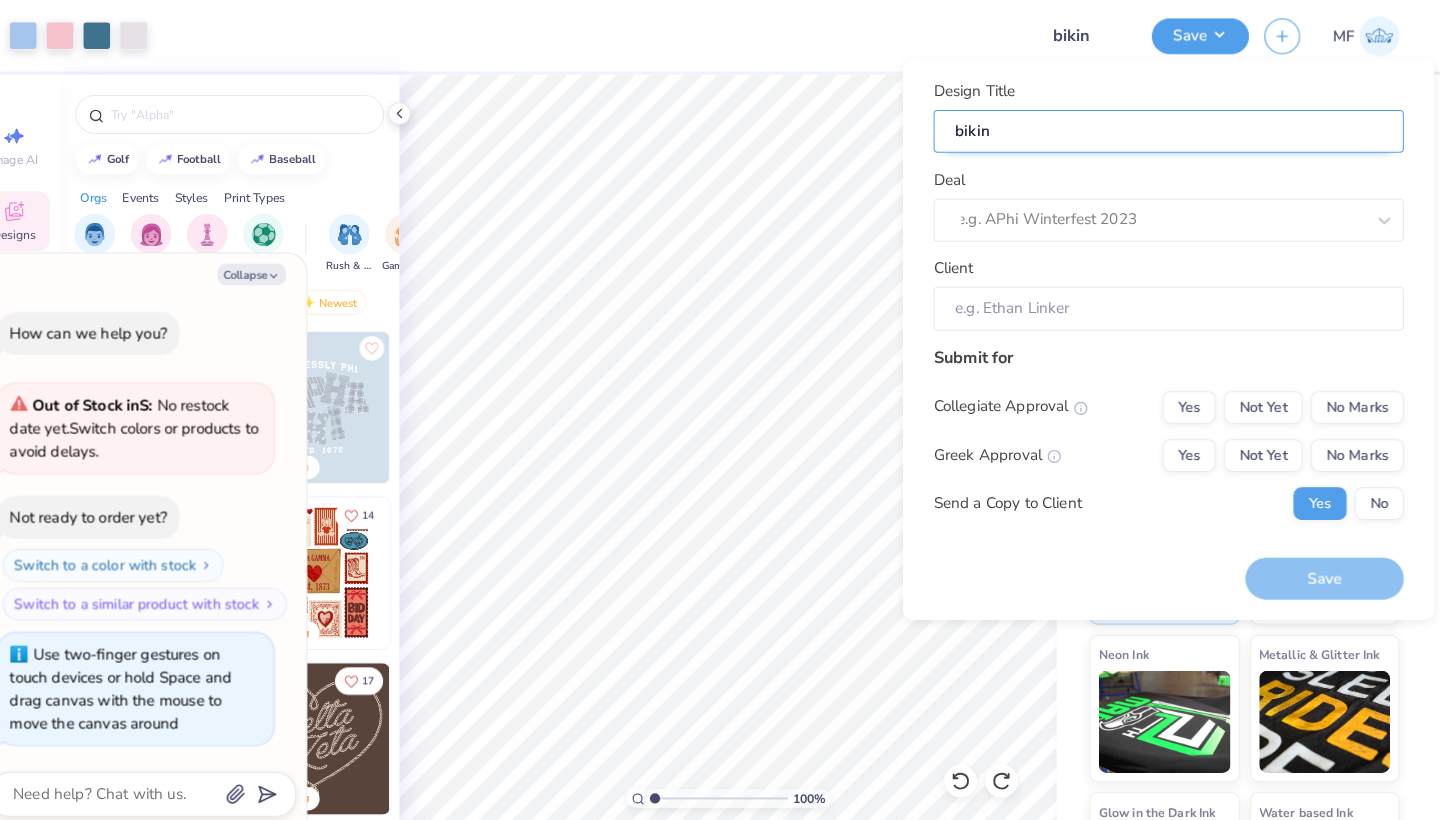 type on "x" 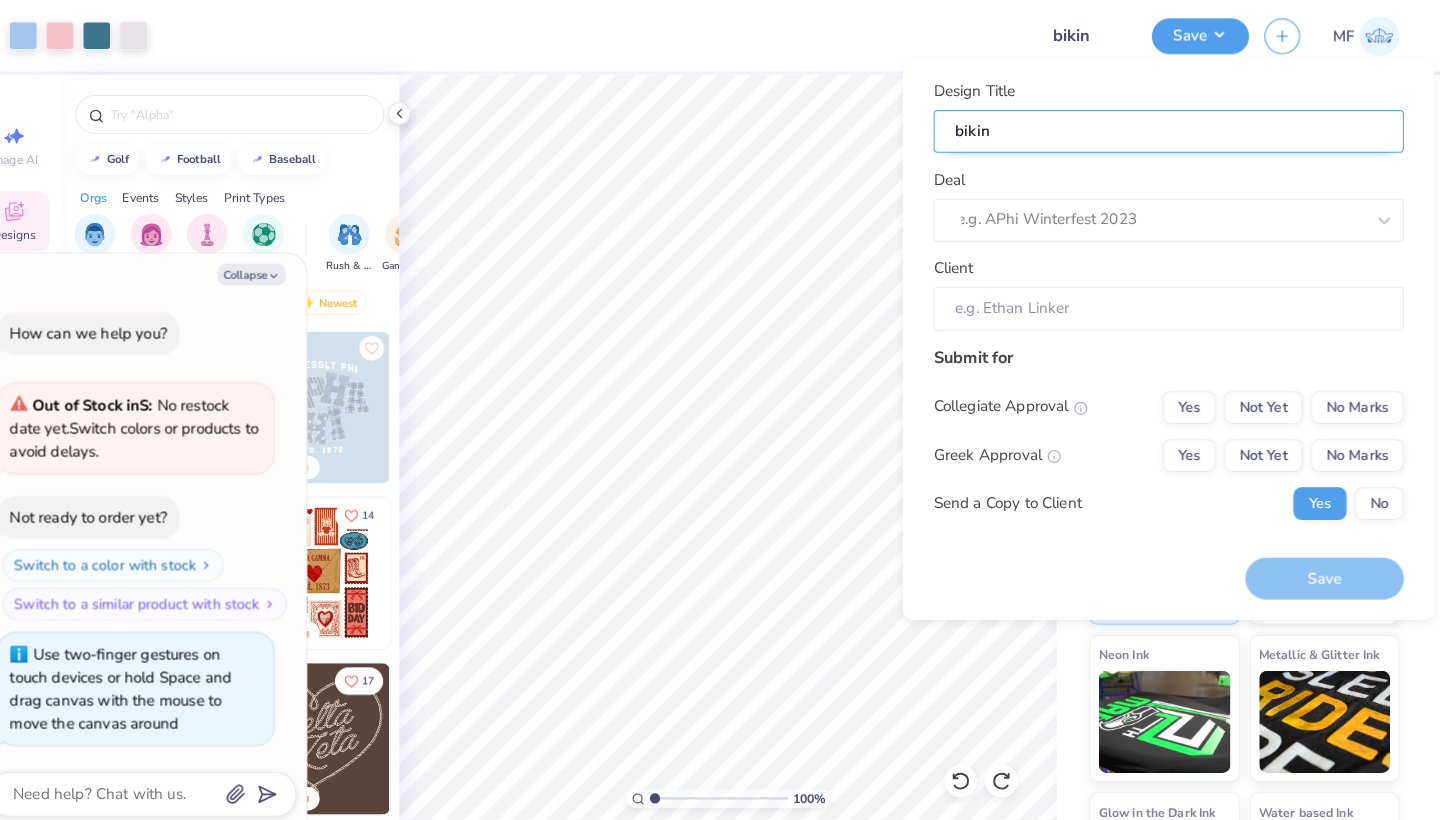 type on "bikini" 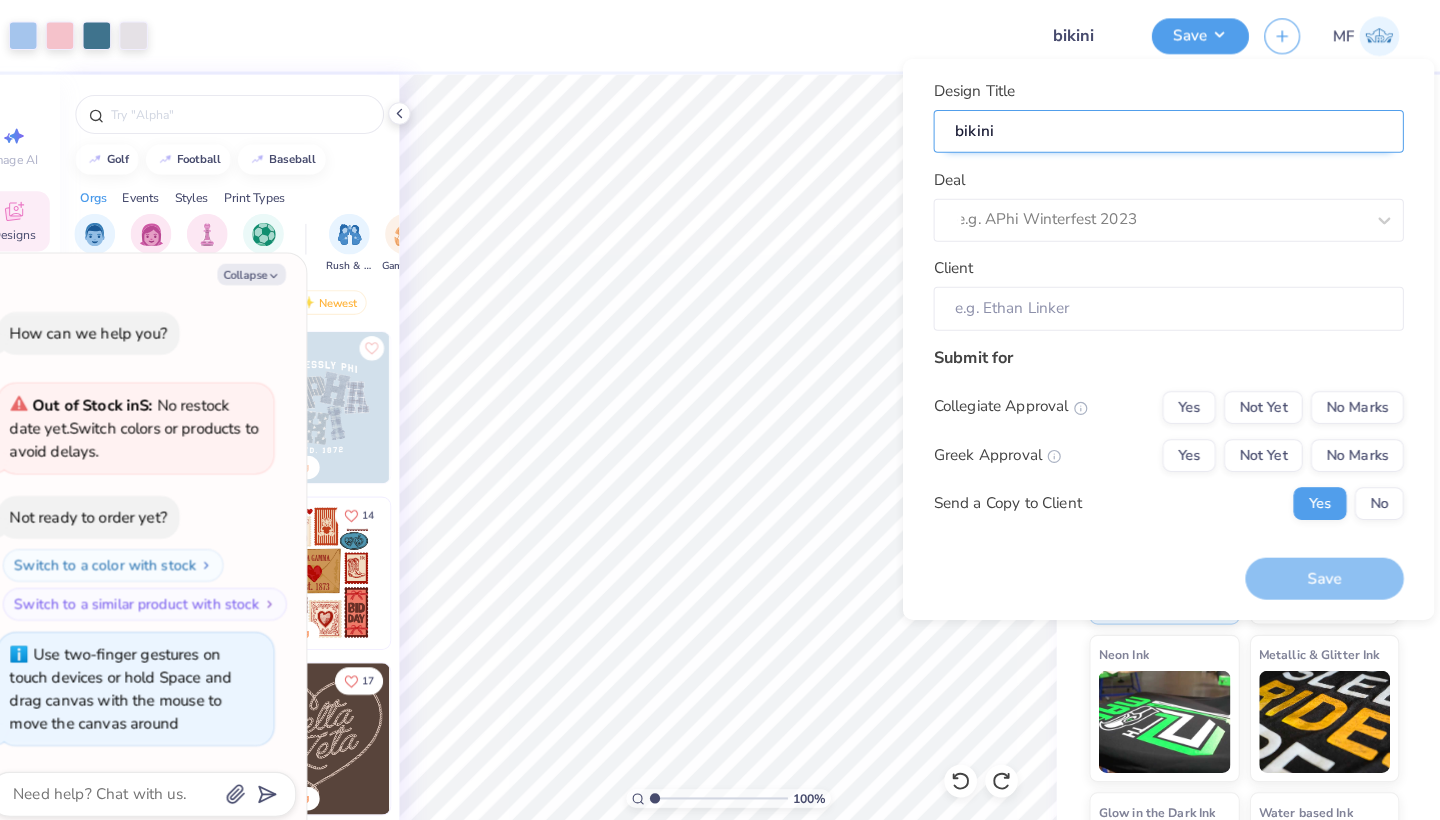 type on "bikini" 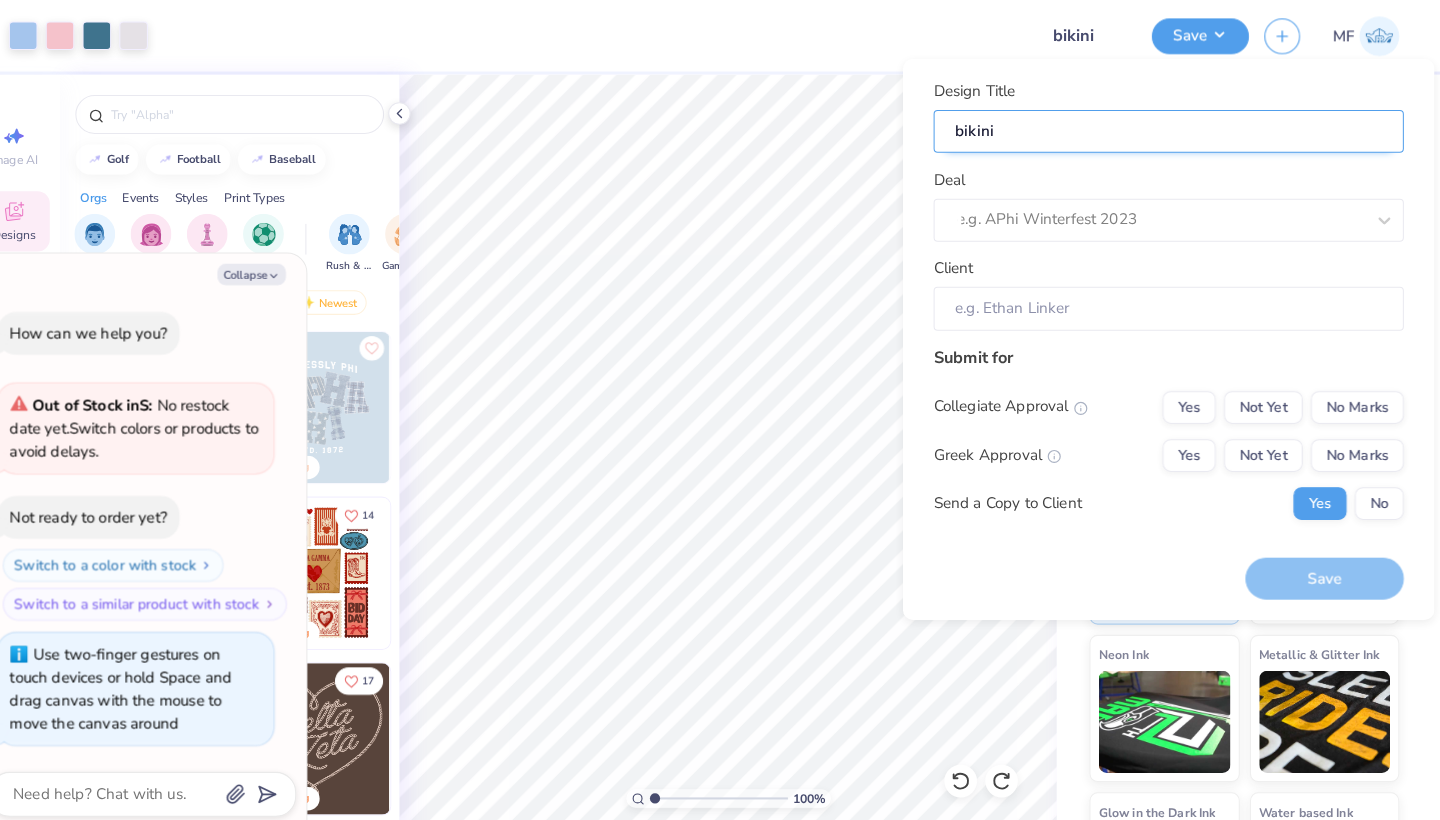 type on "x" 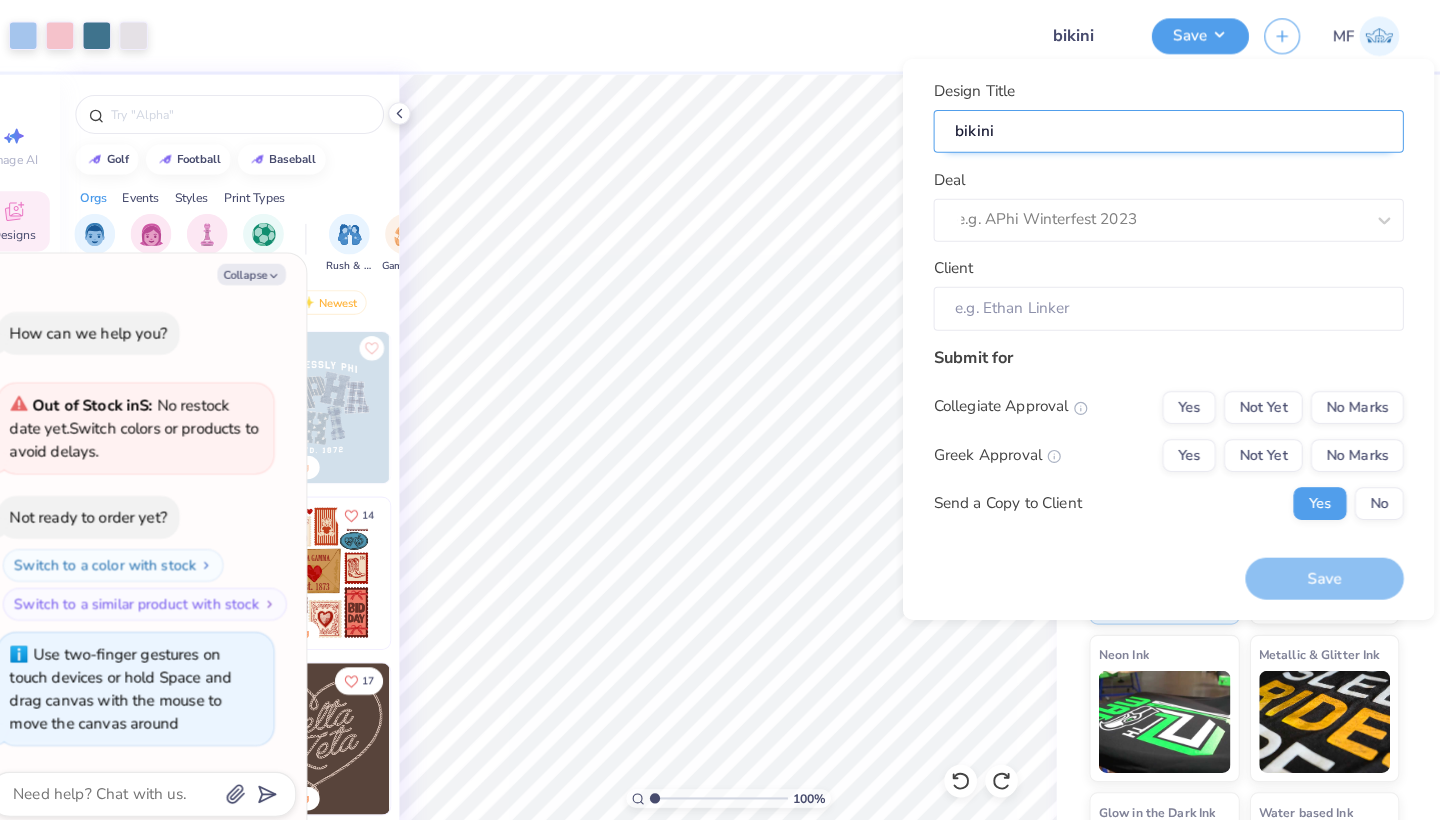 type on "bikini" 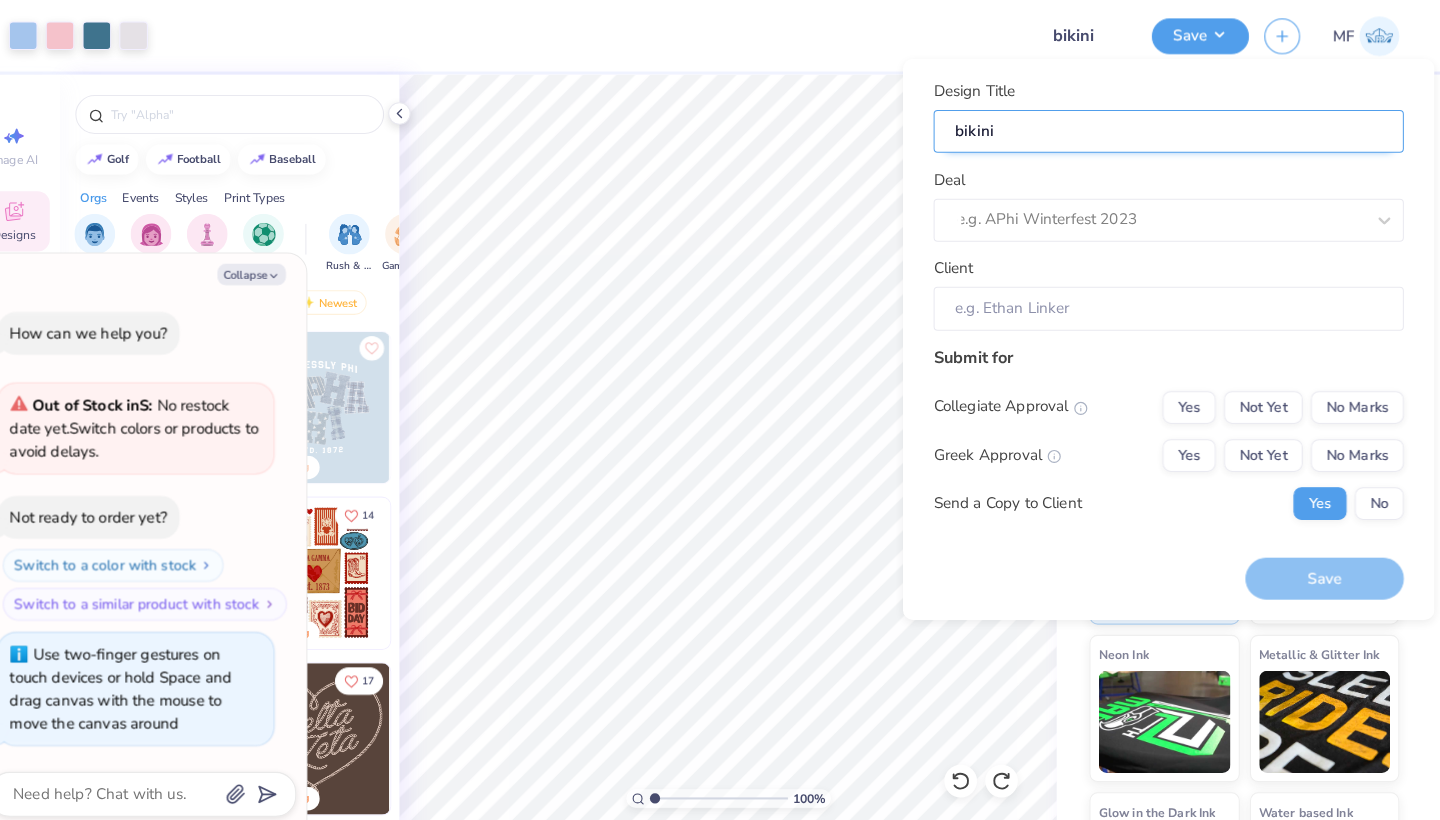 type on "bikini t" 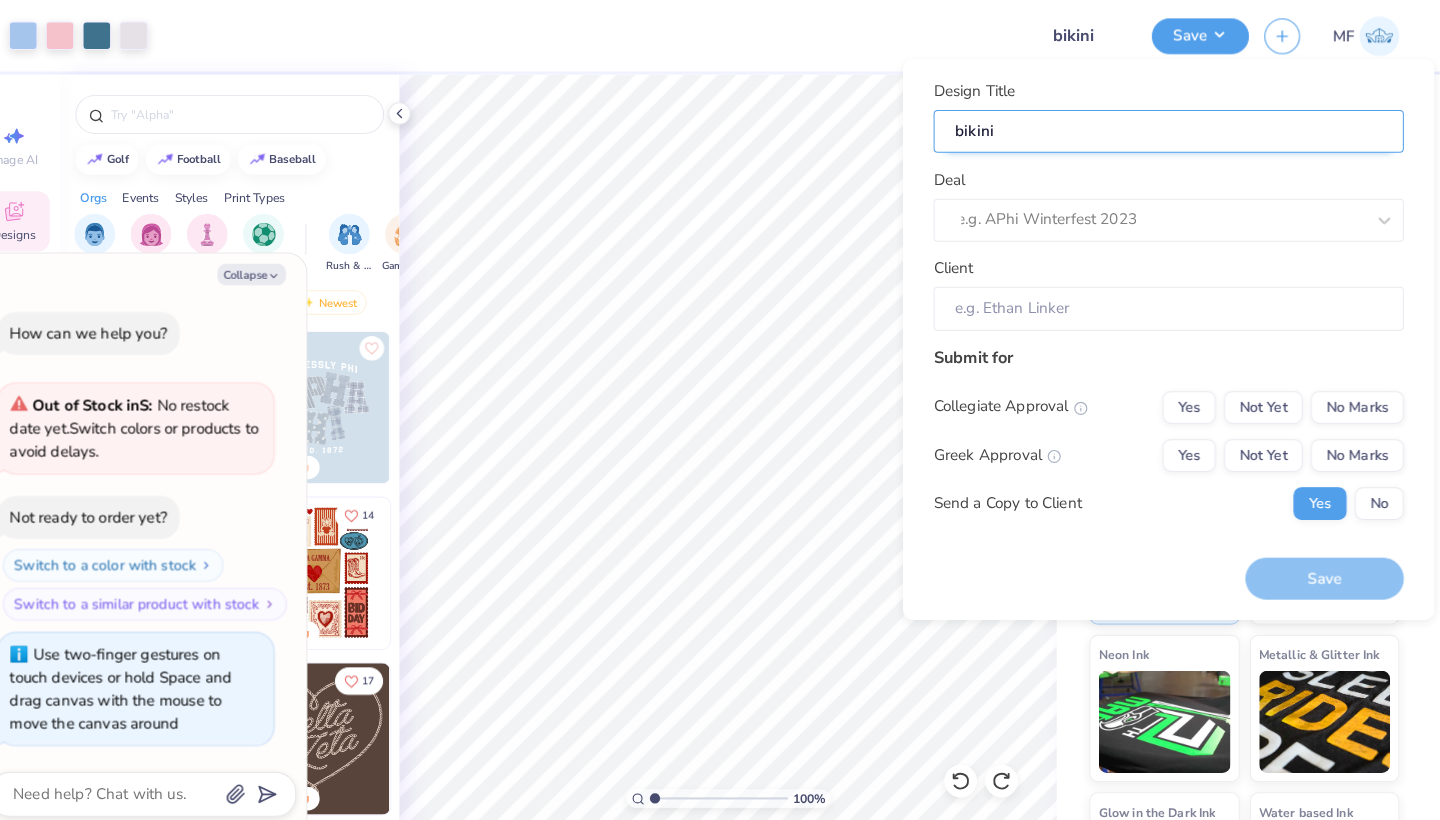 type on "x" 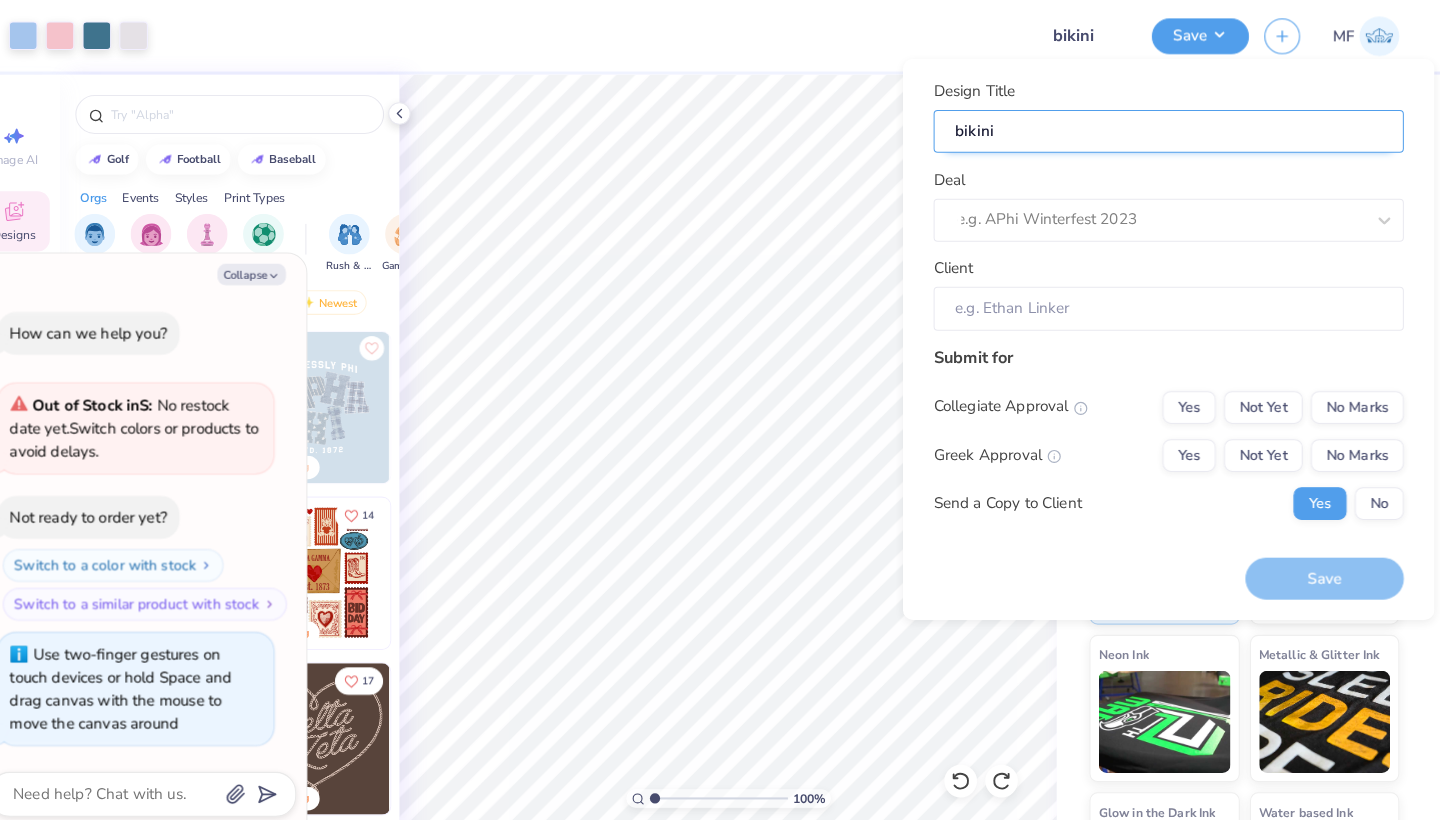 type on "bikini t" 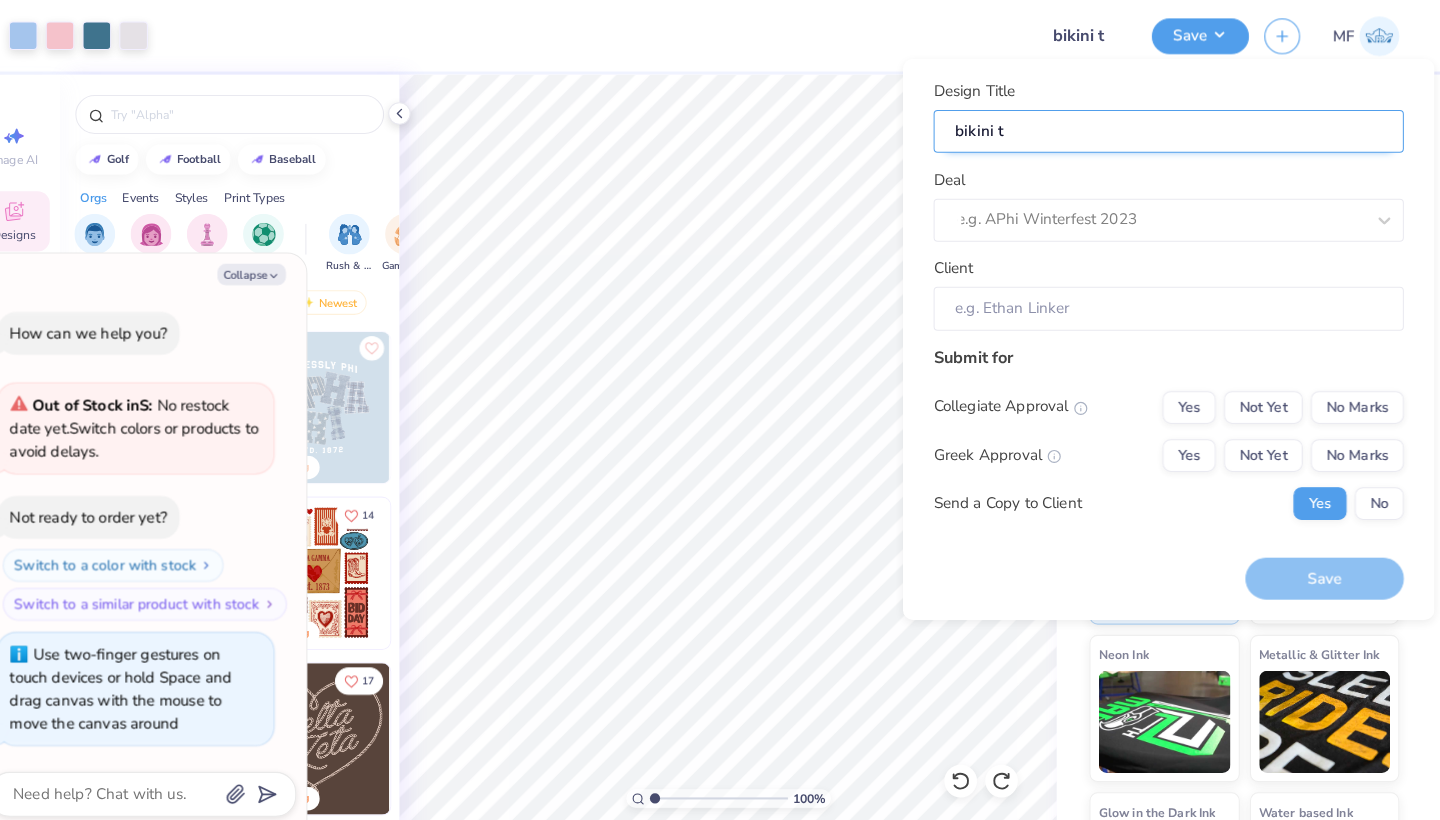 type on "bikini te" 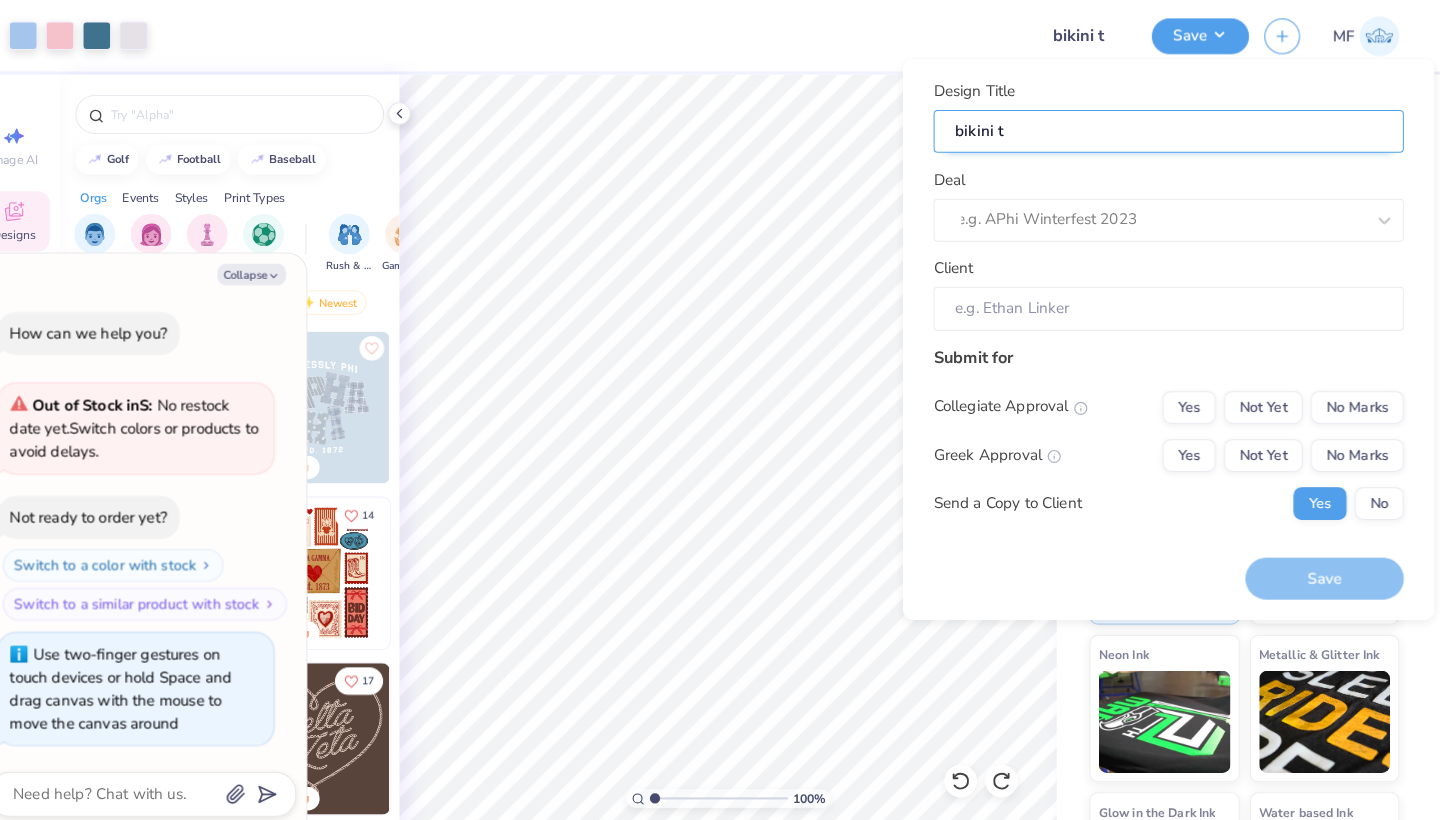 type on "x" 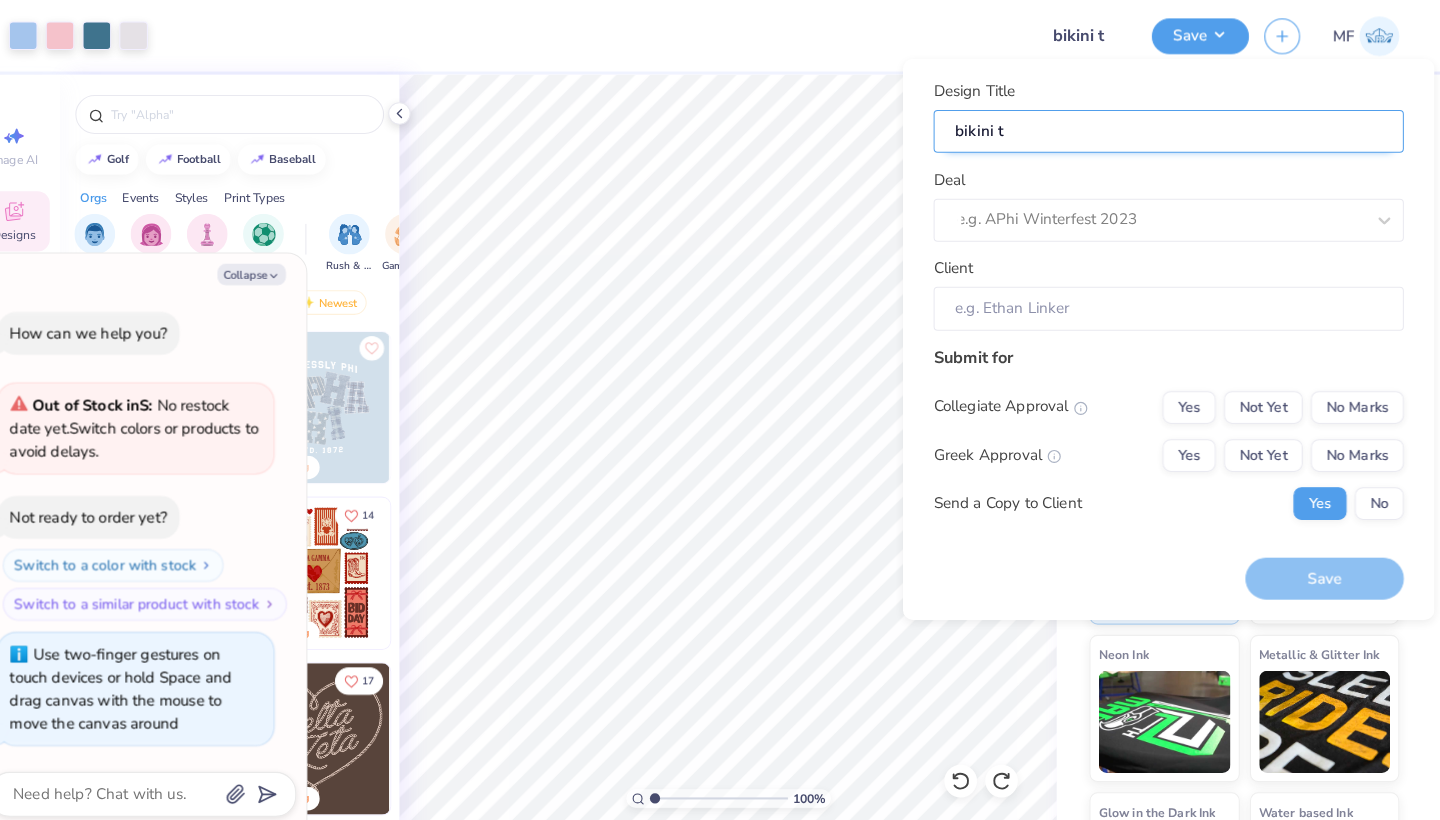 type on "bikini te" 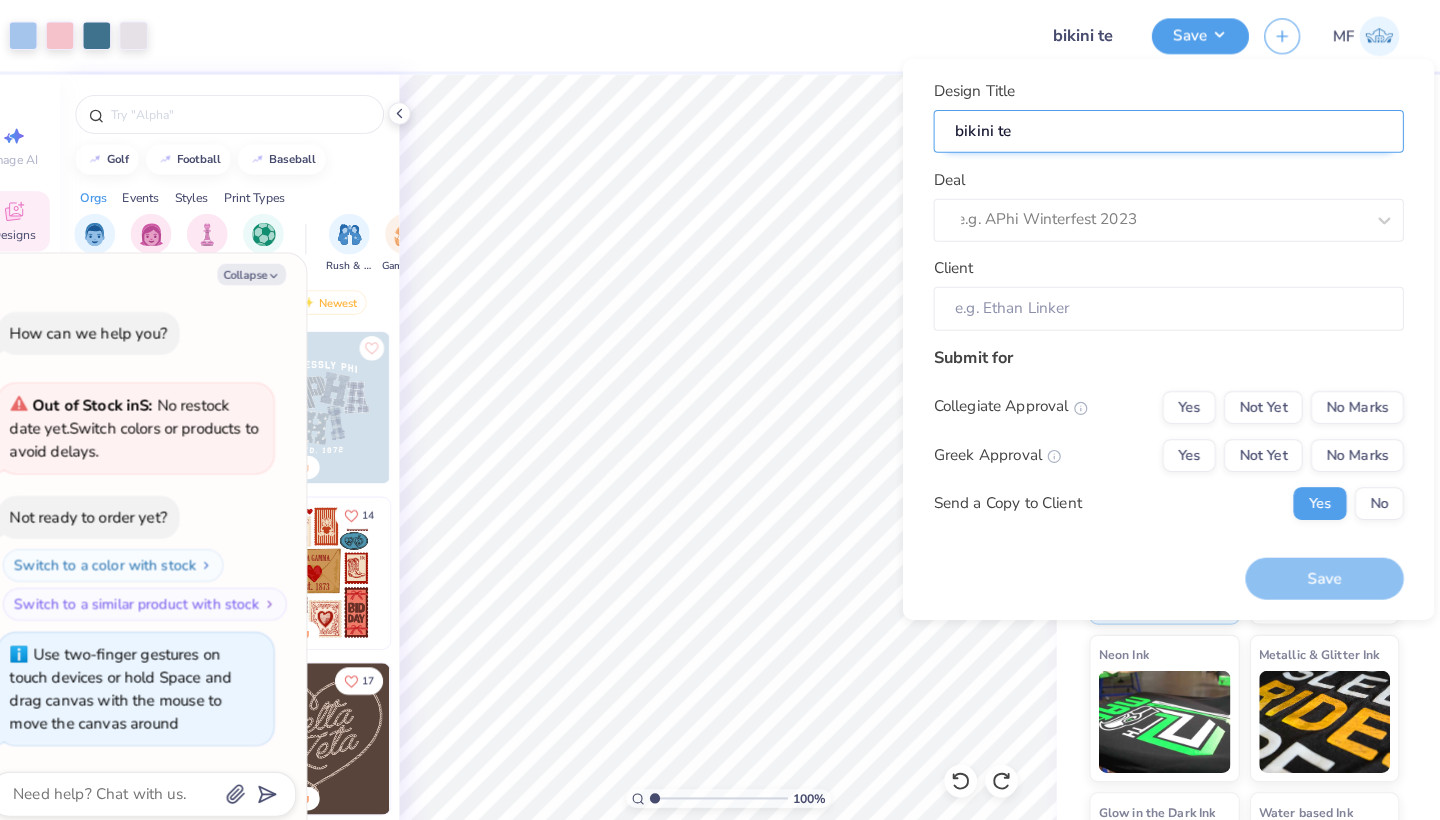 type on "bikini tee" 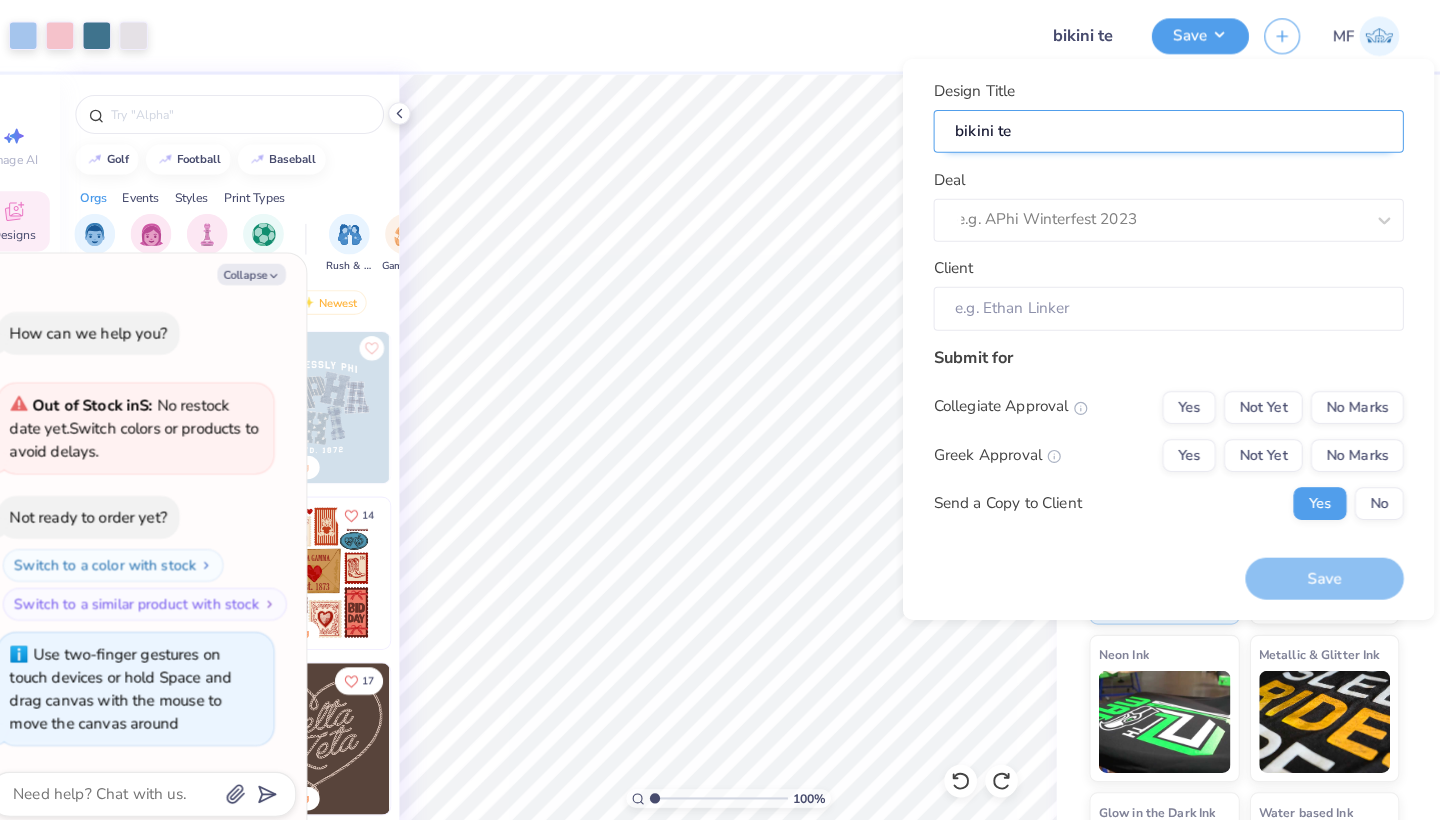 type on "x" 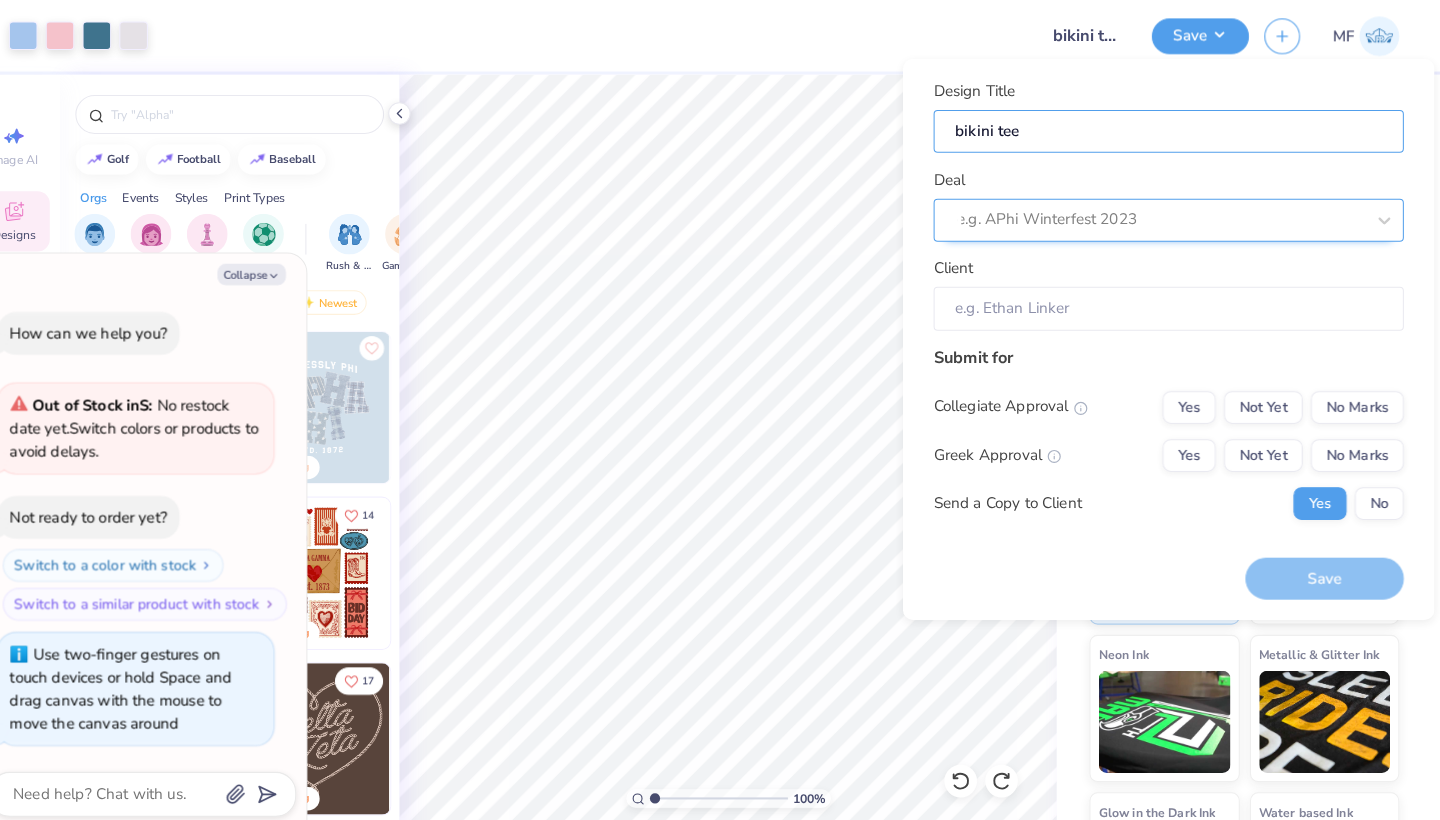 type on "bikini tee" 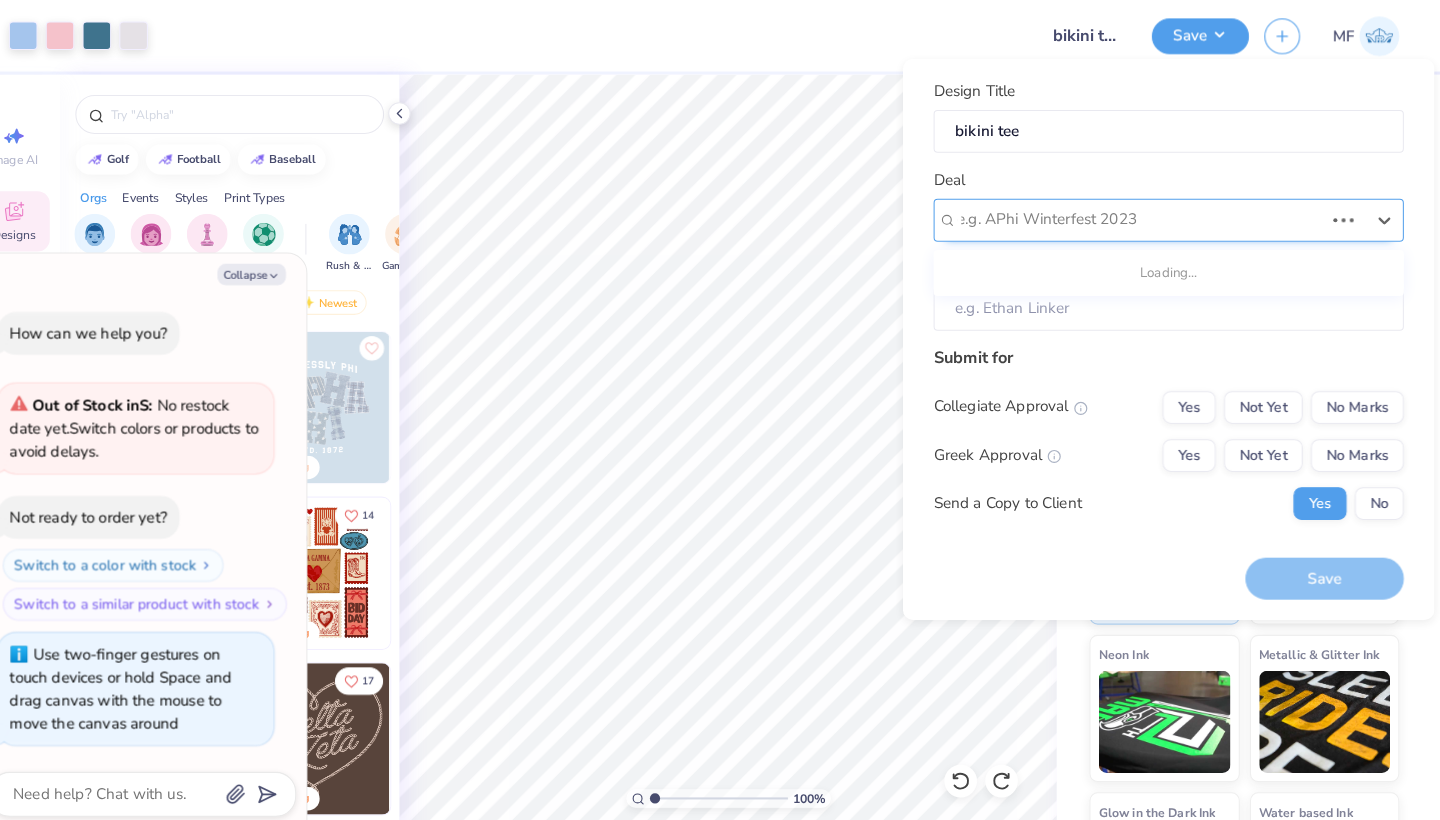 click at bounding box center [1147, 215] 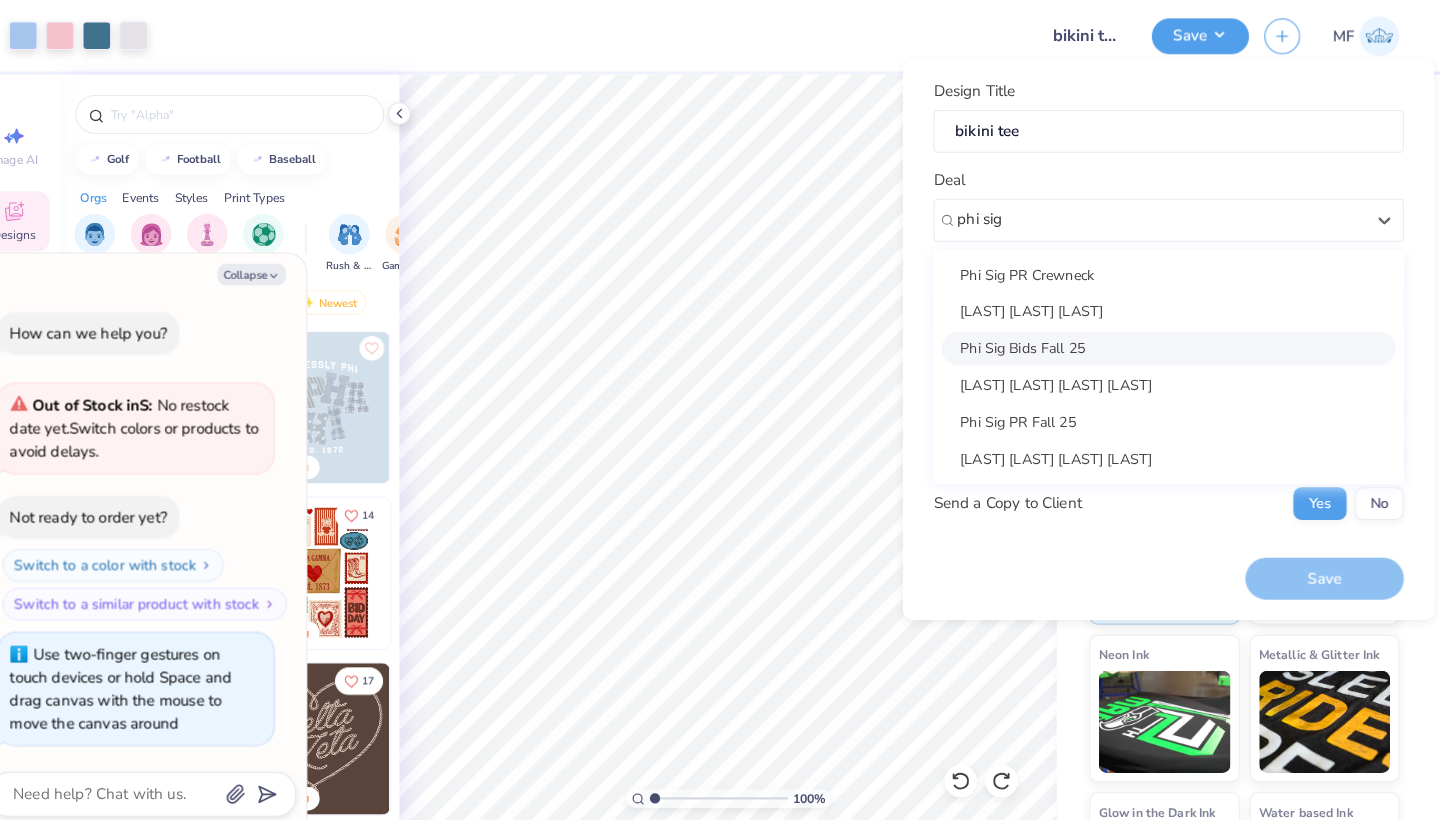 click on "Phi Sig Bids Fall 25" at bounding box center (1175, 340) 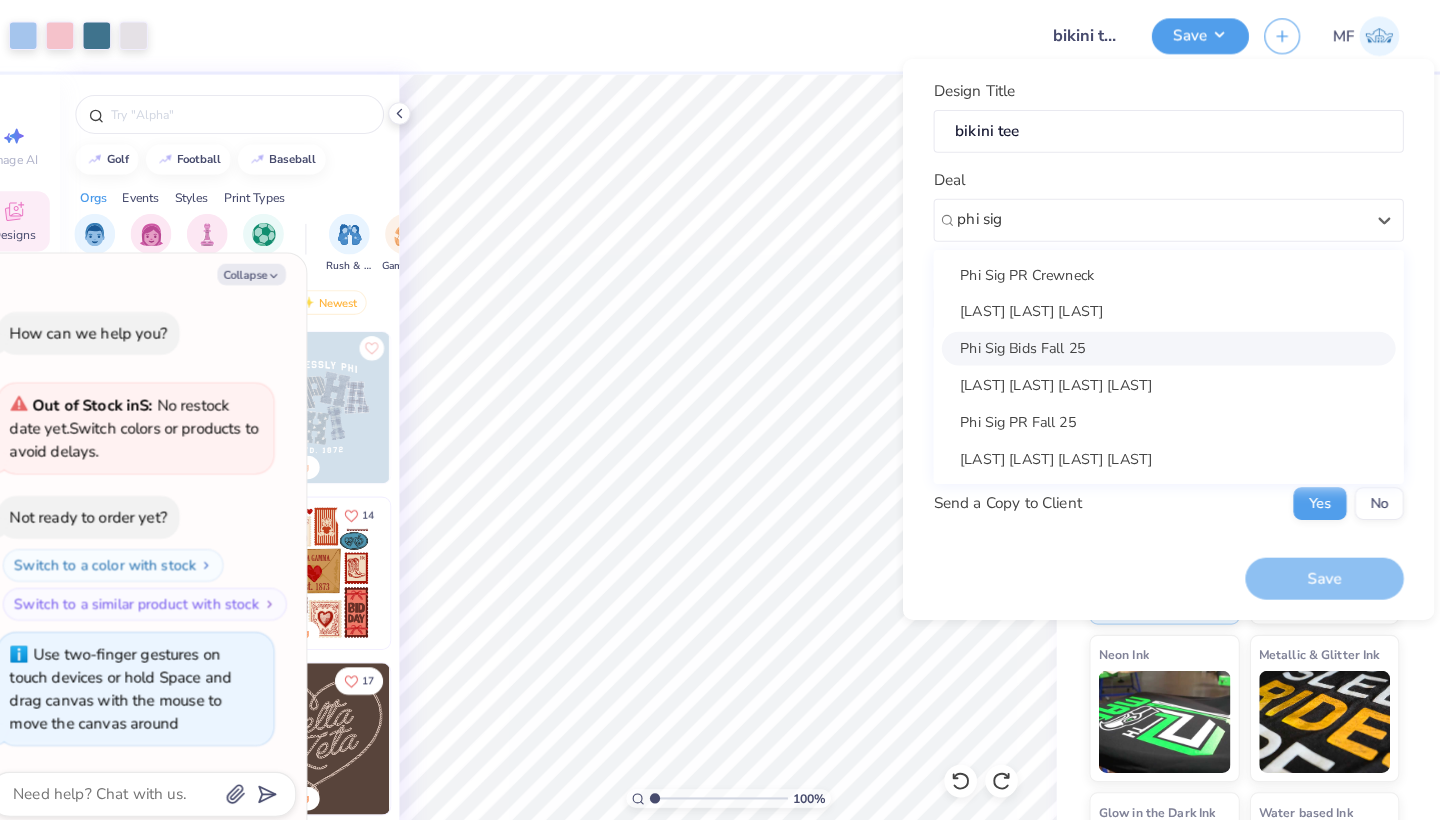 type on "phi sig" 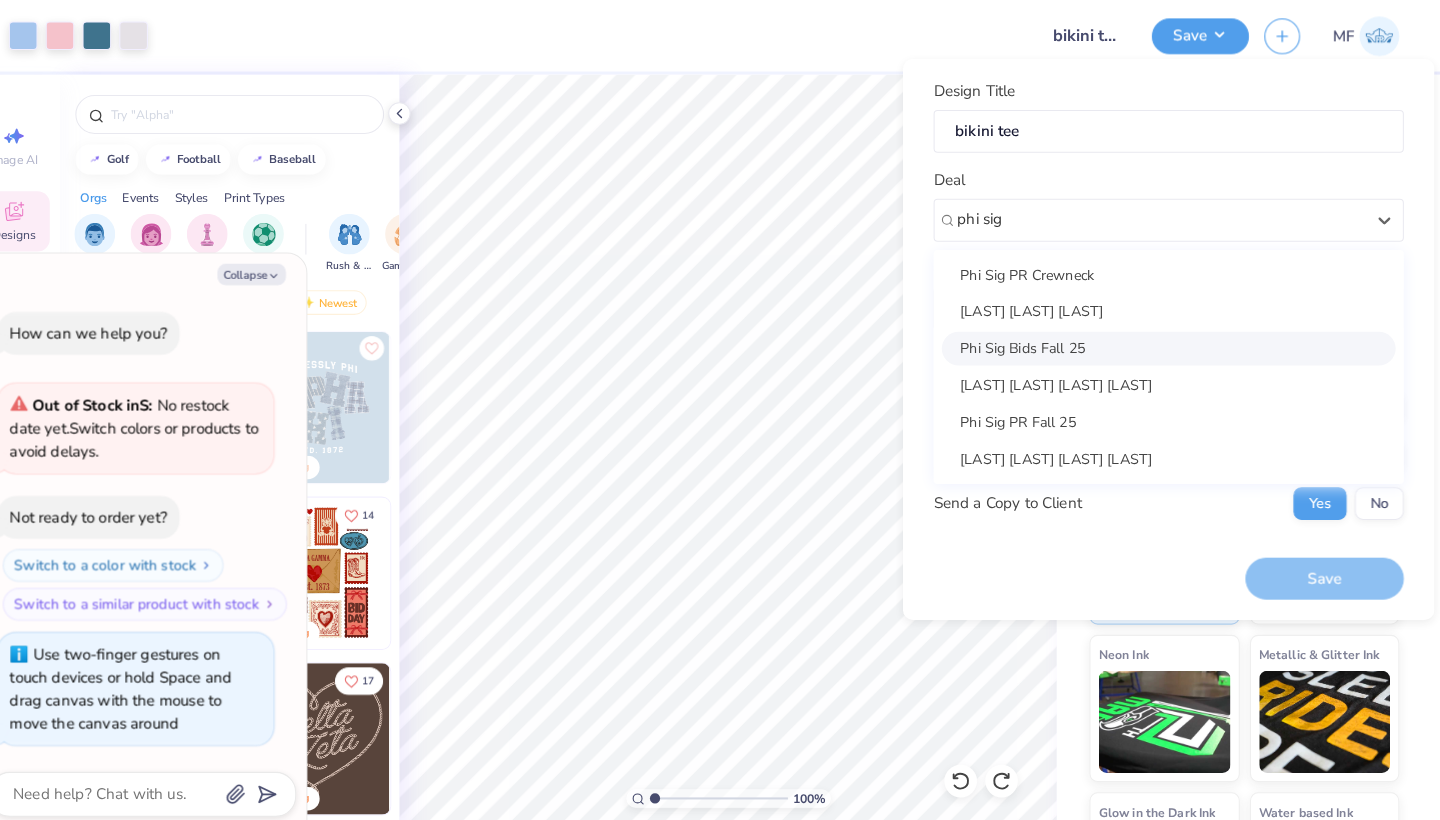 type on "x" 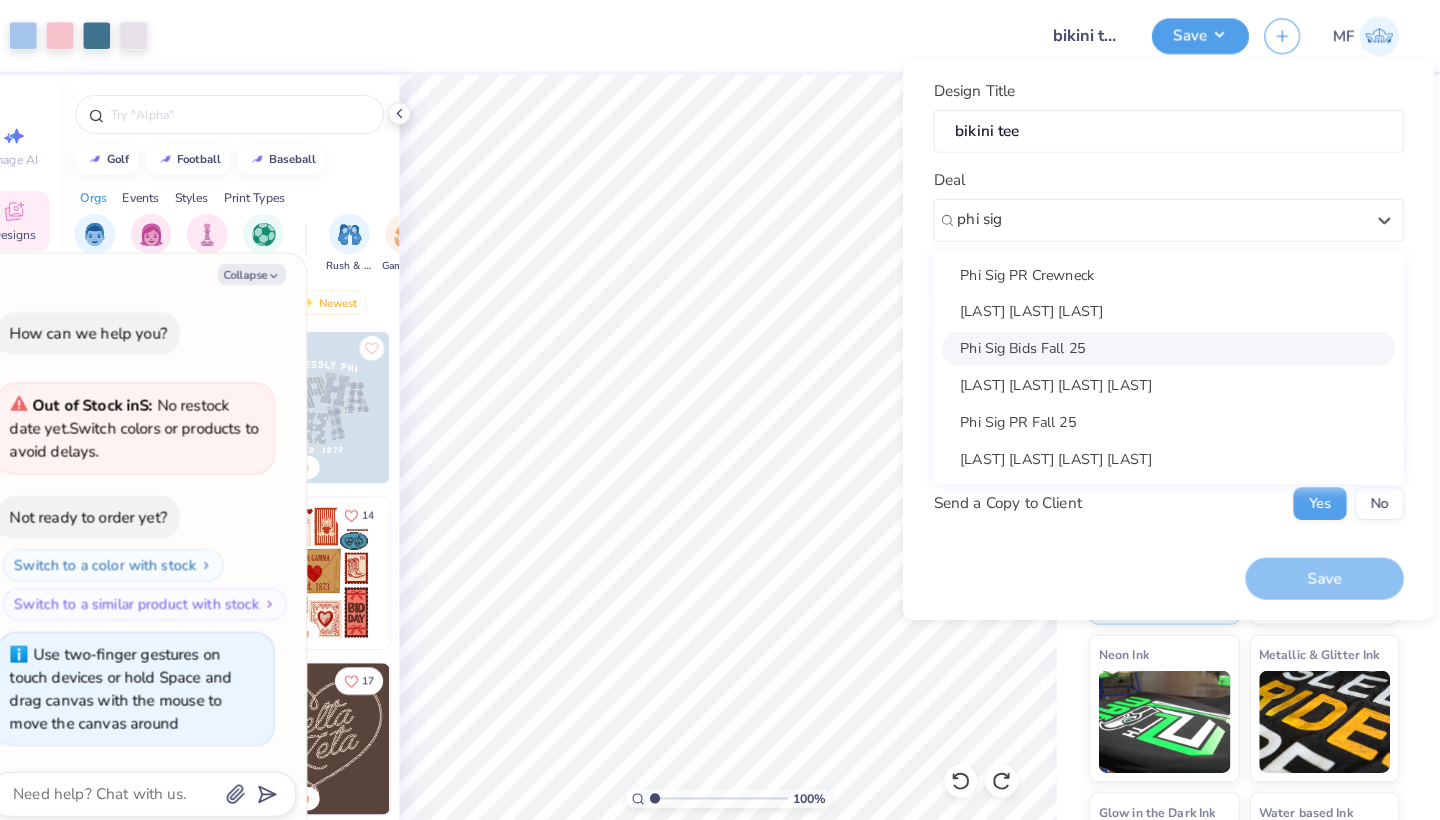 type 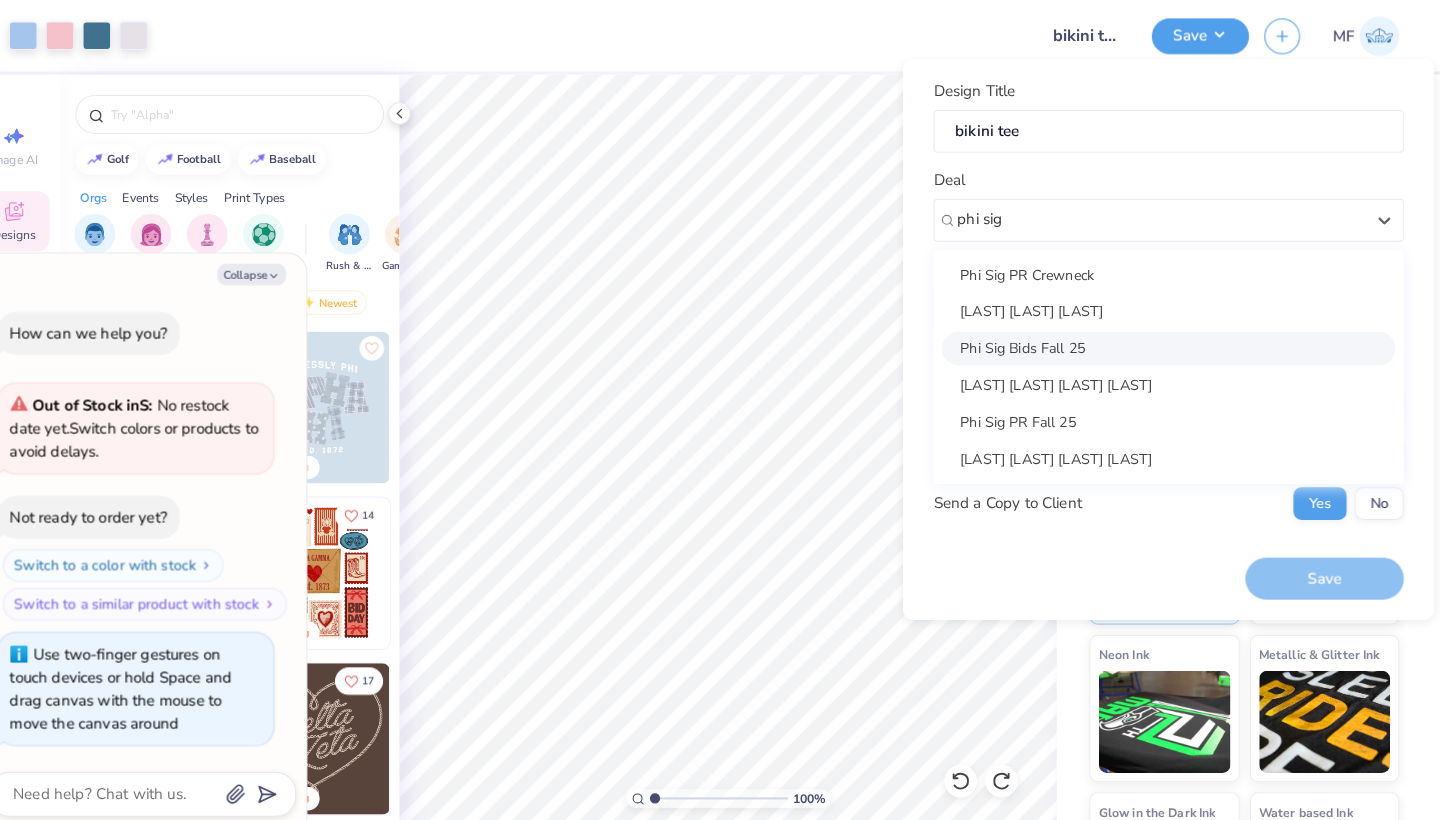 type on "[FIRST] [LAST]" 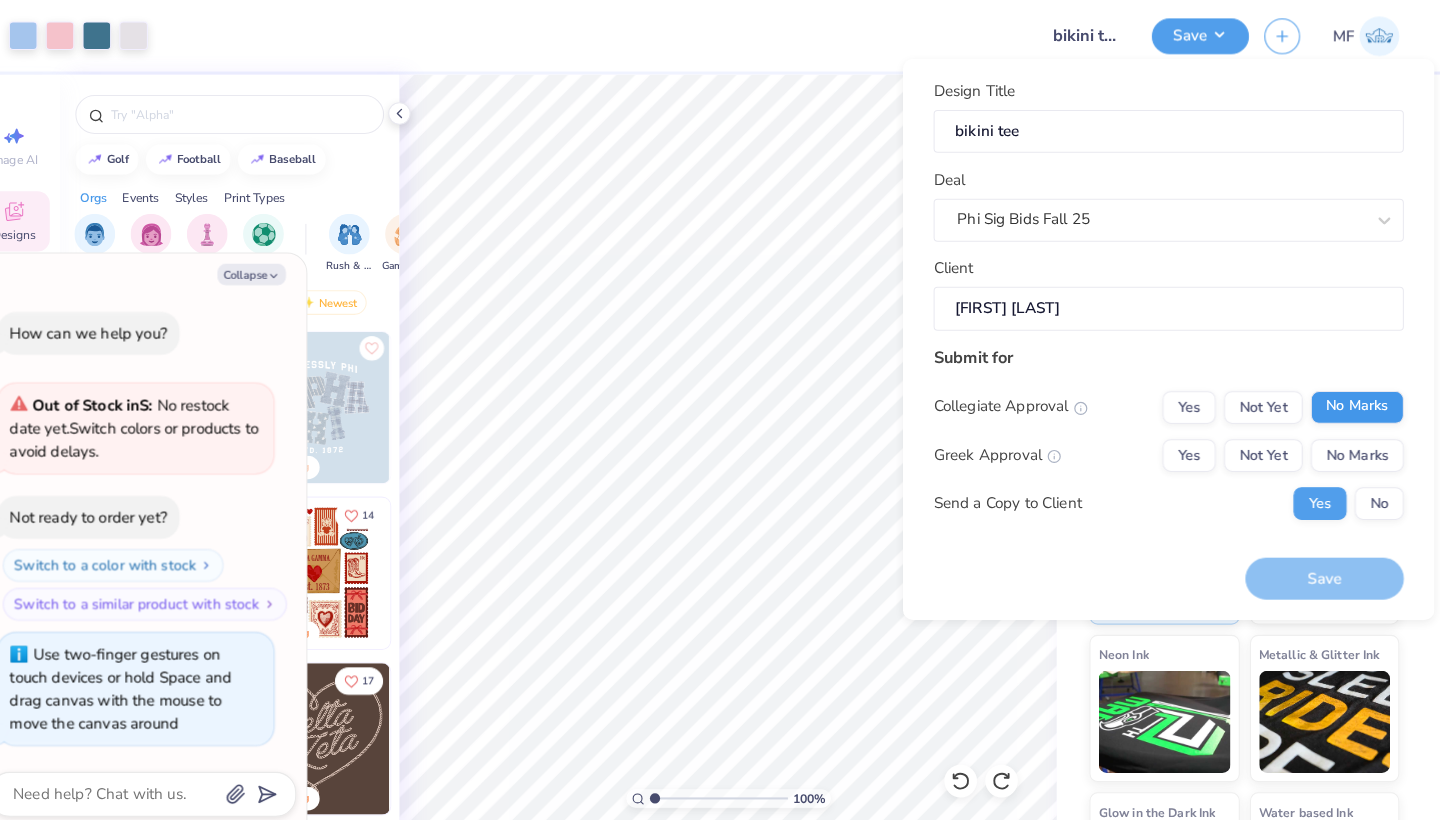 click on "No Marks" at bounding box center (1359, 398) 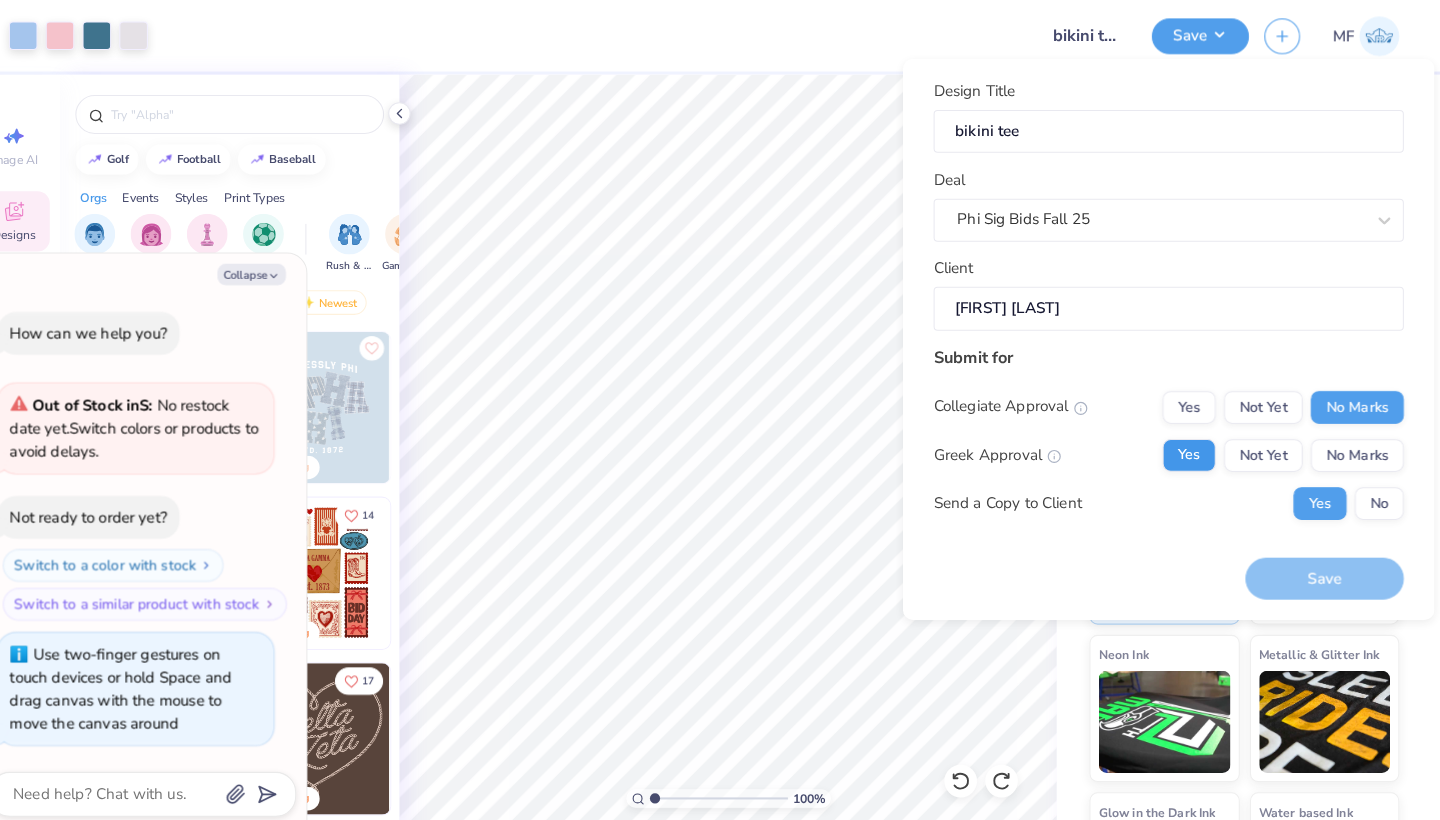 click on "Yes" at bounding box center (1195, 445) 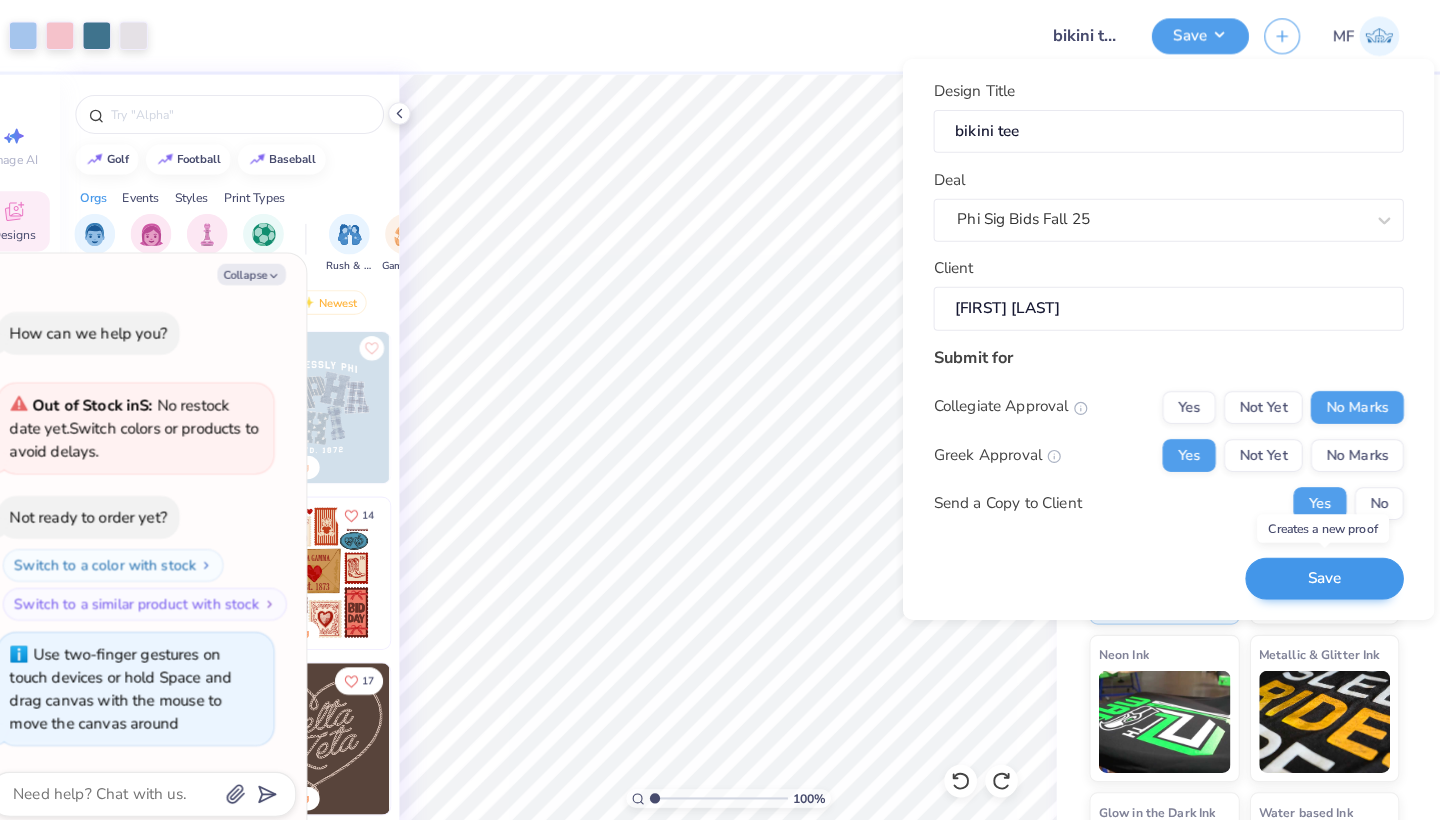click on "Save" at bounding box center (1327, 566) 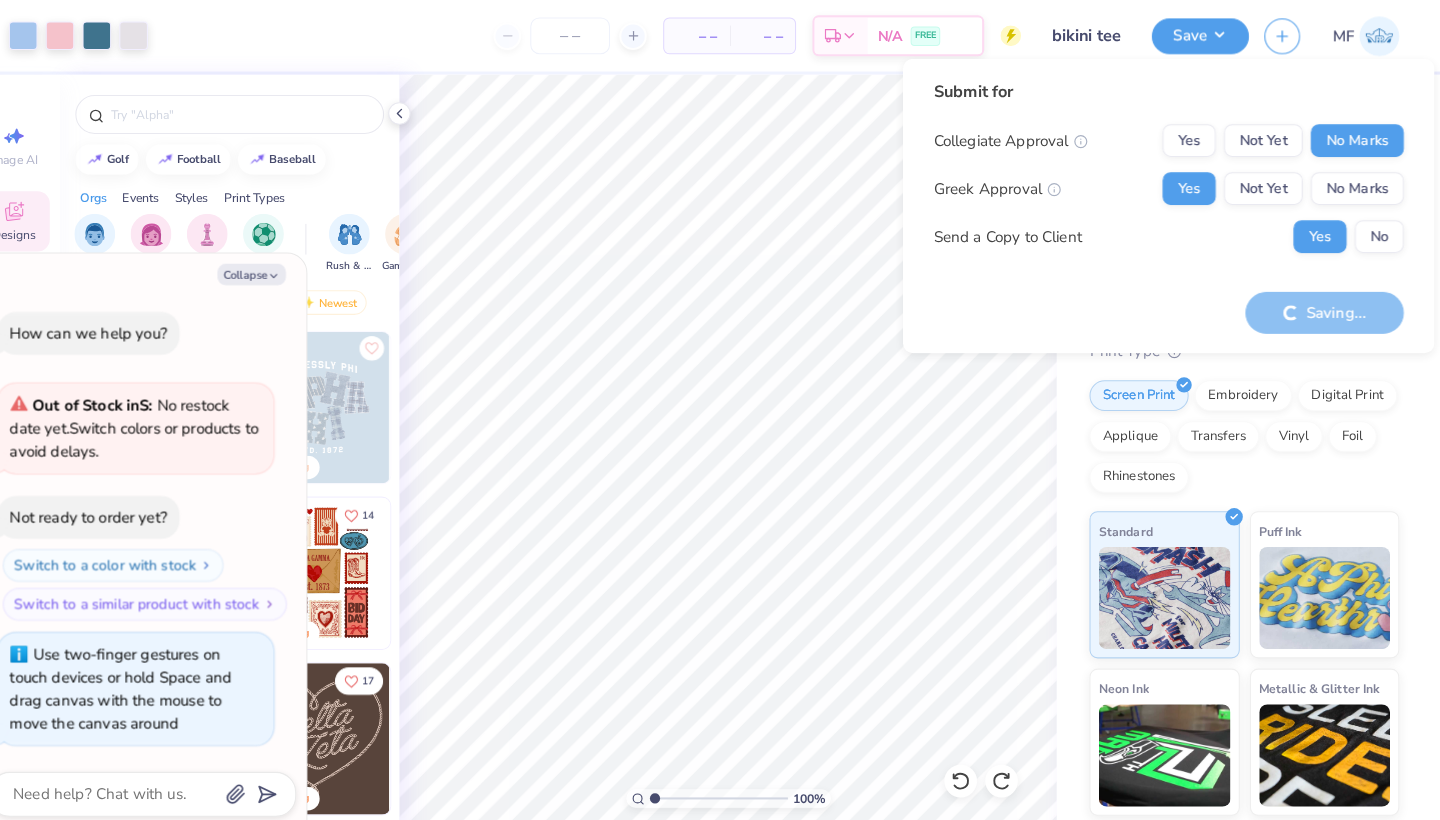 type on "x" 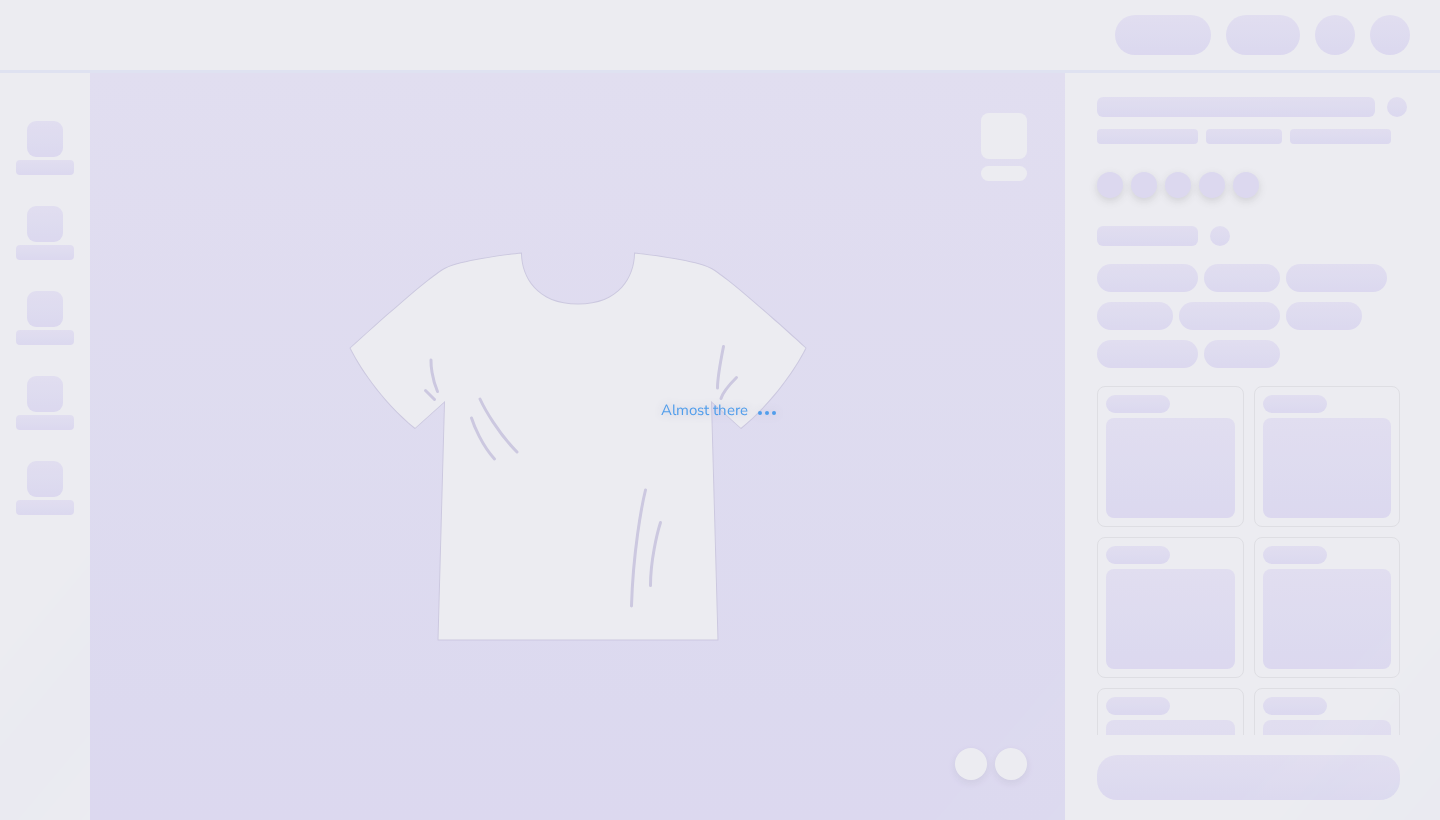 scroll, scrollTop: 0, scrollLeft: 0, axis: both 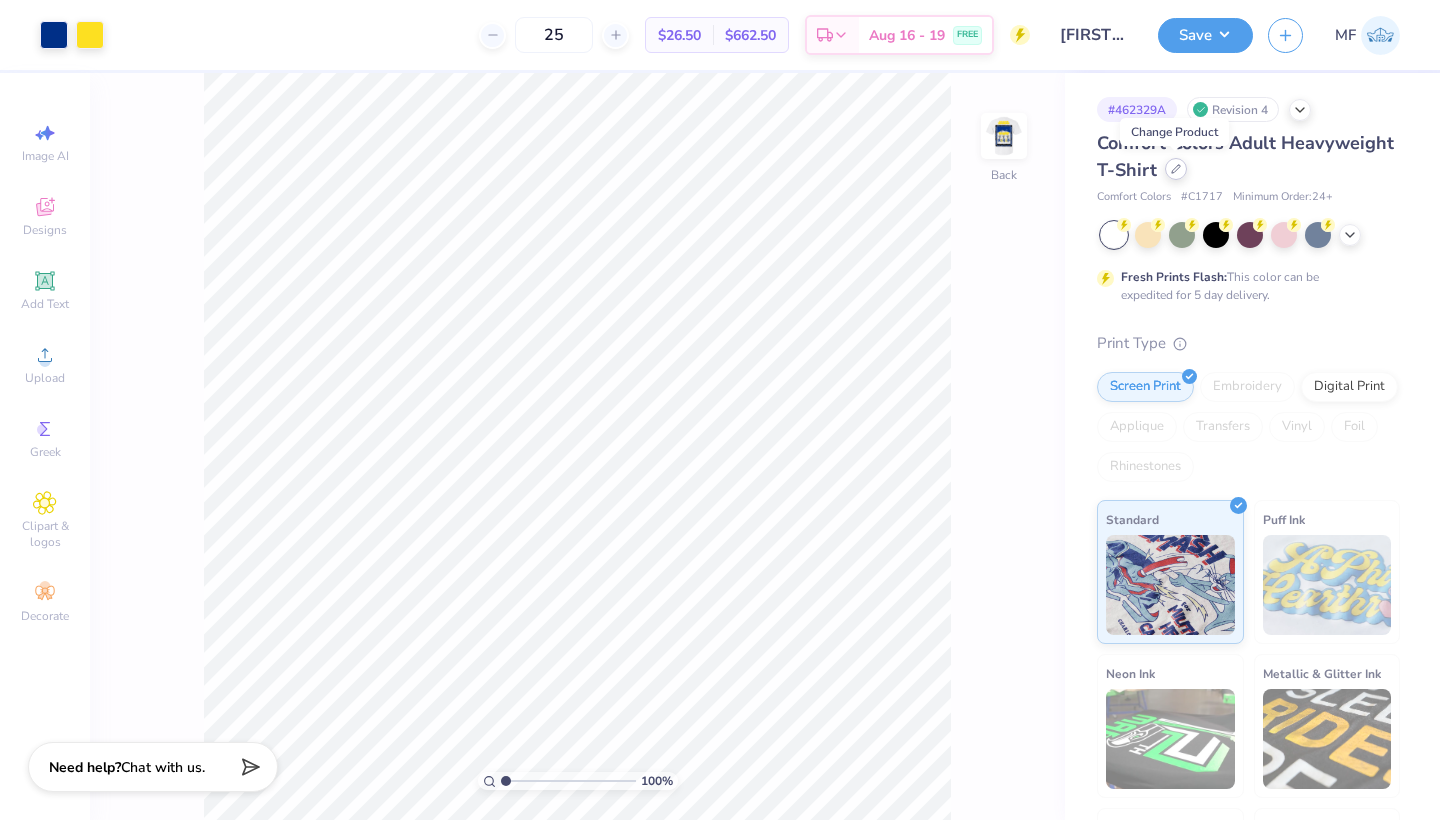 click at bounding box center [1176, 169] 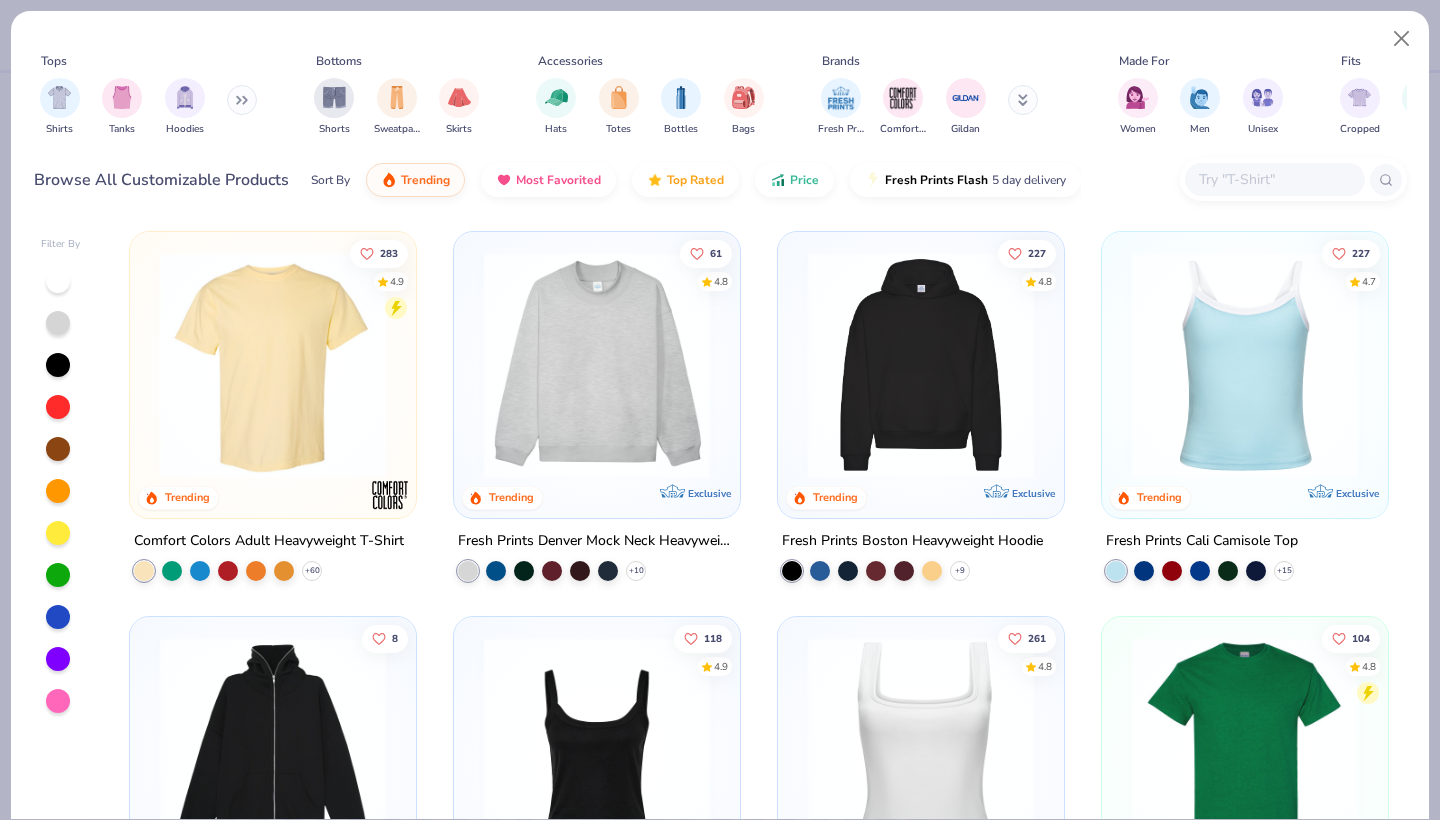 click at bounding box center (1275, 179) 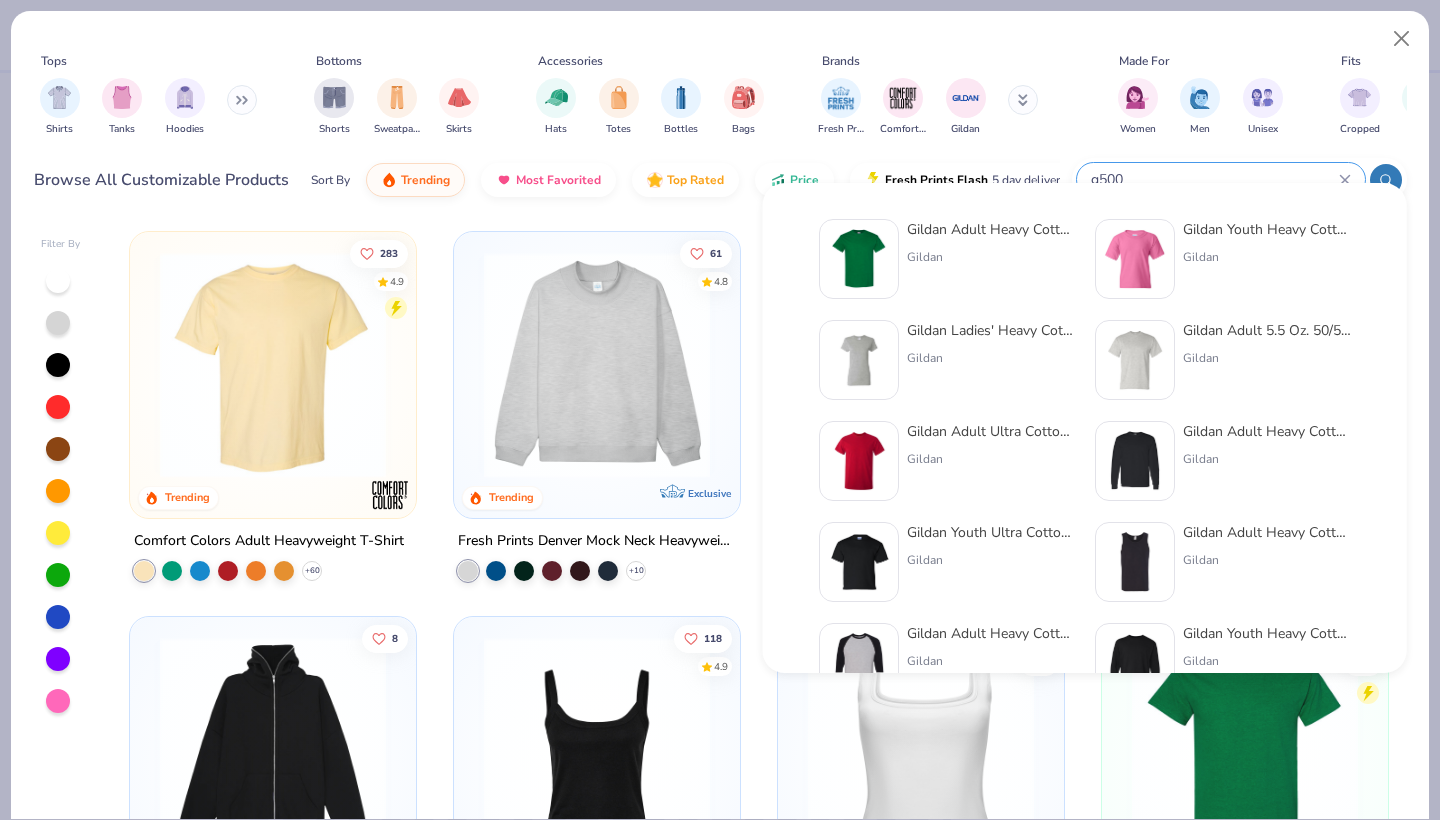 type on "g500" 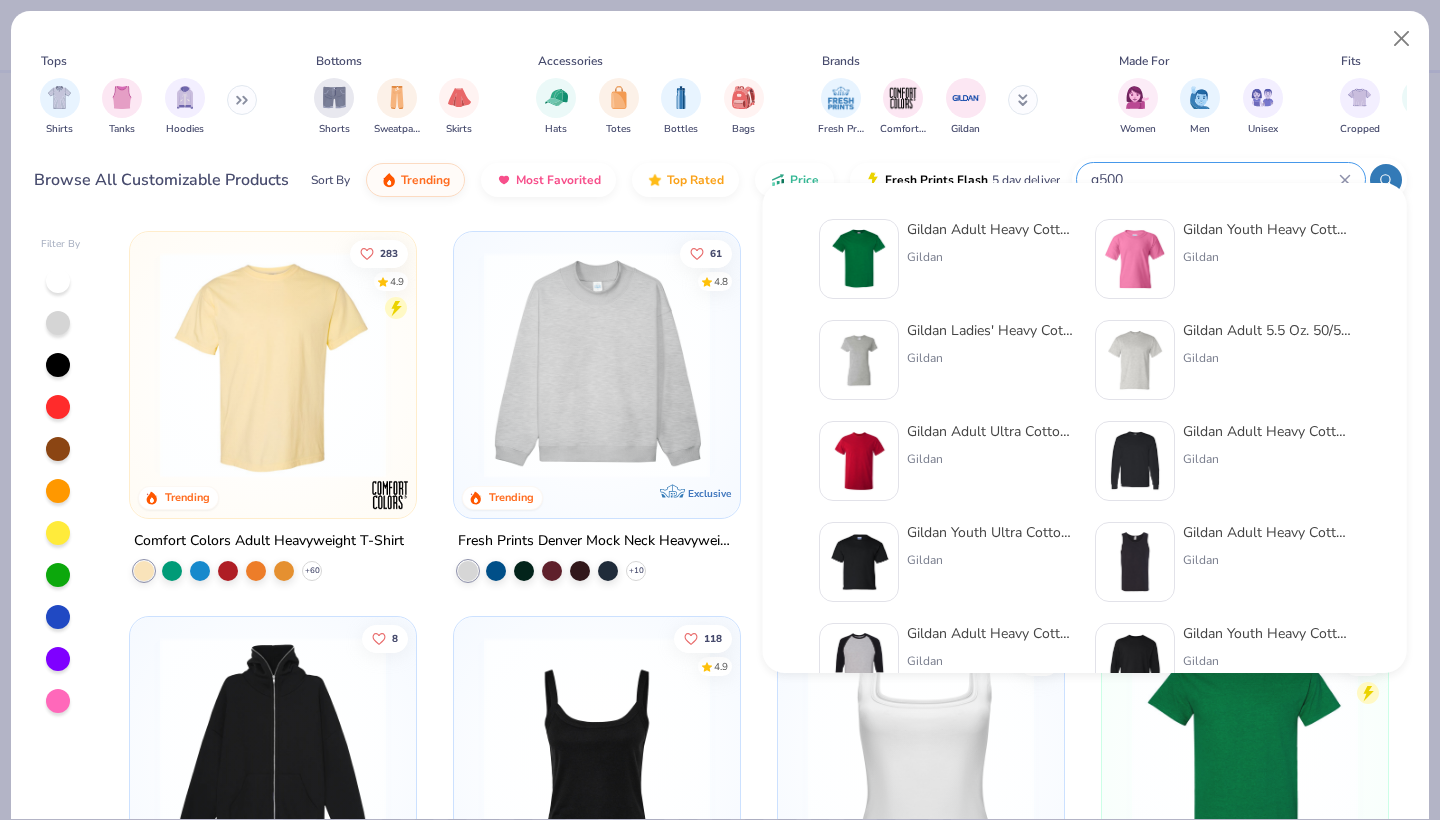 click on "Gildan Adult Heavy Cotton T-Shirt Gildan" at bounding box center (991, 259) 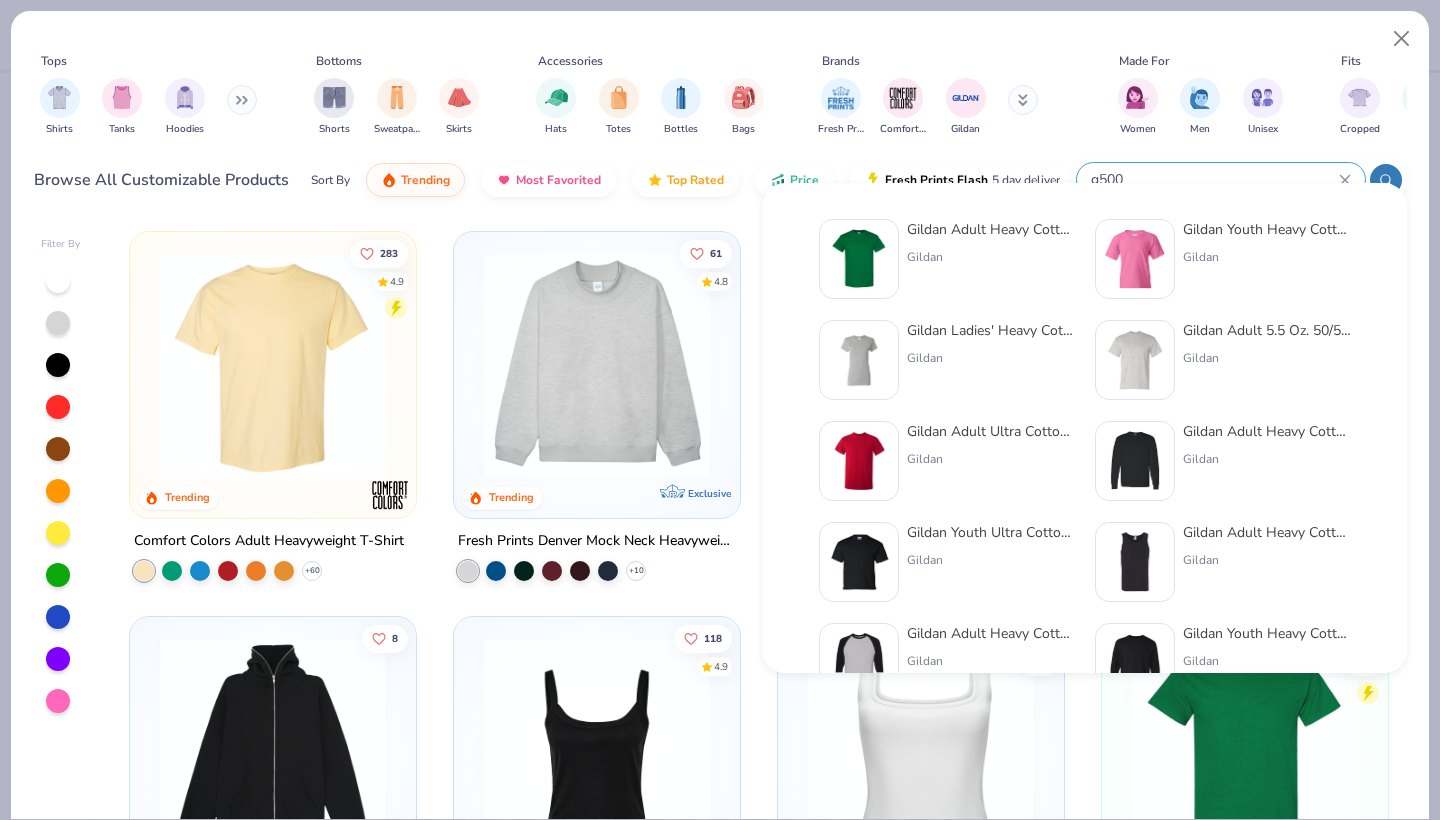 type 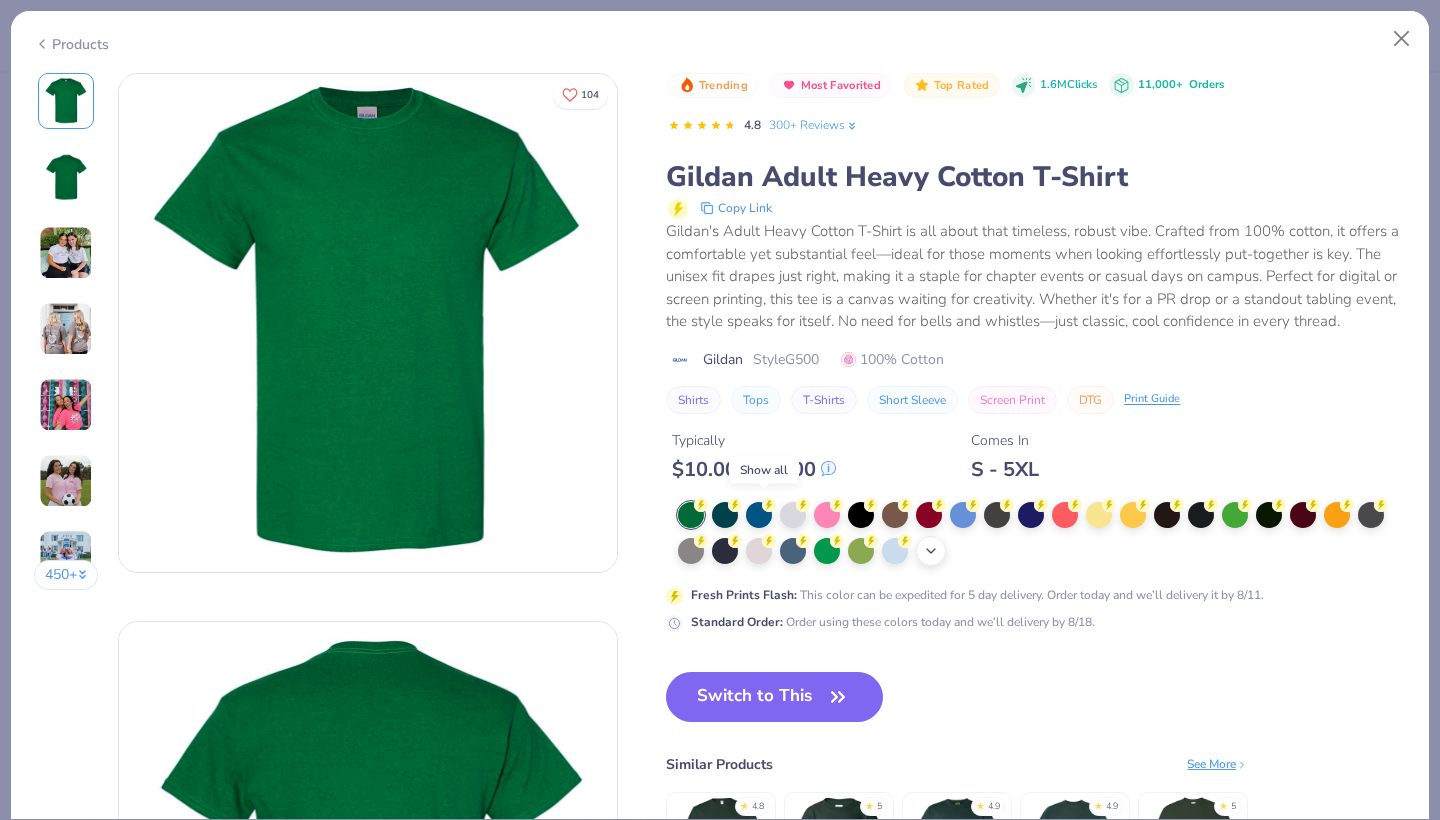 click 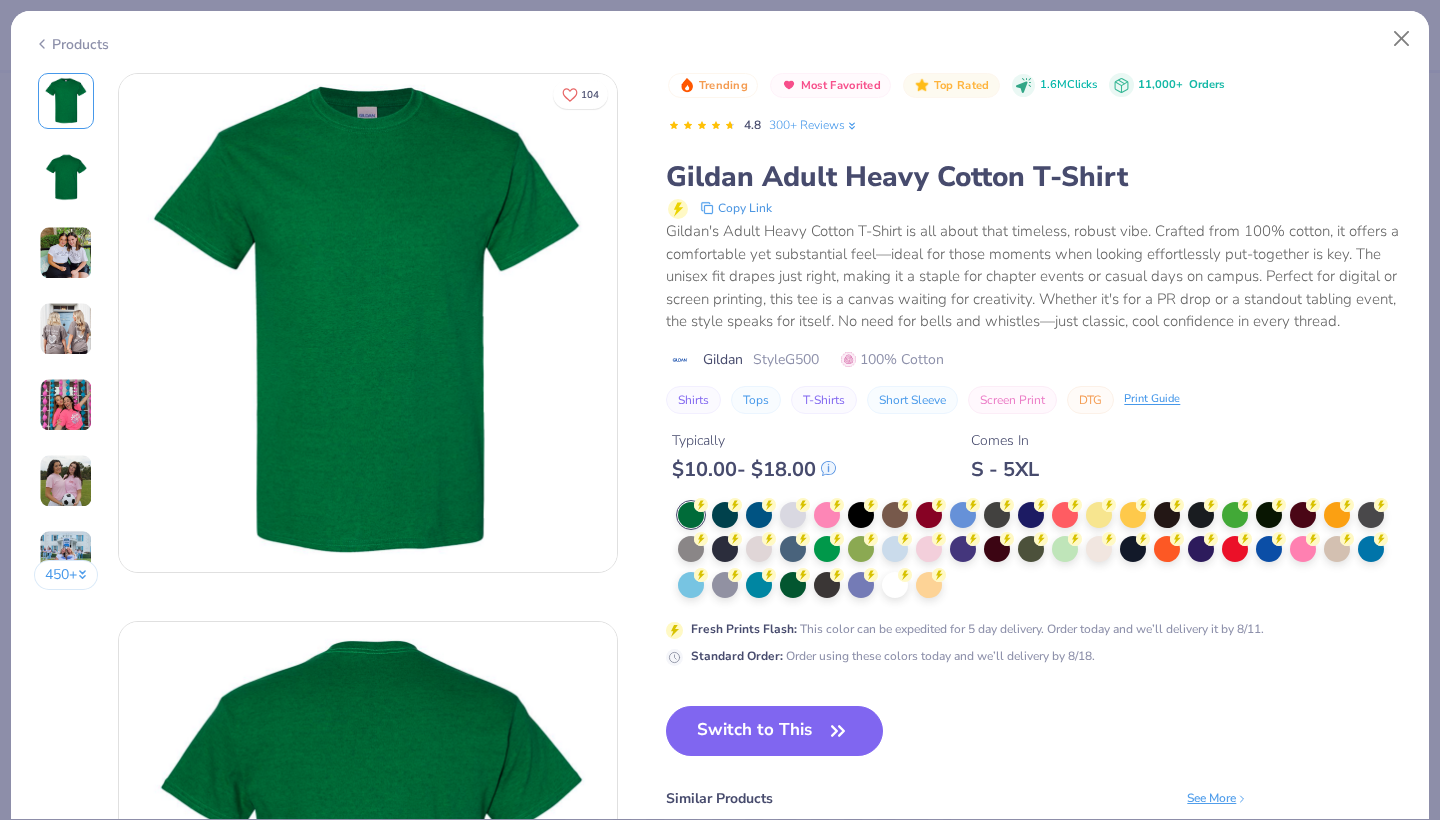 click at bounding box center [1042, 551] 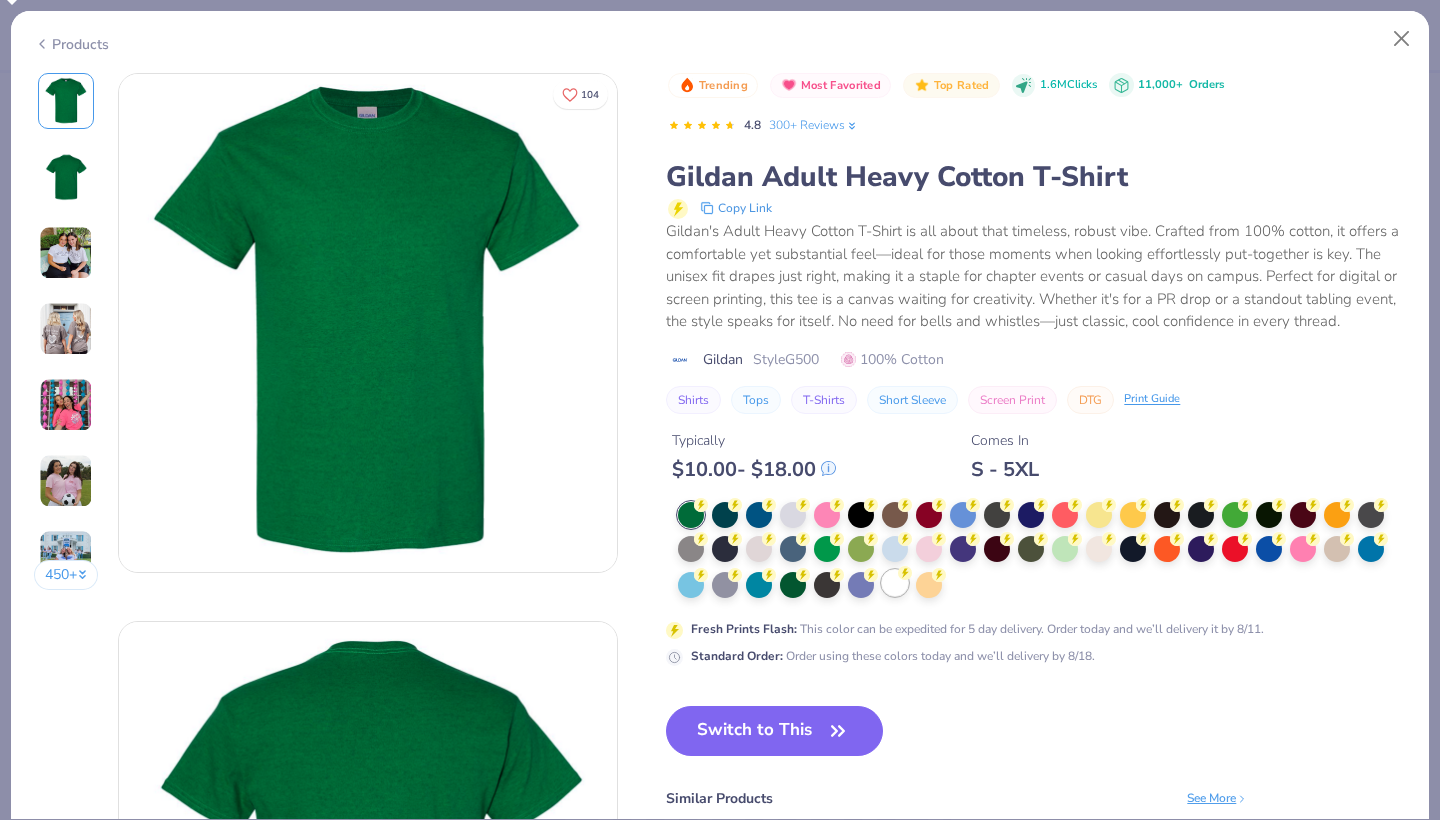 click at bounding box center [895, 583] 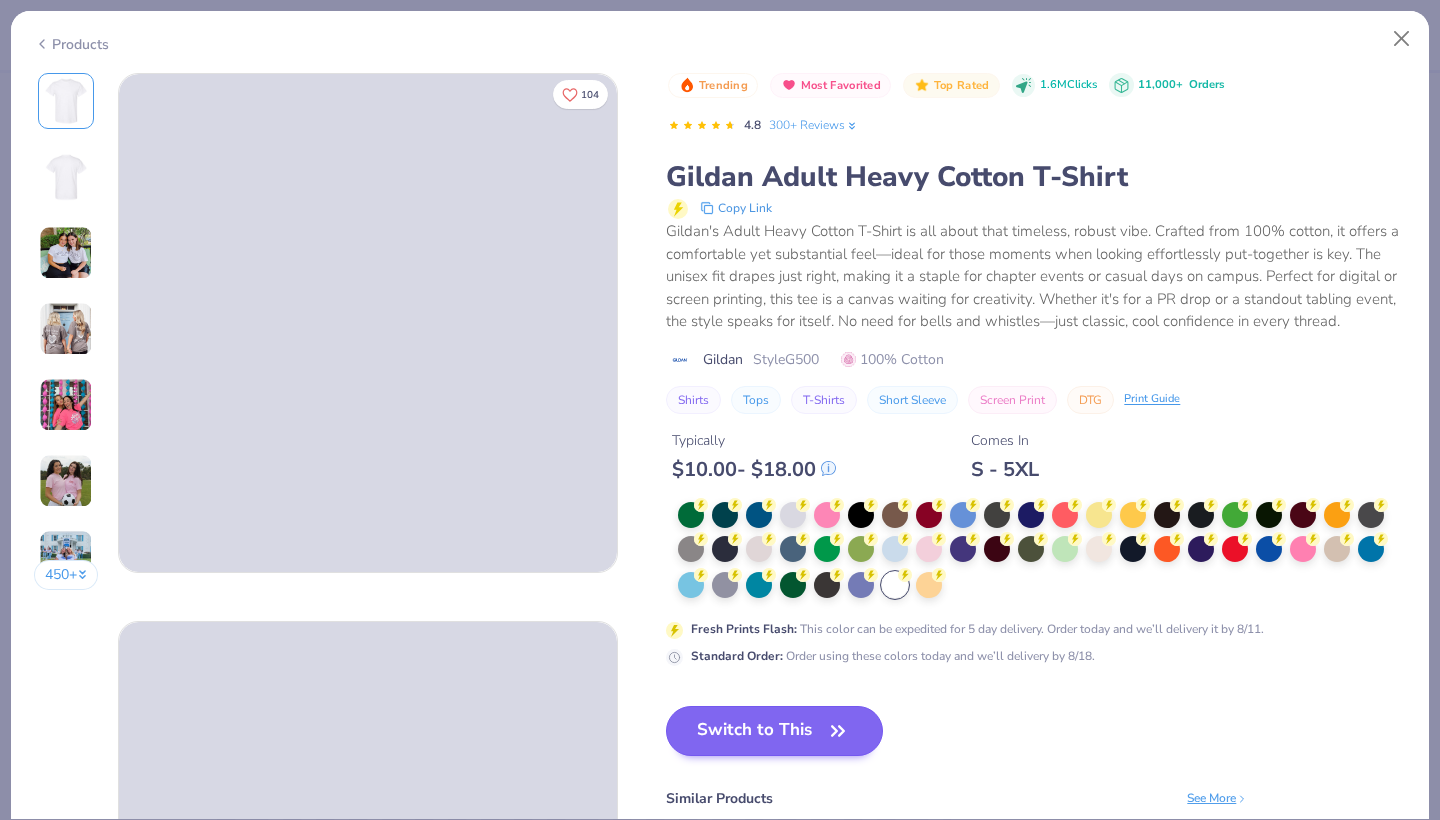 click on "Switch to This" at bounding box center [774, 731] 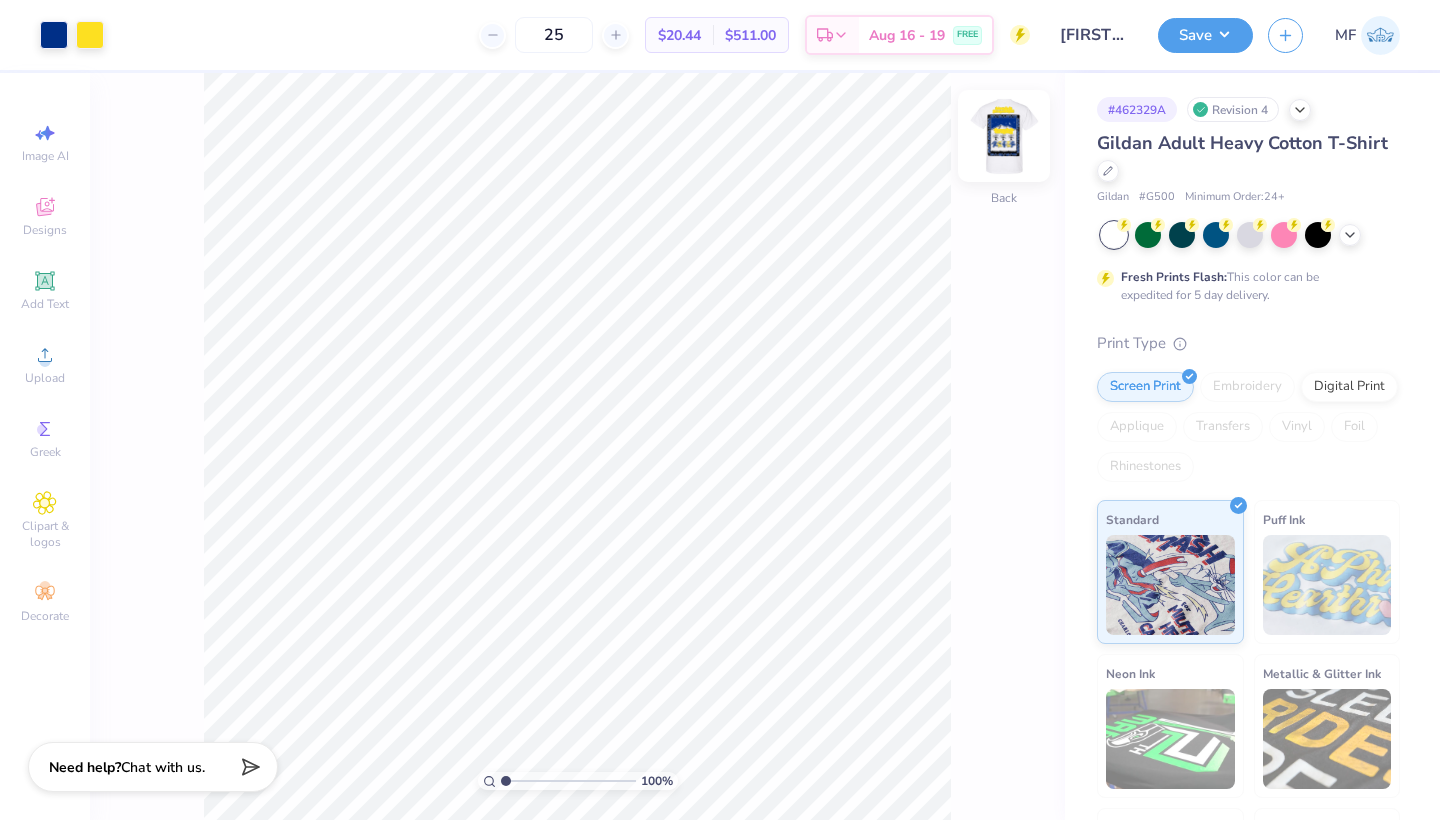 click at bounding box center [1004, 136] 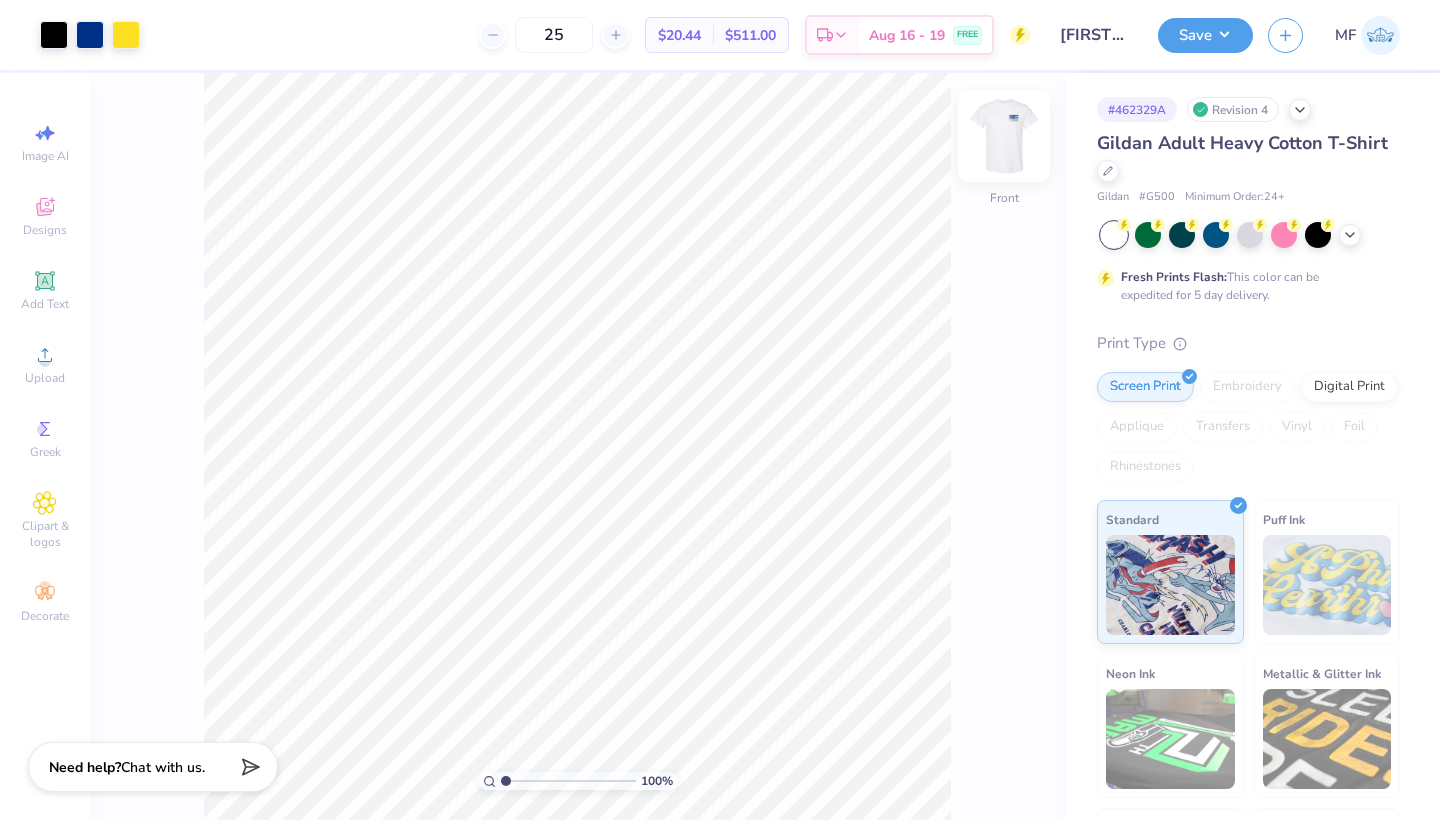 click at bounding box center (1004, 136) 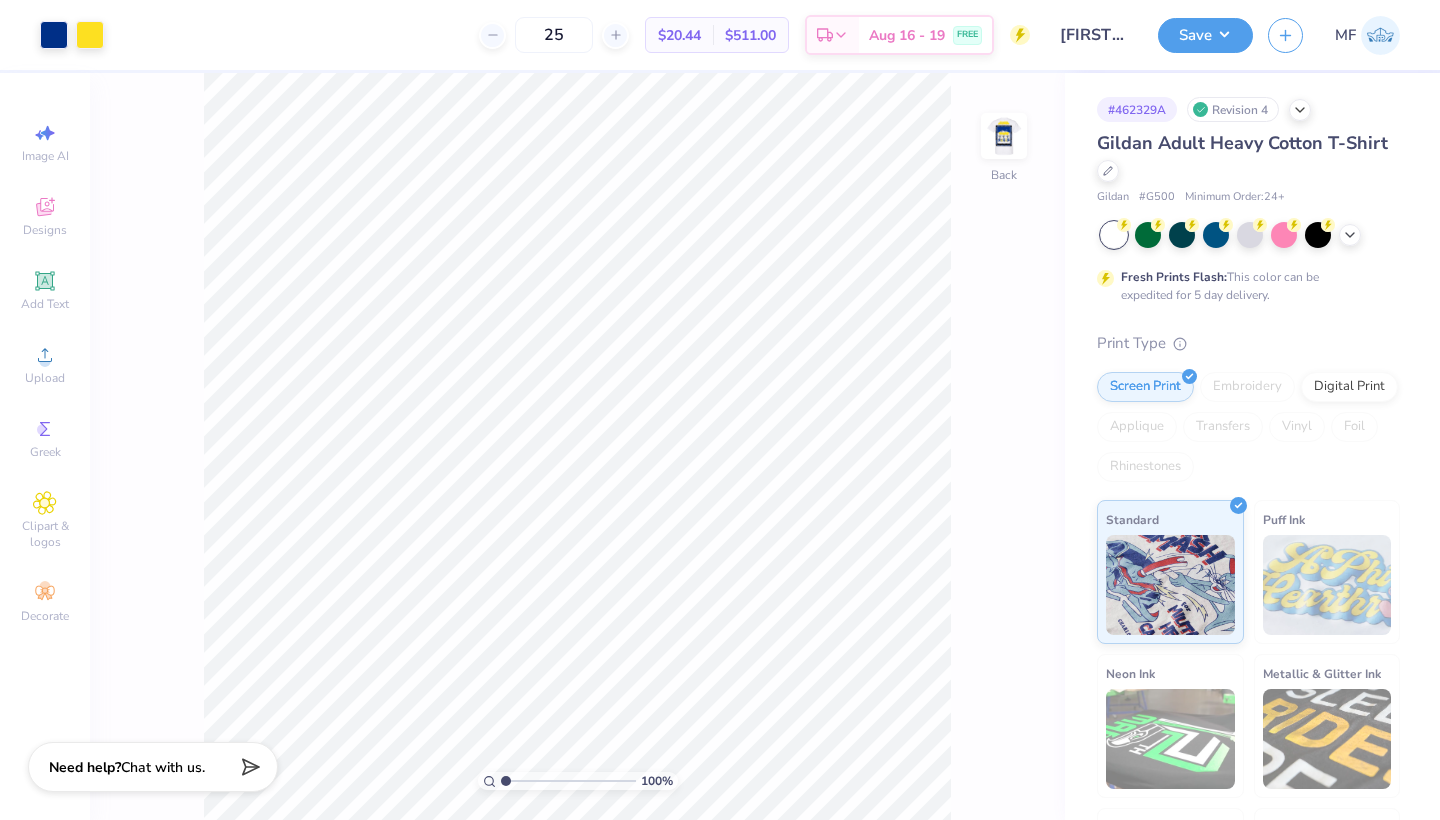 click at bounding box center (1004, 136) 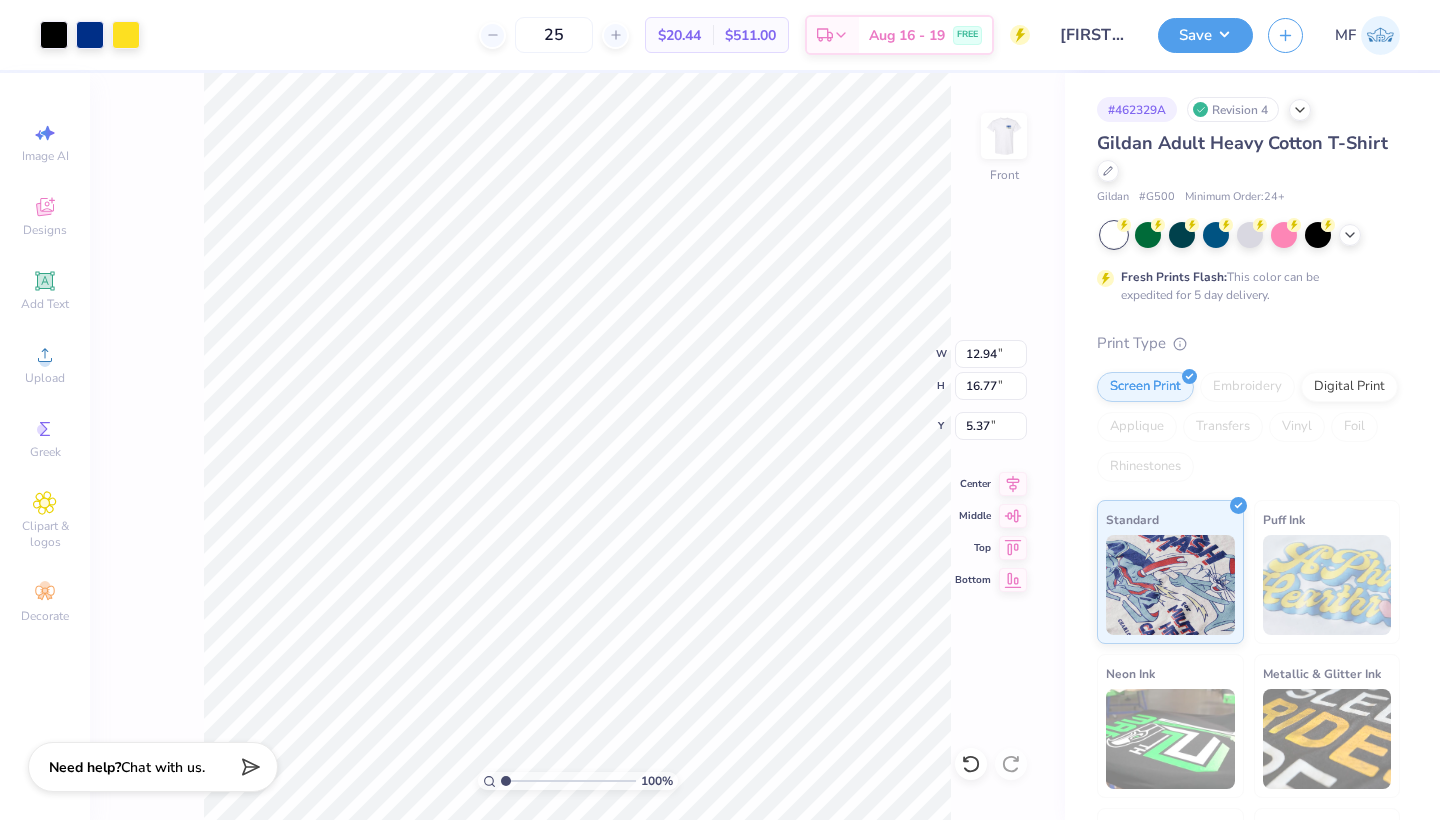 type on "12.55" 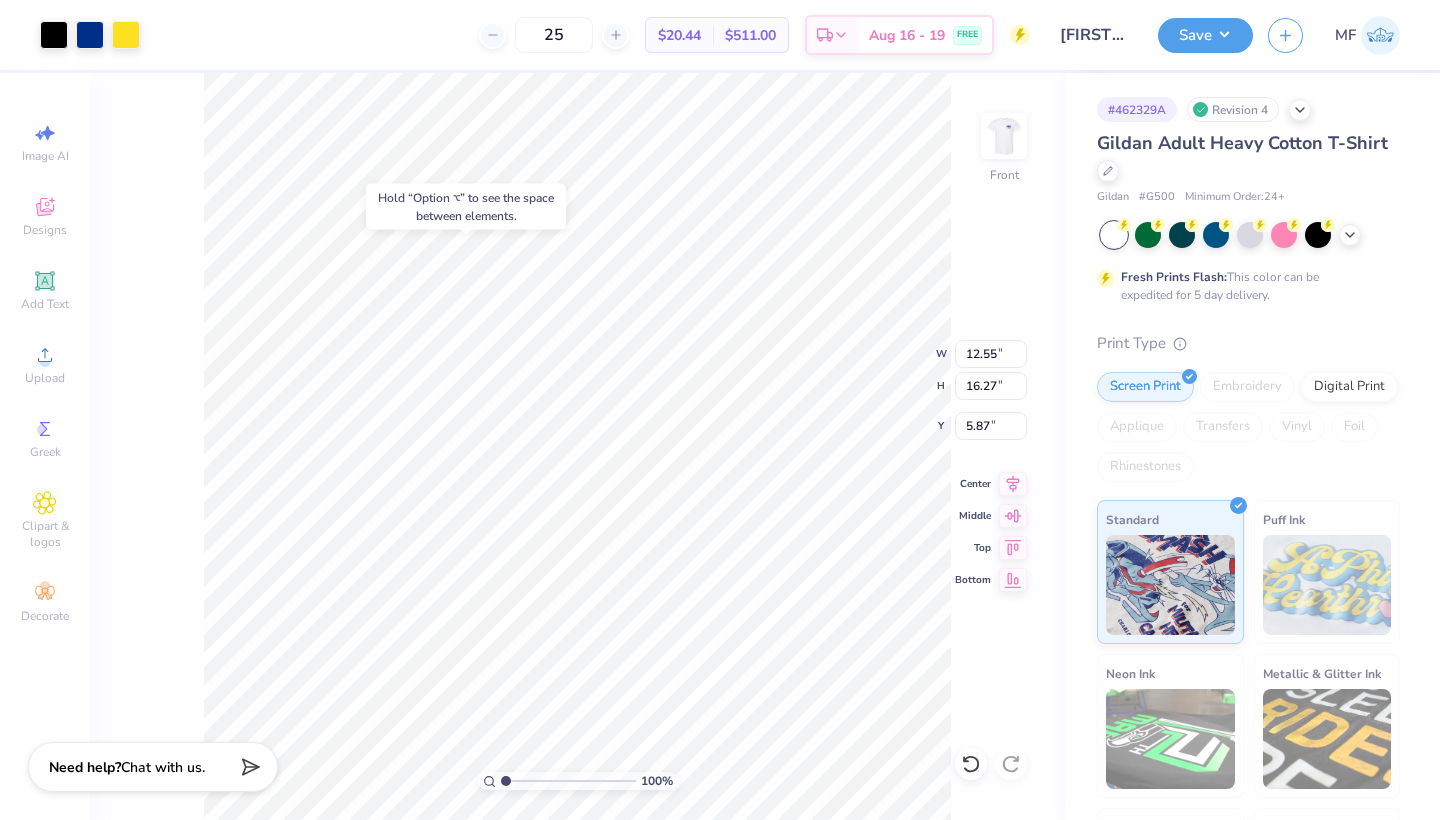 type on "5.62" 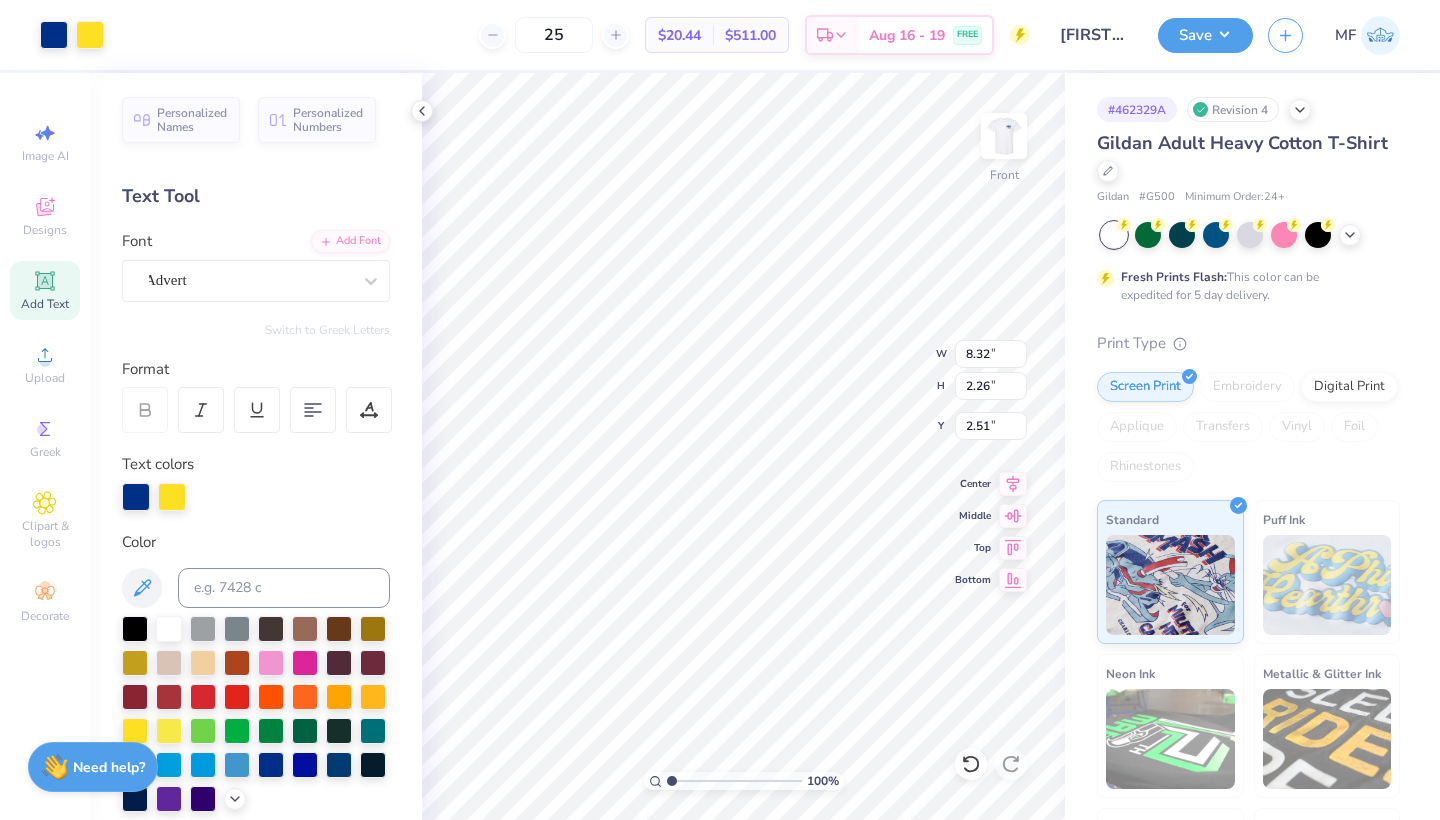 type on "3.00" 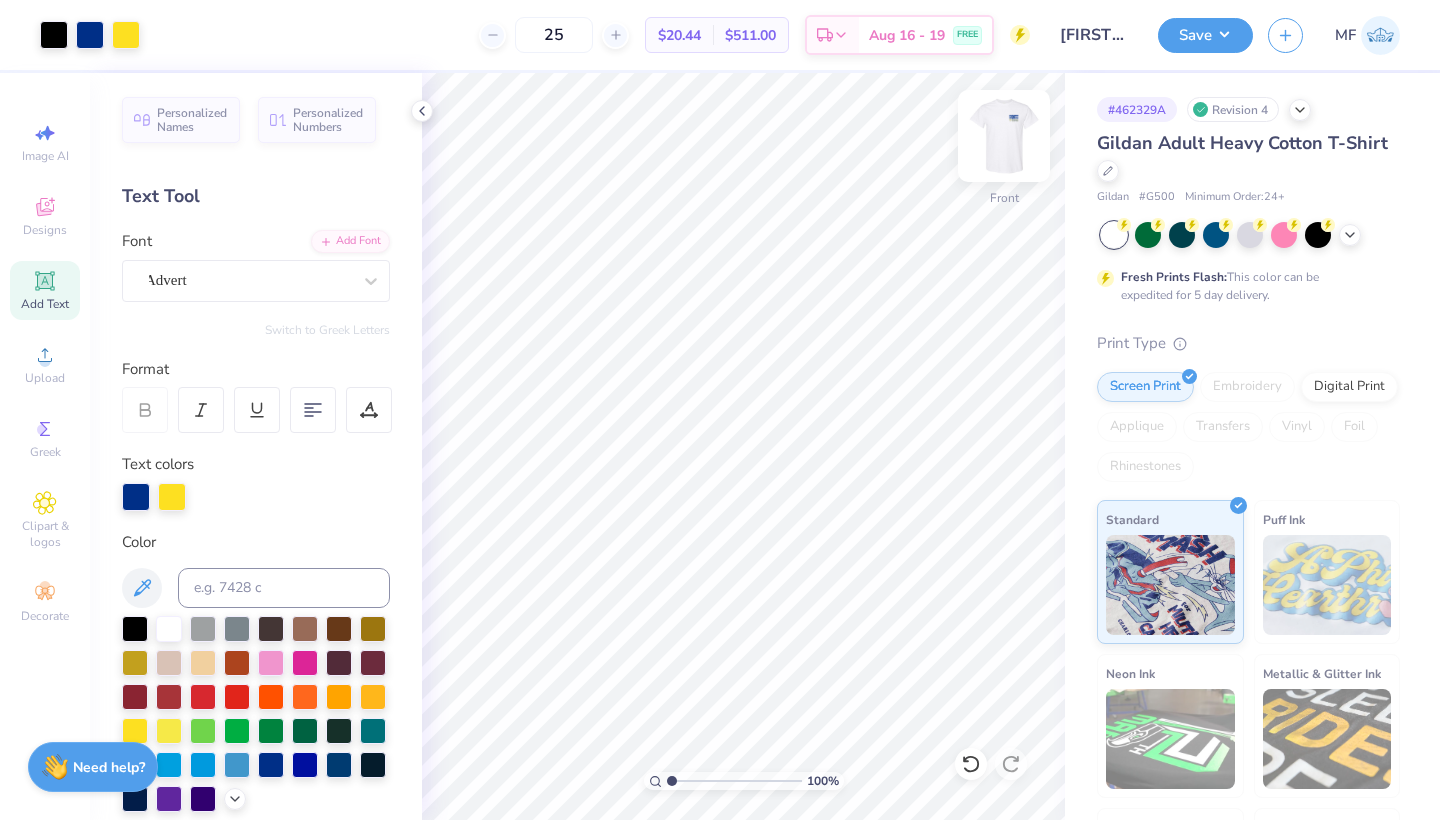 click at bounding box center (1004, 136) 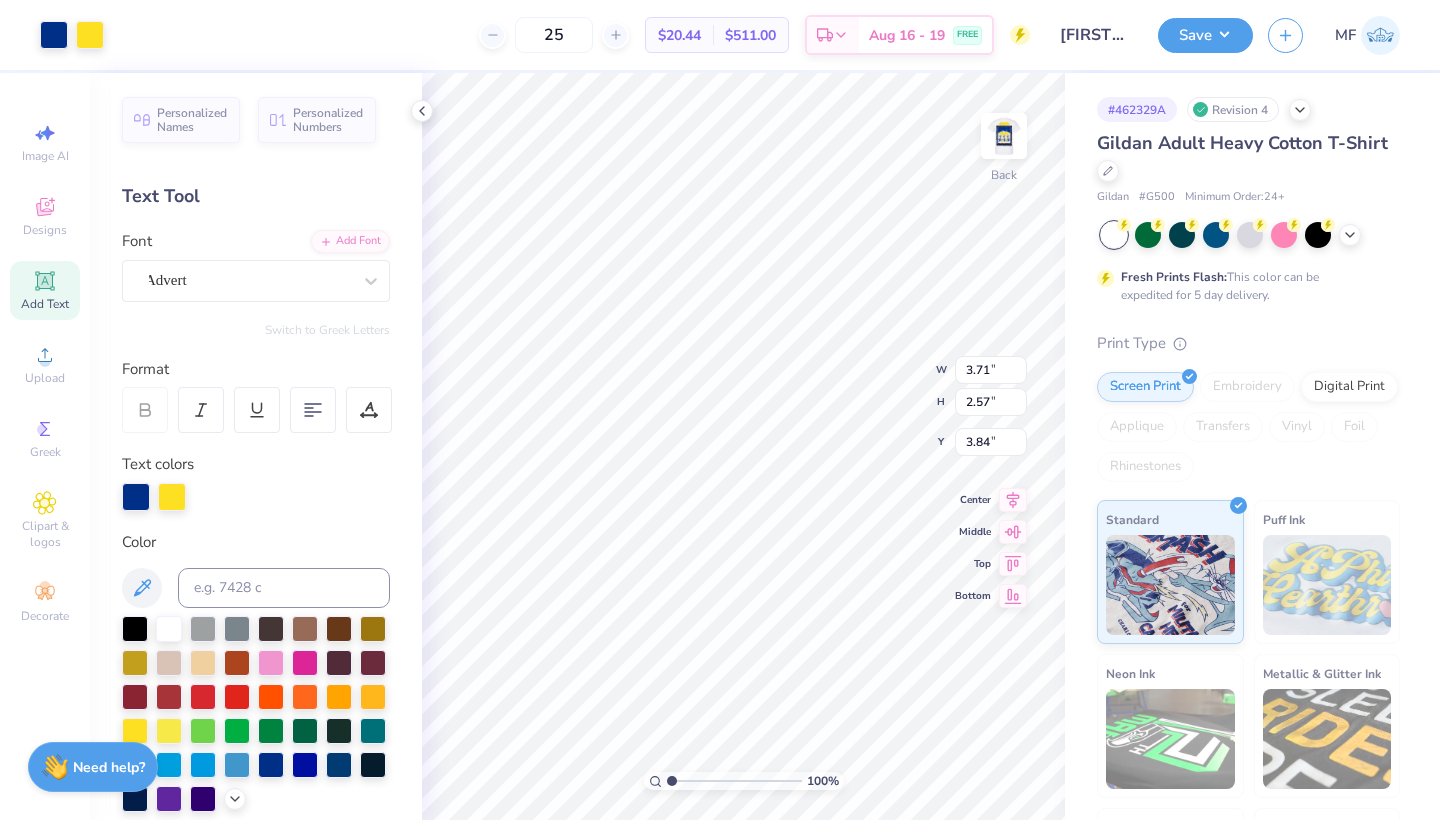 type on "3.00" 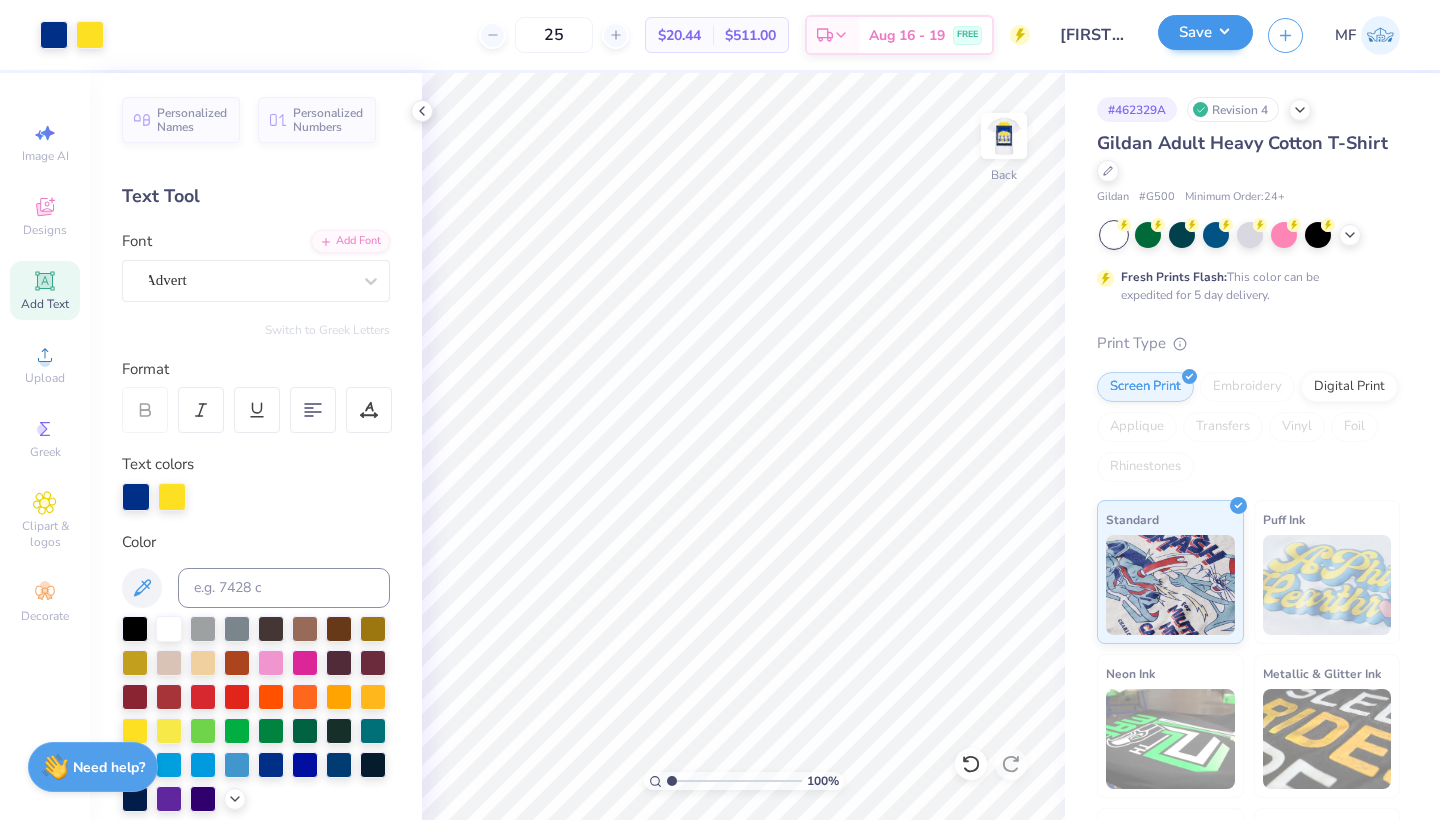 click on "Save" at bounding box center [1205, 32] 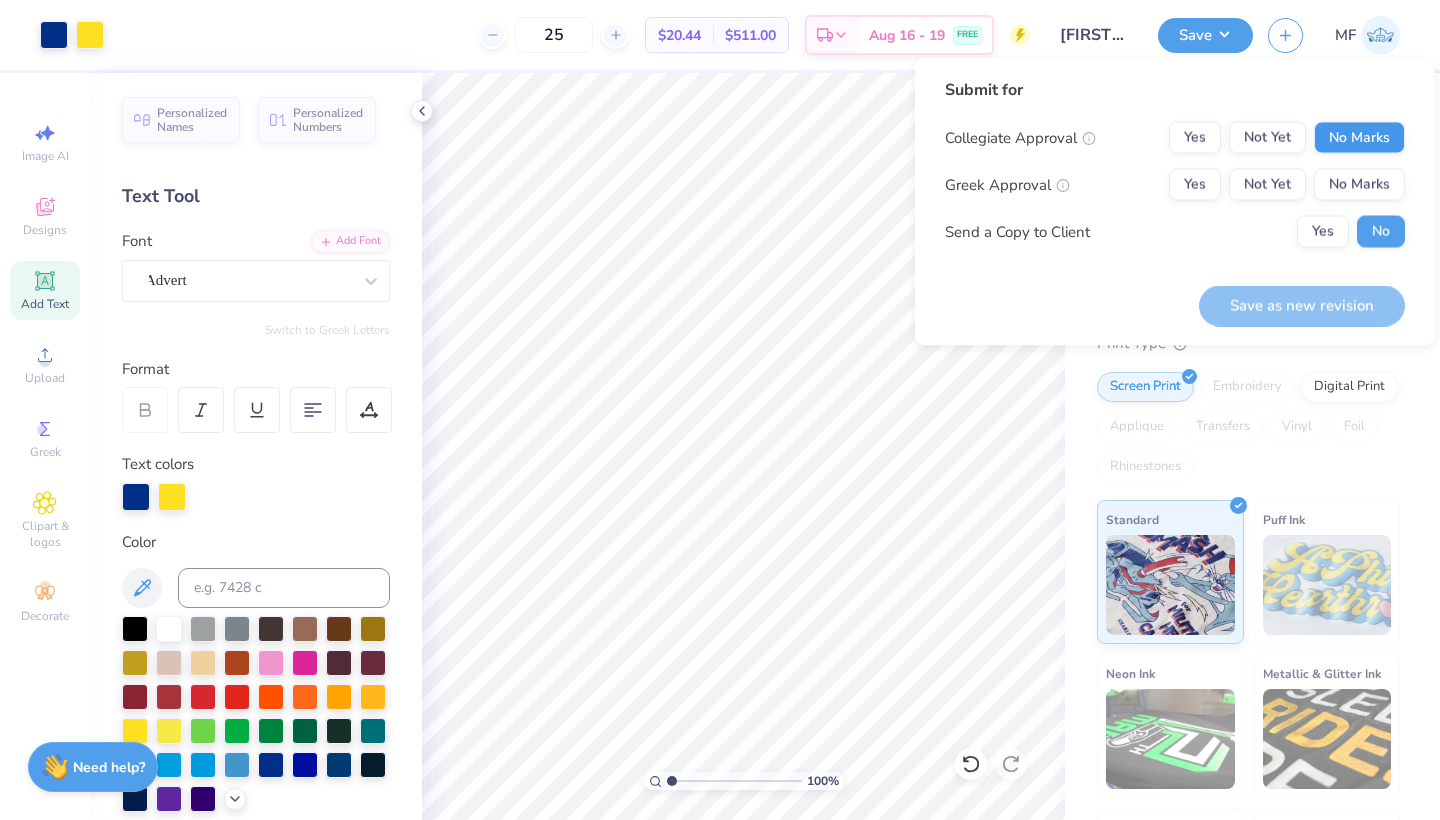 click on "No Marks" at bounding box center [1359, 138] 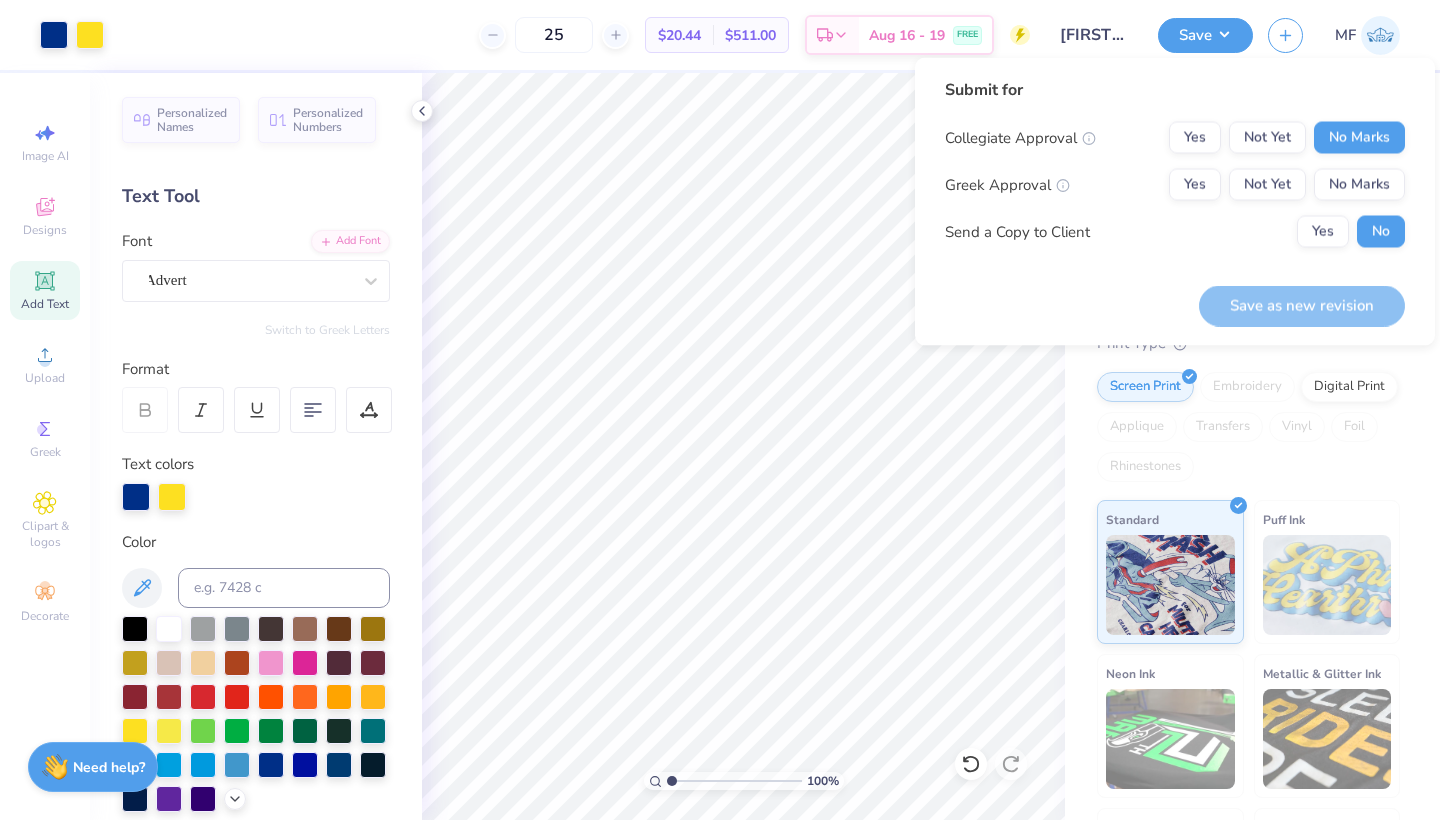 click on "Collegiate Approval Yes Not Yet No Marks Greek Approval Yes Not Yet No Marks Send a Copy to Client Yes No" at bounding box center (1175, 185) 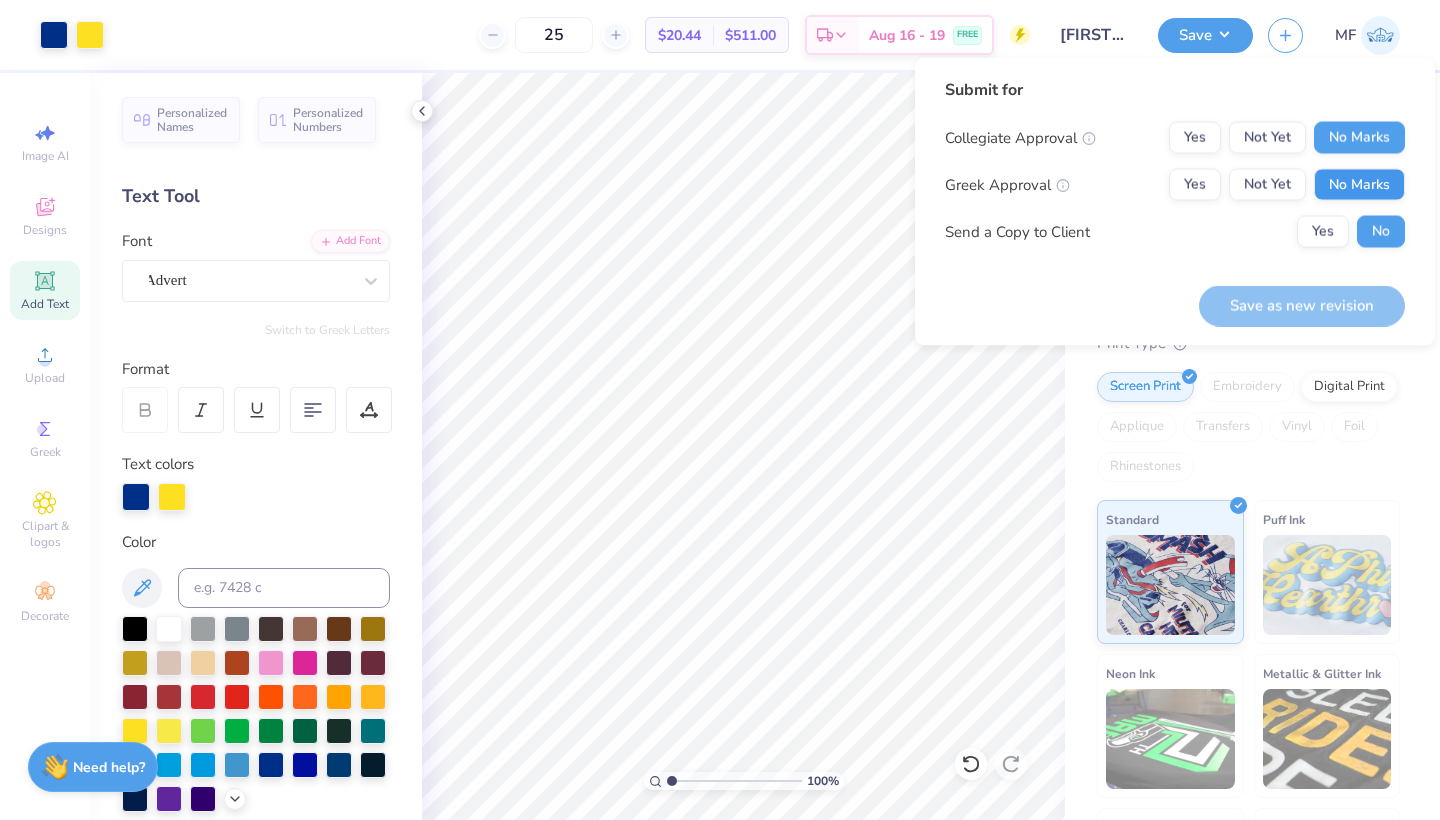 click on "No Marks" at bounding box center (1359, 185) 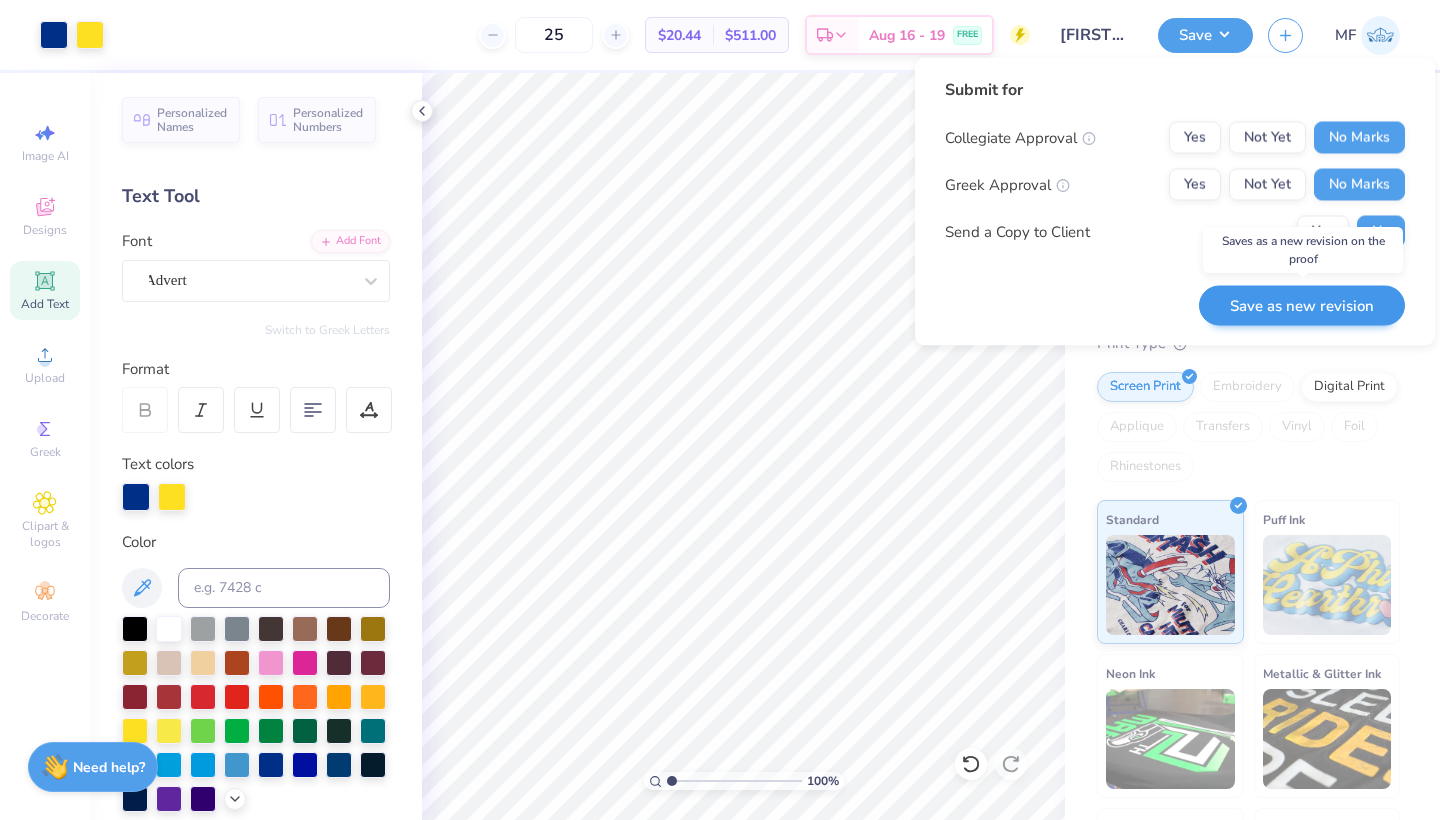 click on "Save as new revision" at bounding box center (1302, 305) 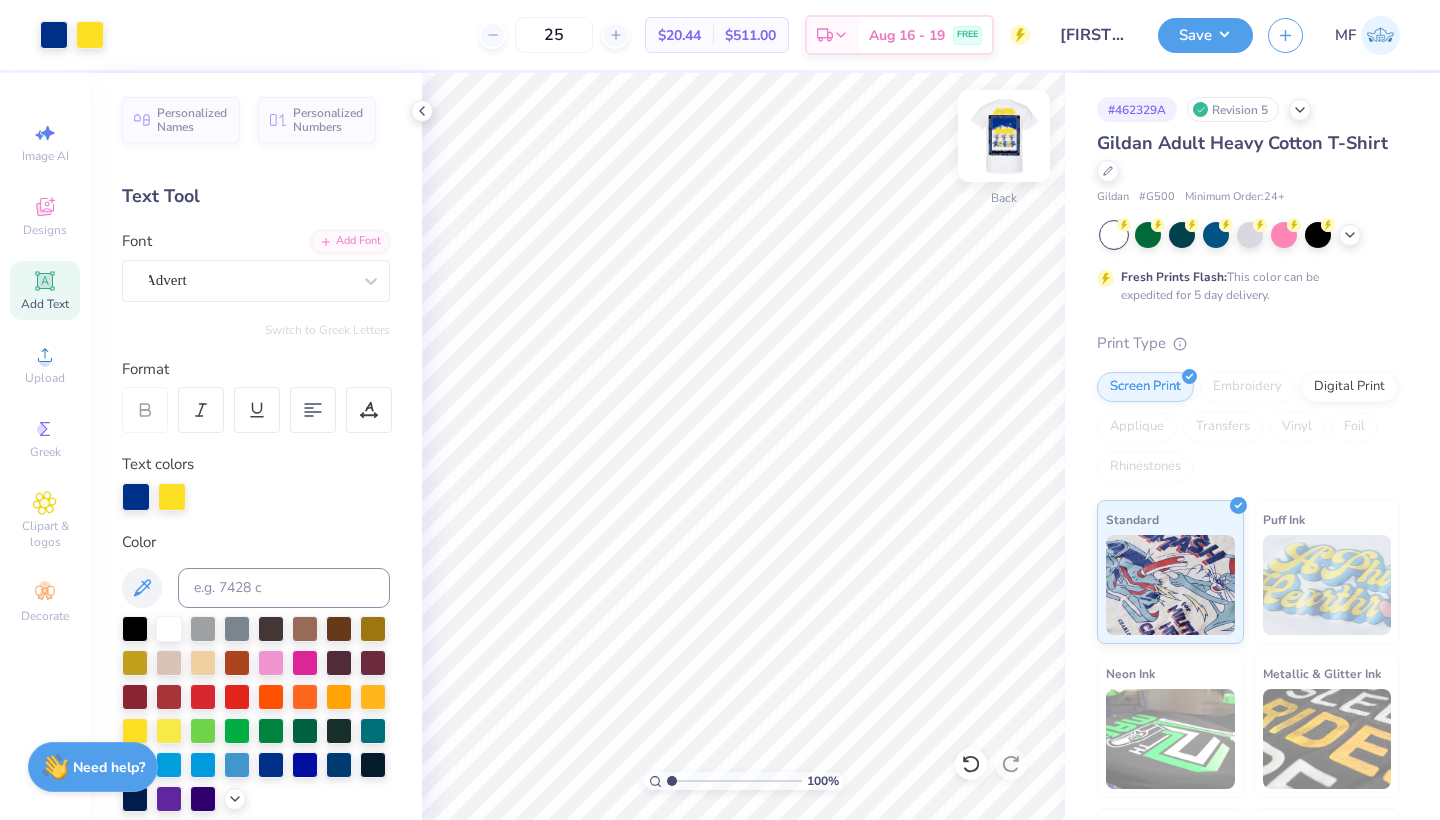 click at bounding box center (1004, 136) 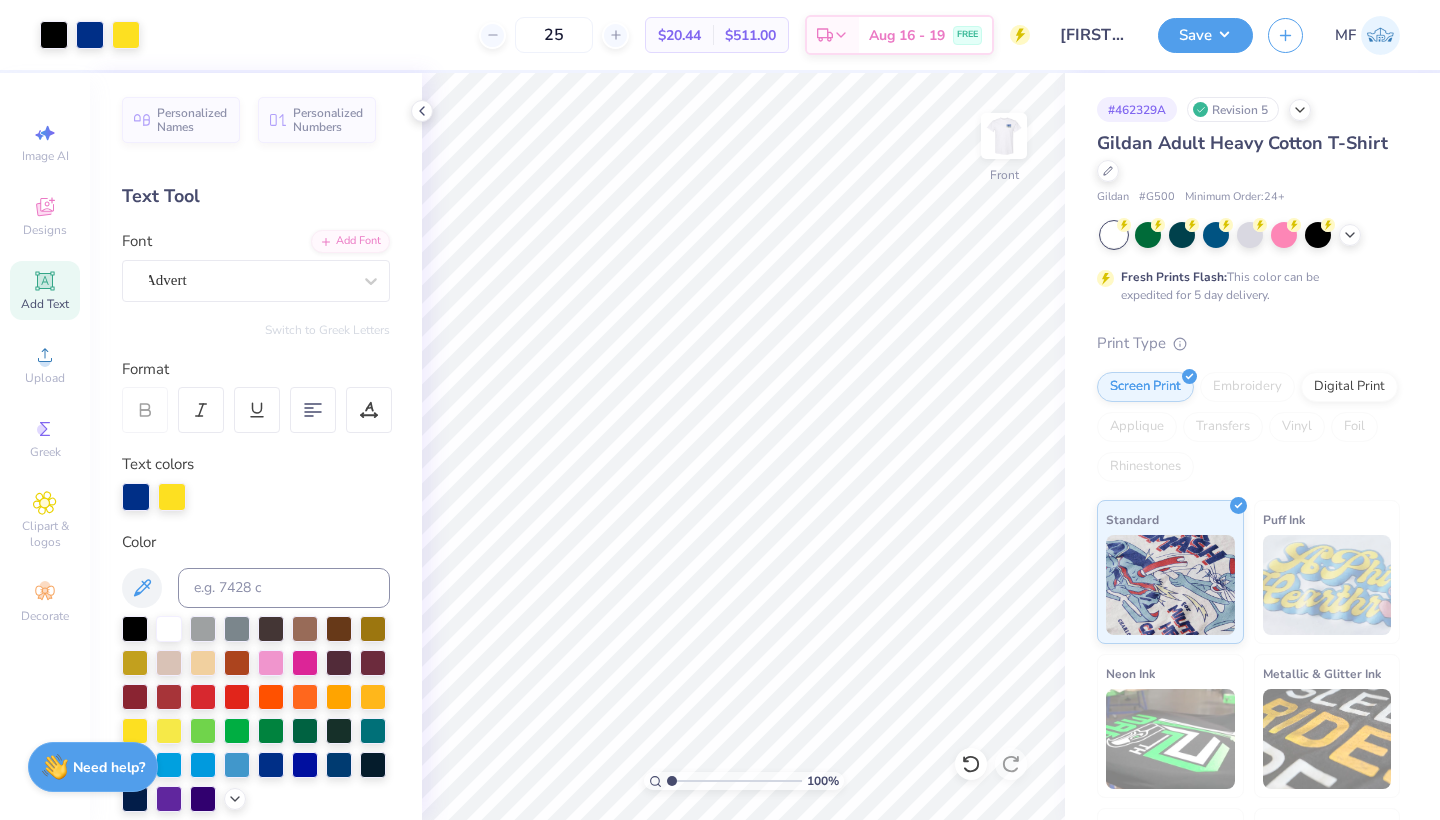 click at bounding box center (1004, 136) 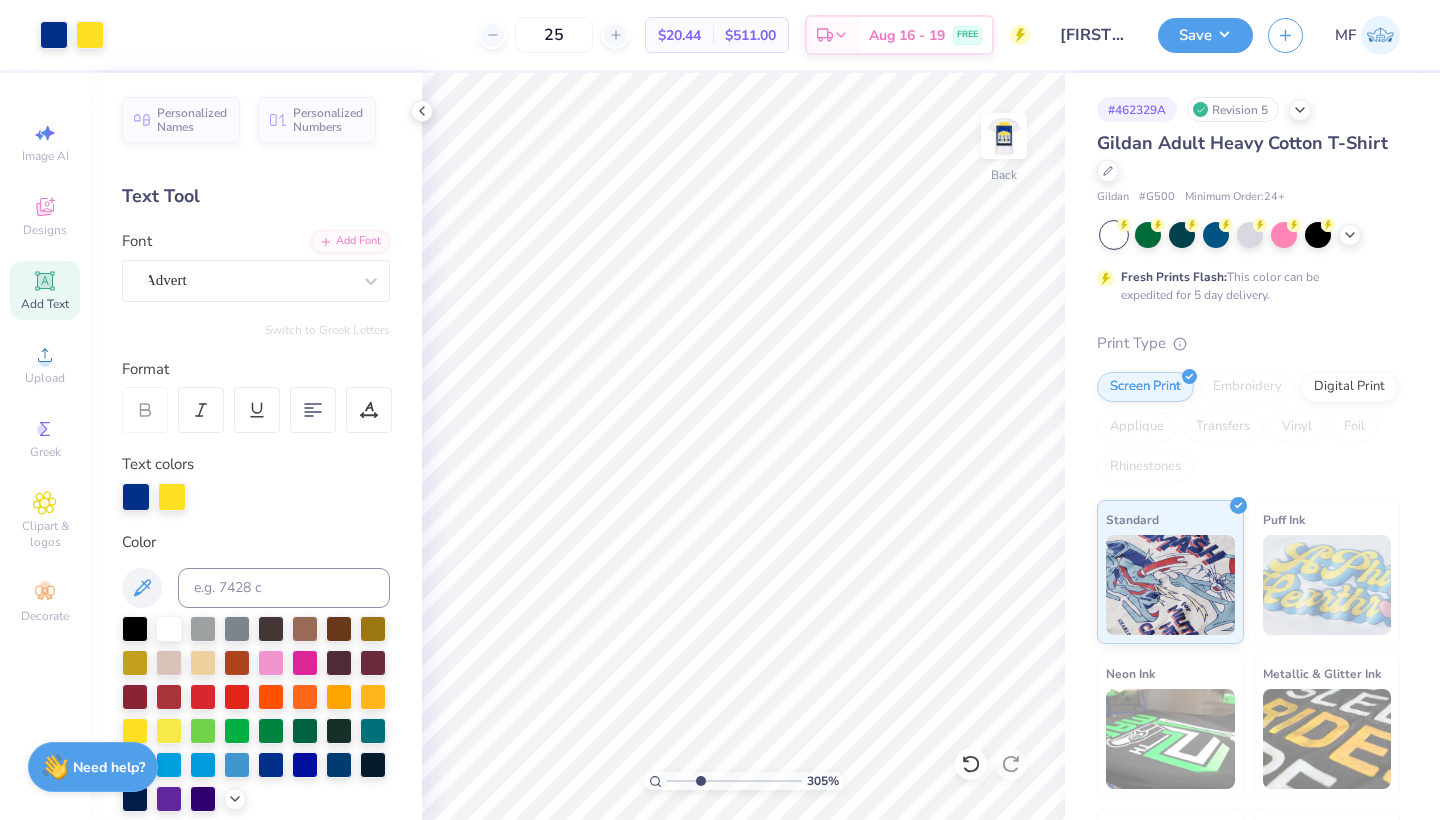 drag, startPoint x: 670, startPoint y: 786, endPoint x: 700, endPoint y: 789, distance: 30.149628 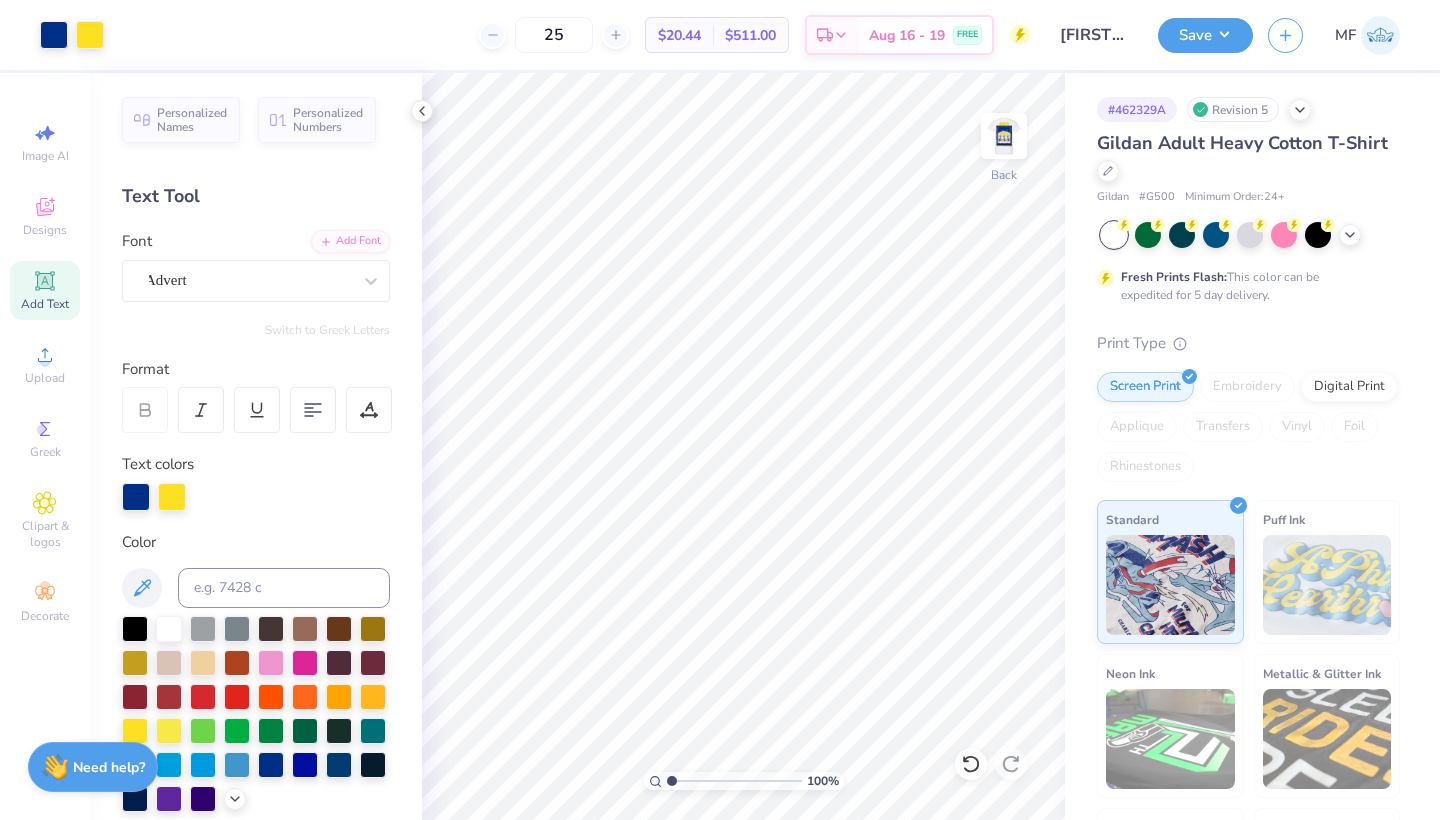 drag, startPoint x: 703, startPoint y: 780, endPoint x: 592, endPoint y: 770, distance: 111.44954 